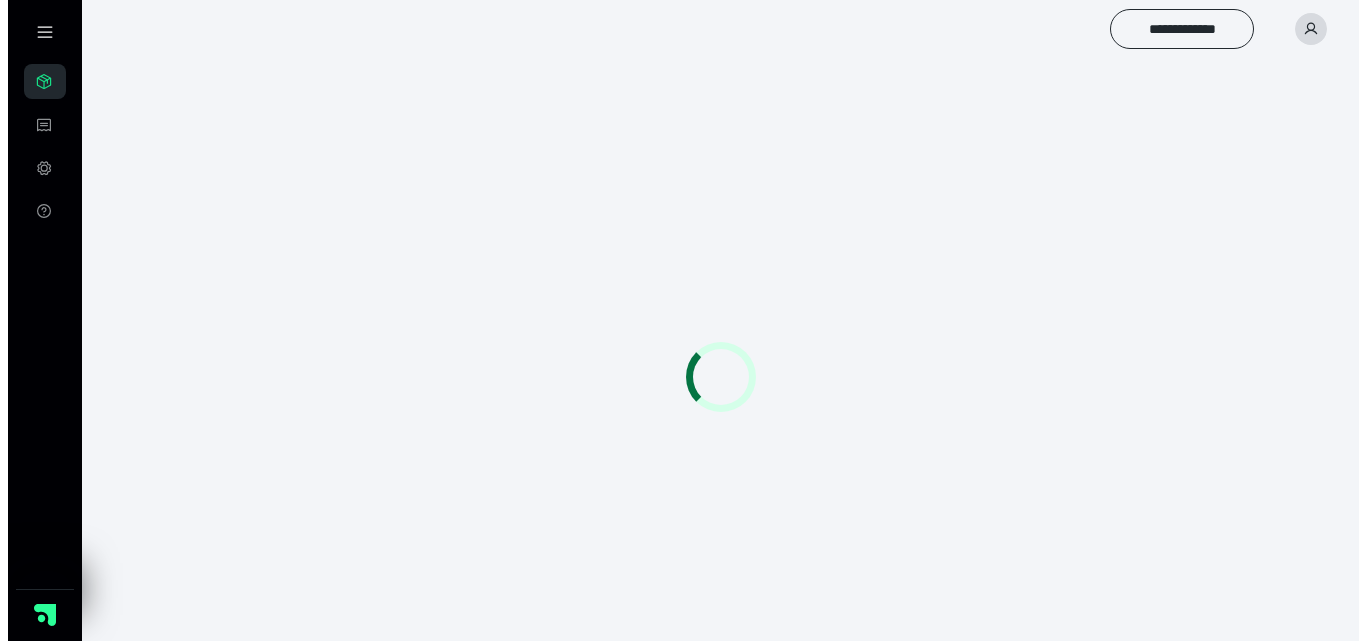 scroll, scrollTop: 0, scrollLeft: 0, axis: both 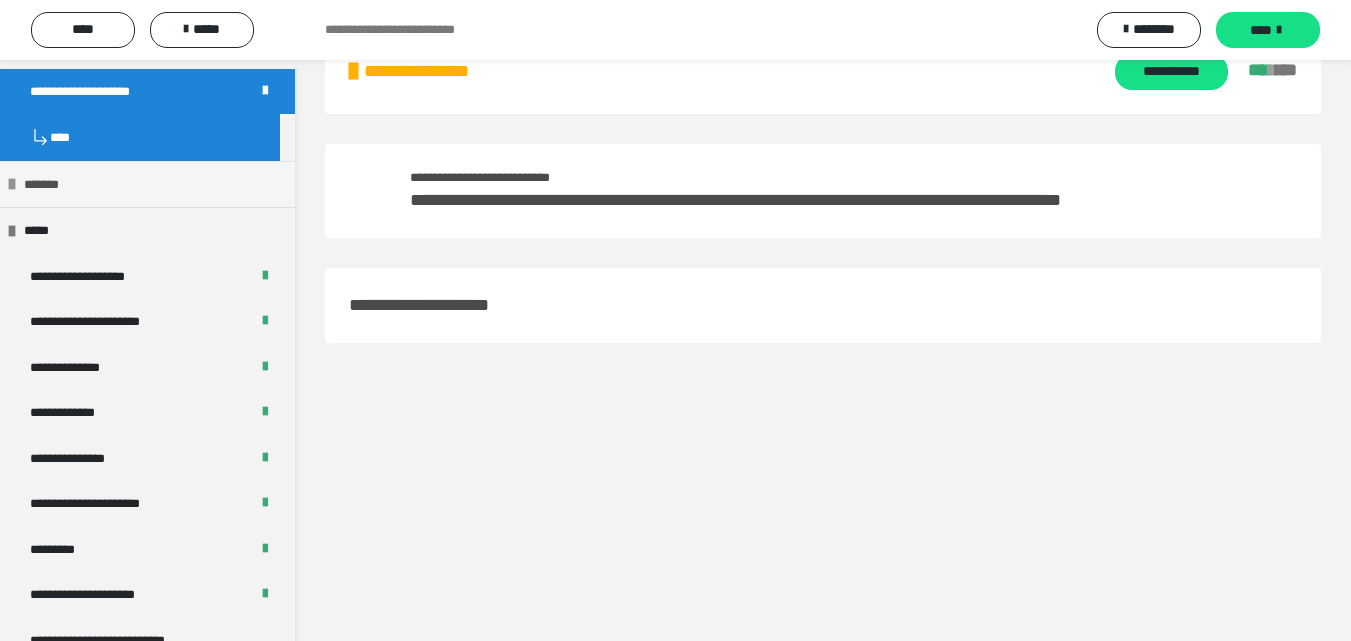 click on "*******" at bounding box center [48, 185] 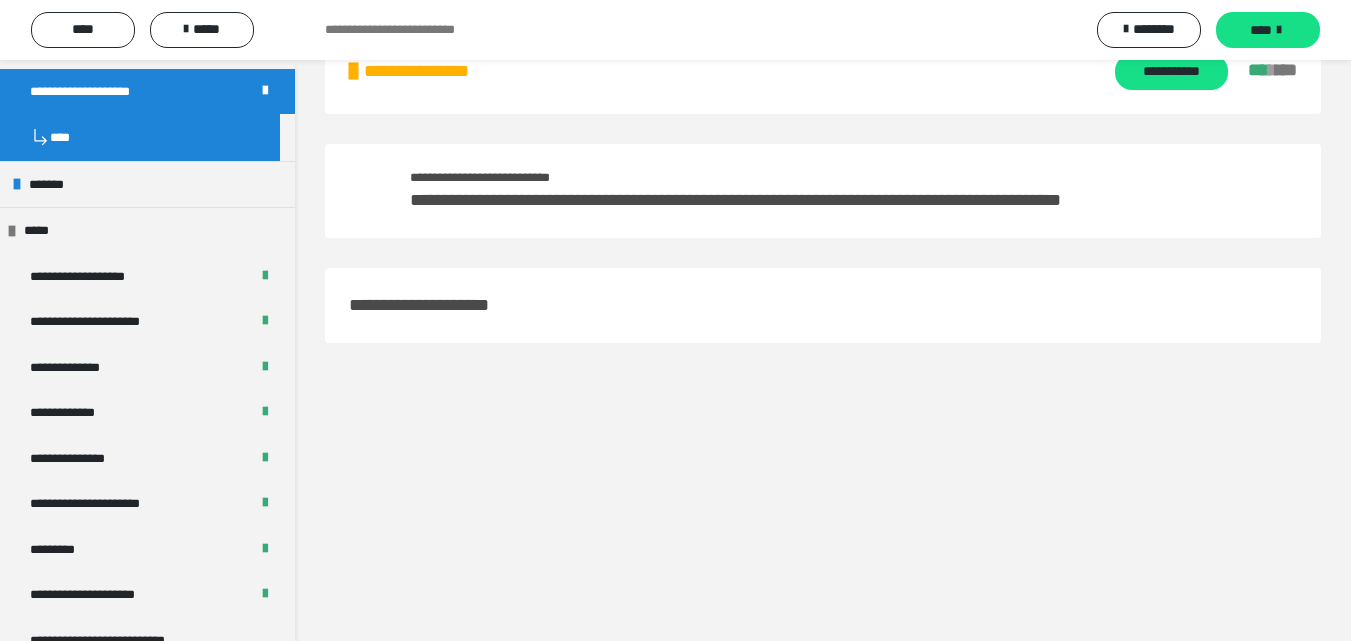 click on "**********" at bounding box center (102, 92) 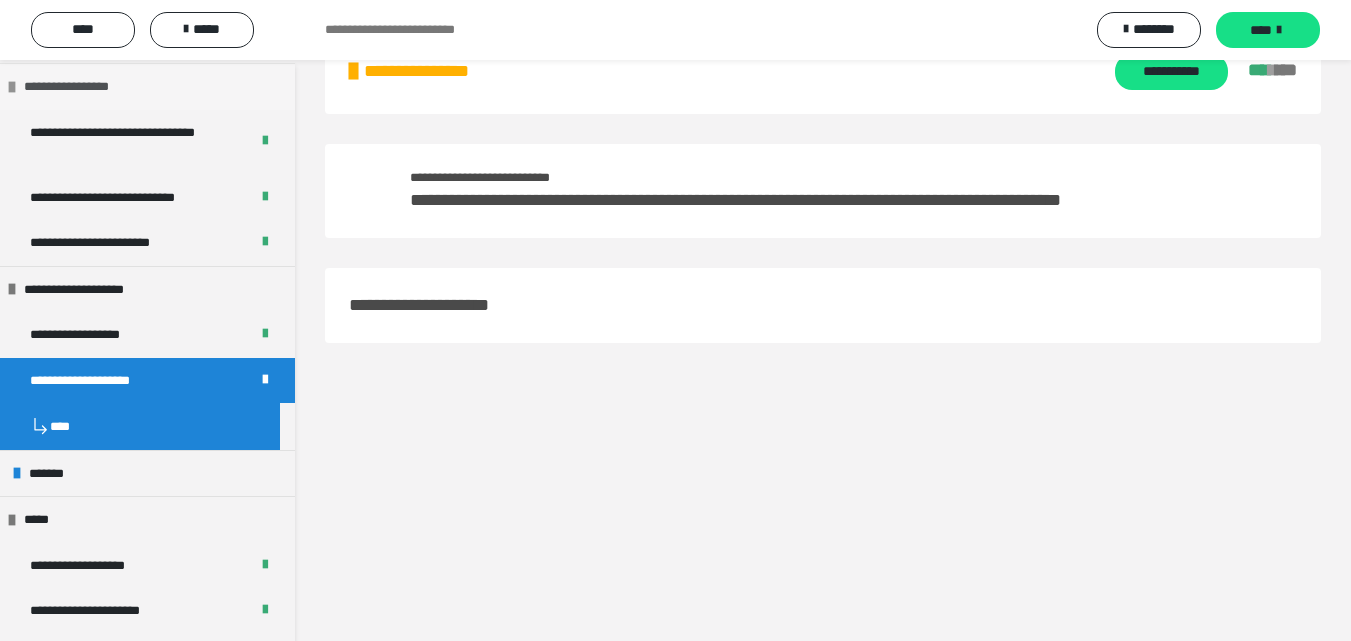 scroll, scrollTop: 2000, scrollLeft: 0, axis: vertical 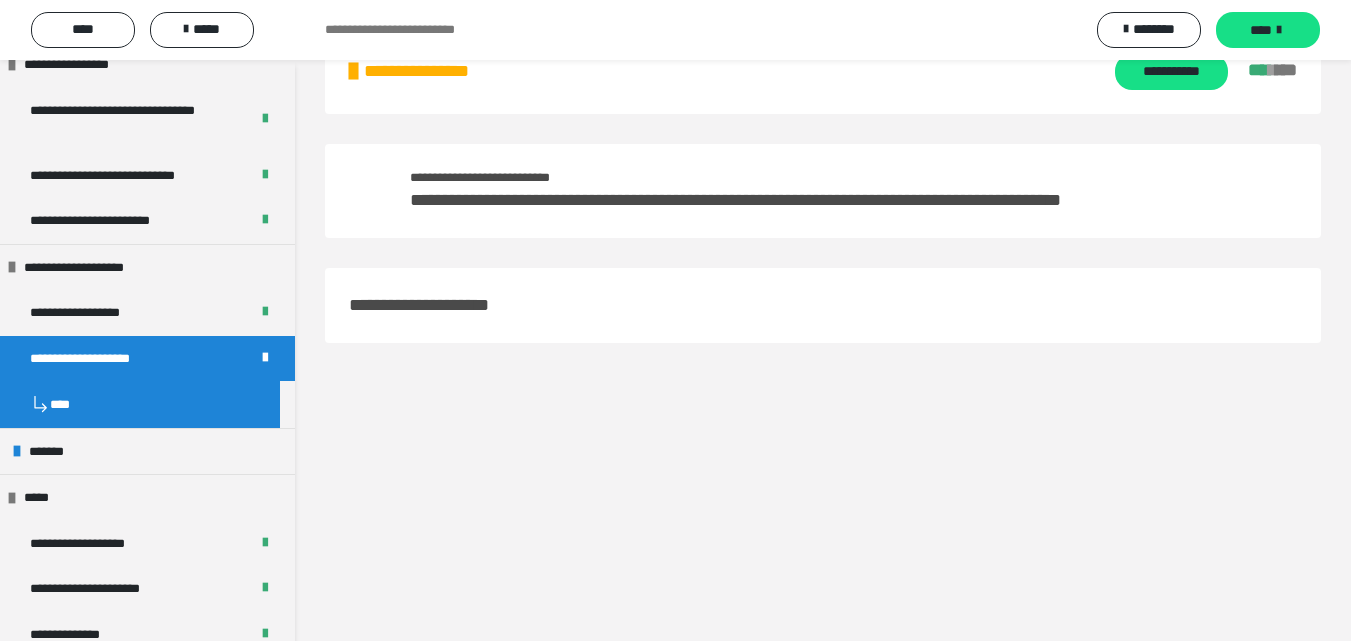click on "**********" at bounding box center (102, 359) 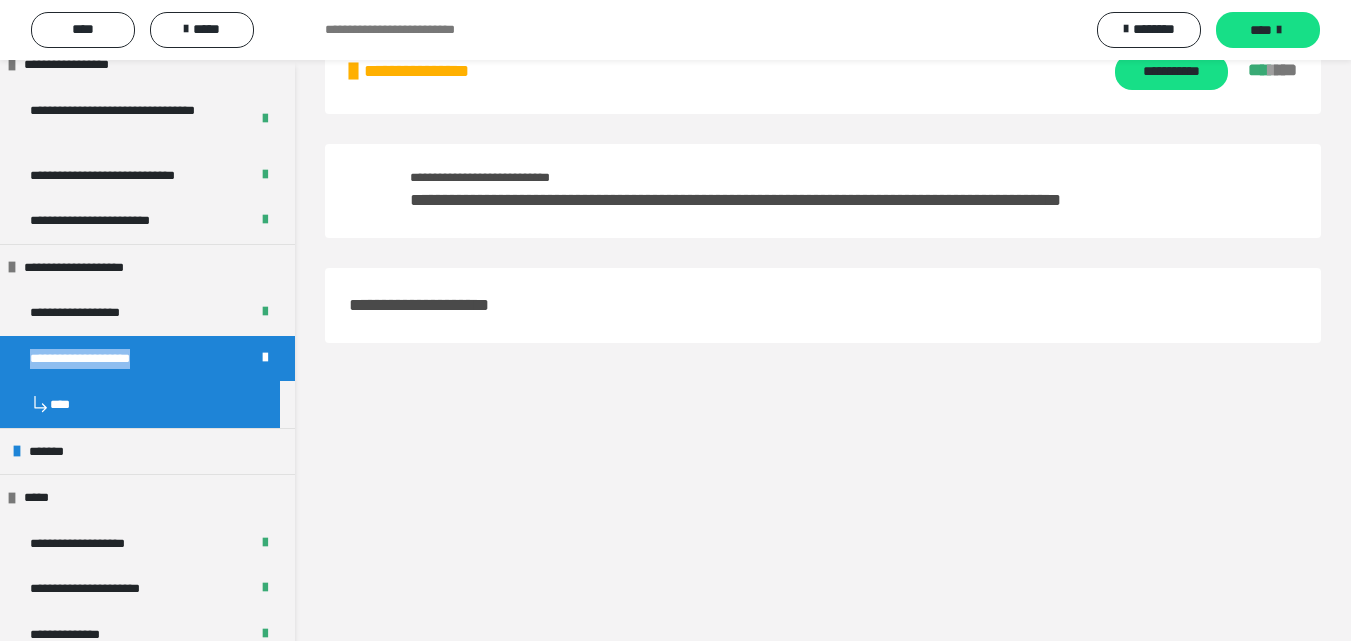 scroll, scrollTop: 3965, scrollLeft: 0, axis: vertical 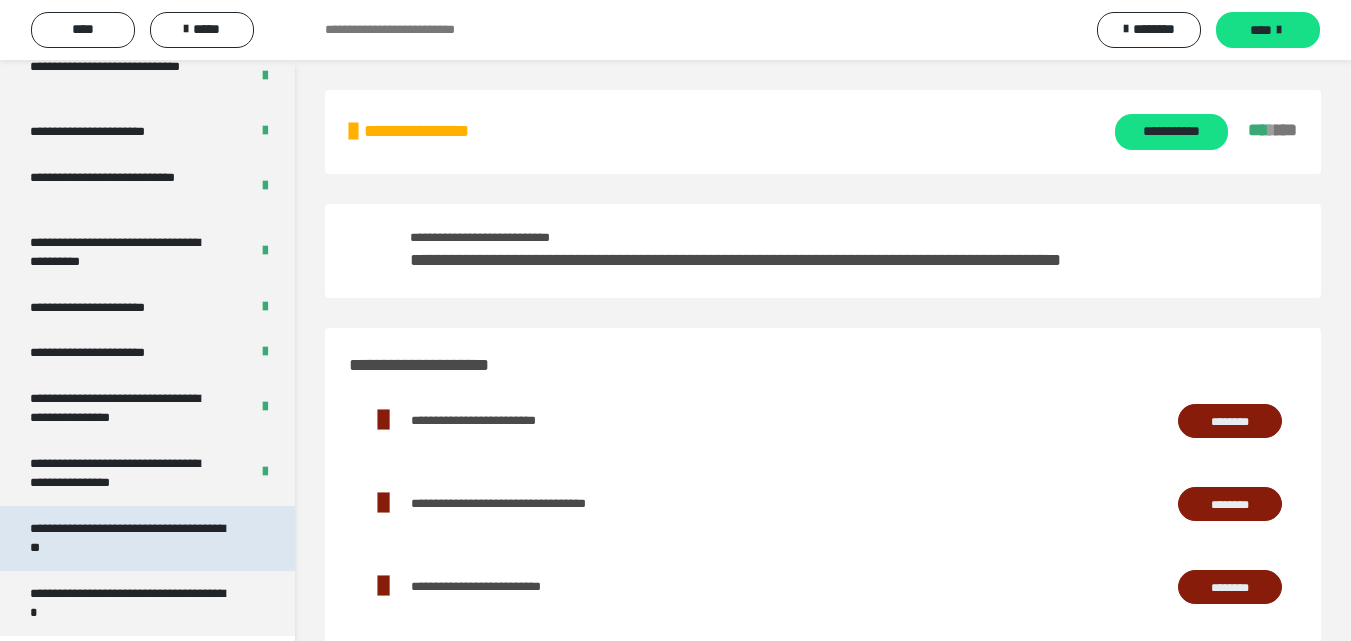 click on "**********" at bounding box center [132, 538] 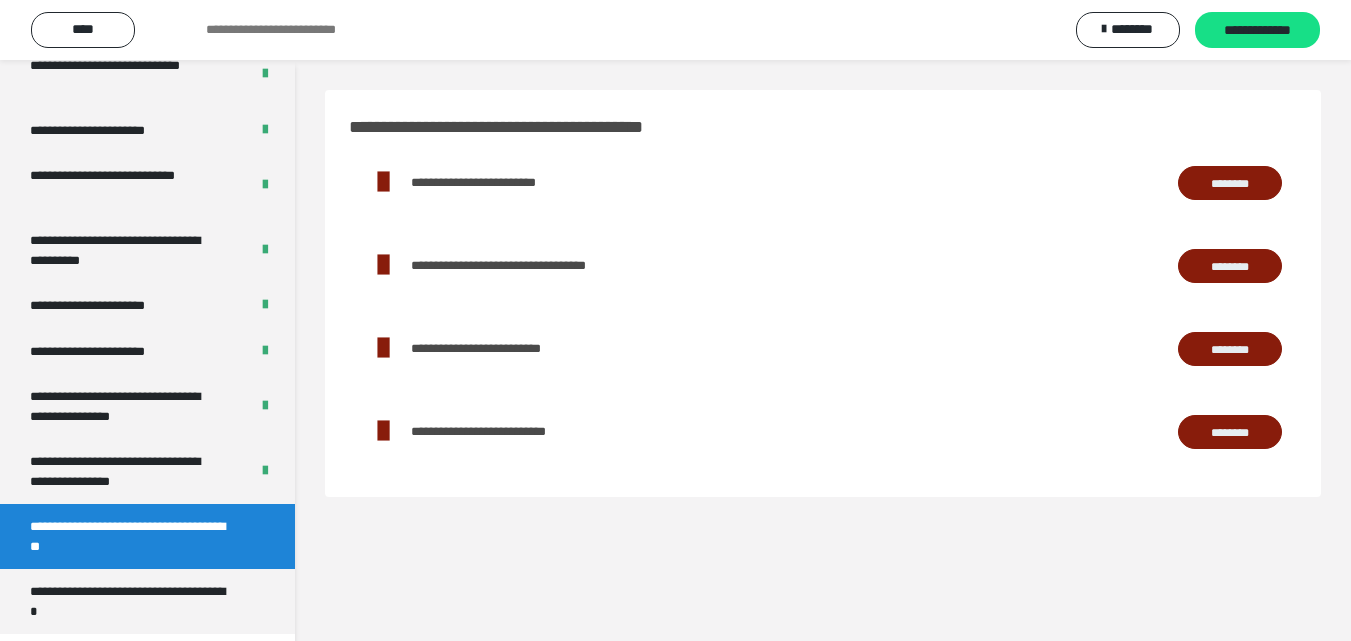 scroll, scrollTop: 4049, scrollLeft: 0, axis: vertical 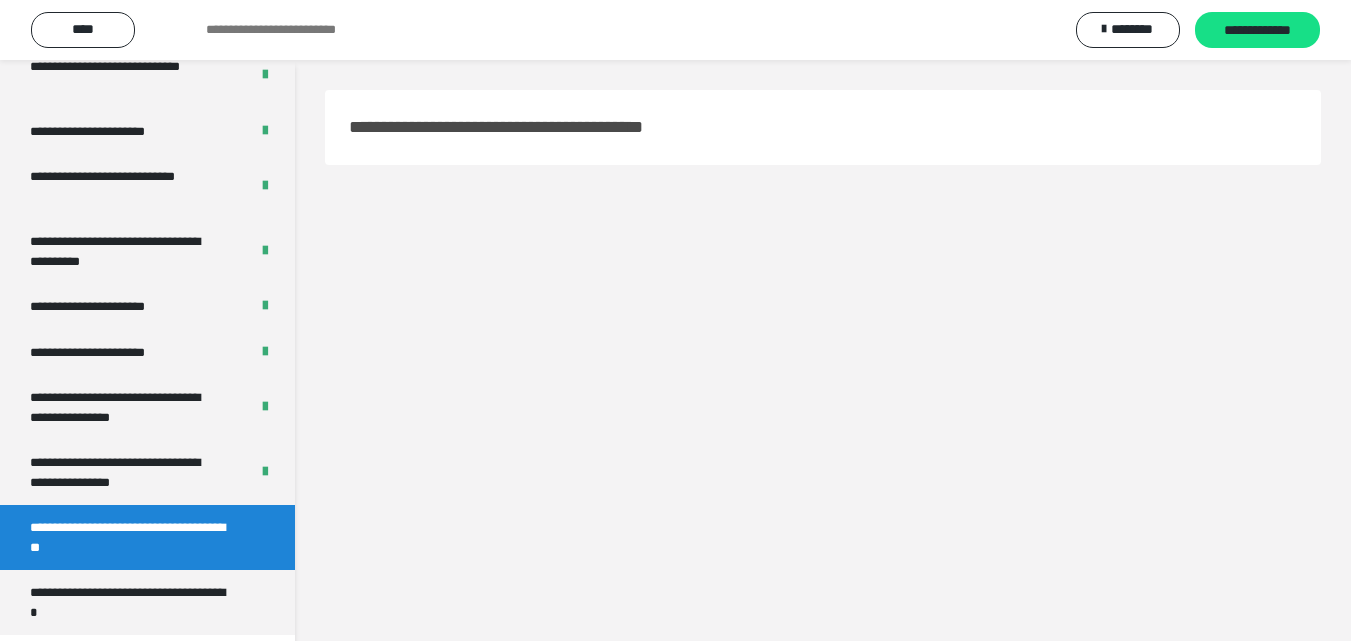 drag, startPoint x: 142, startPoint y: 534, endPoint x: 614, endPoint y: 495, distance: 473.6085 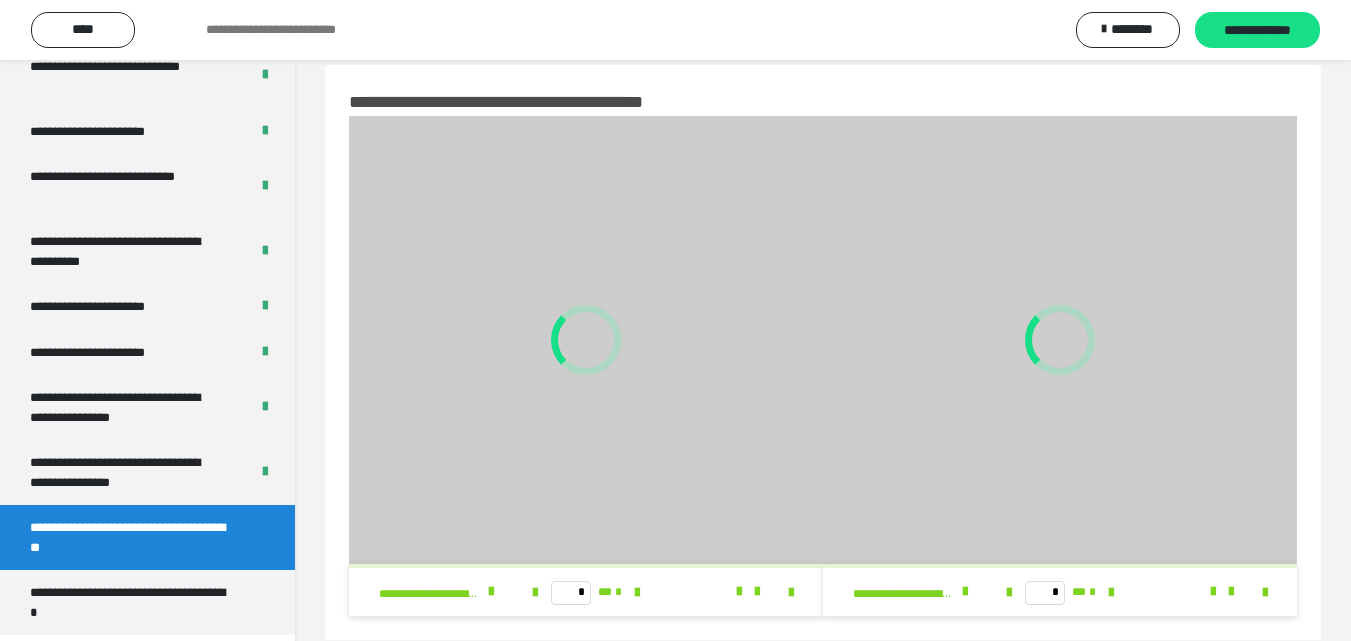 scroll, scrollTop: 60, scrollLeft: 0, axis: vertical 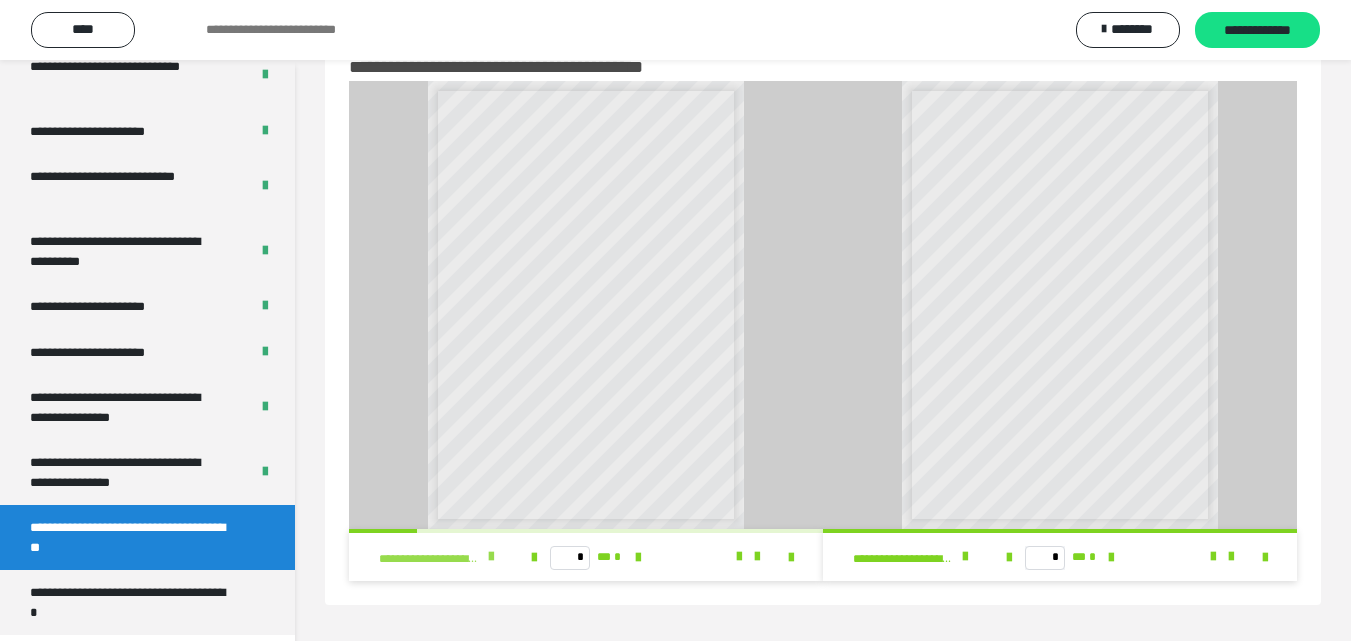 click at bounding box center [491, 557] 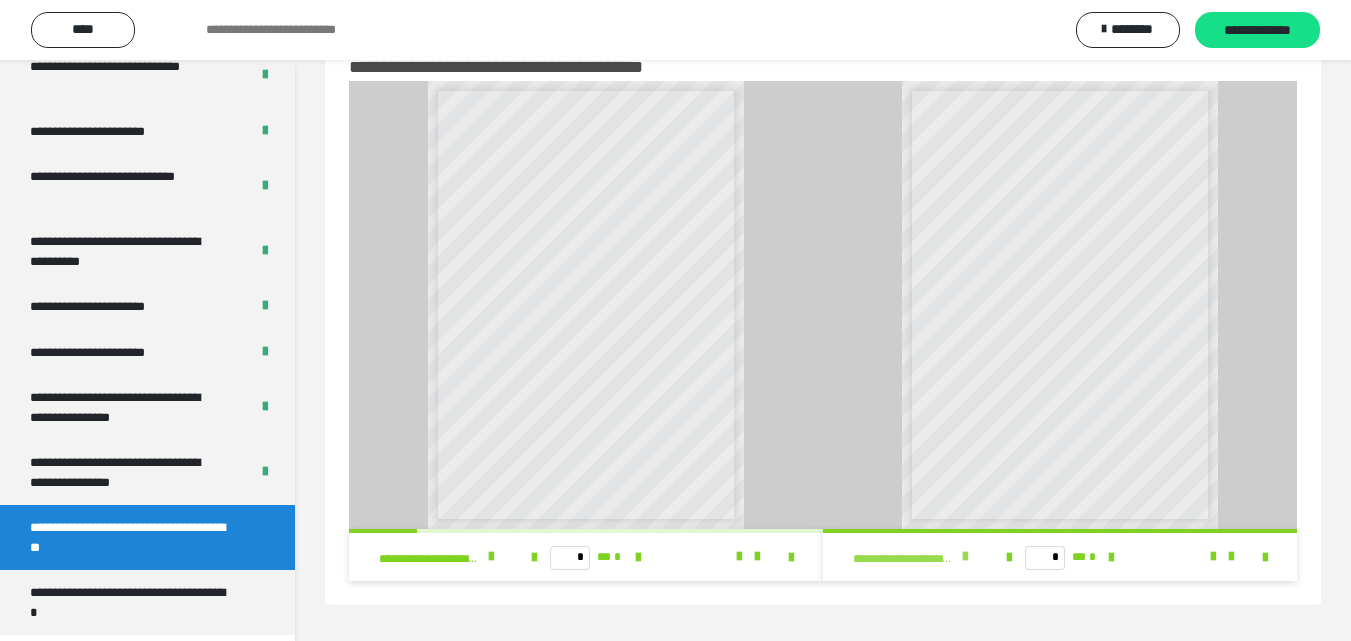 click at bounding box center (965, 557) 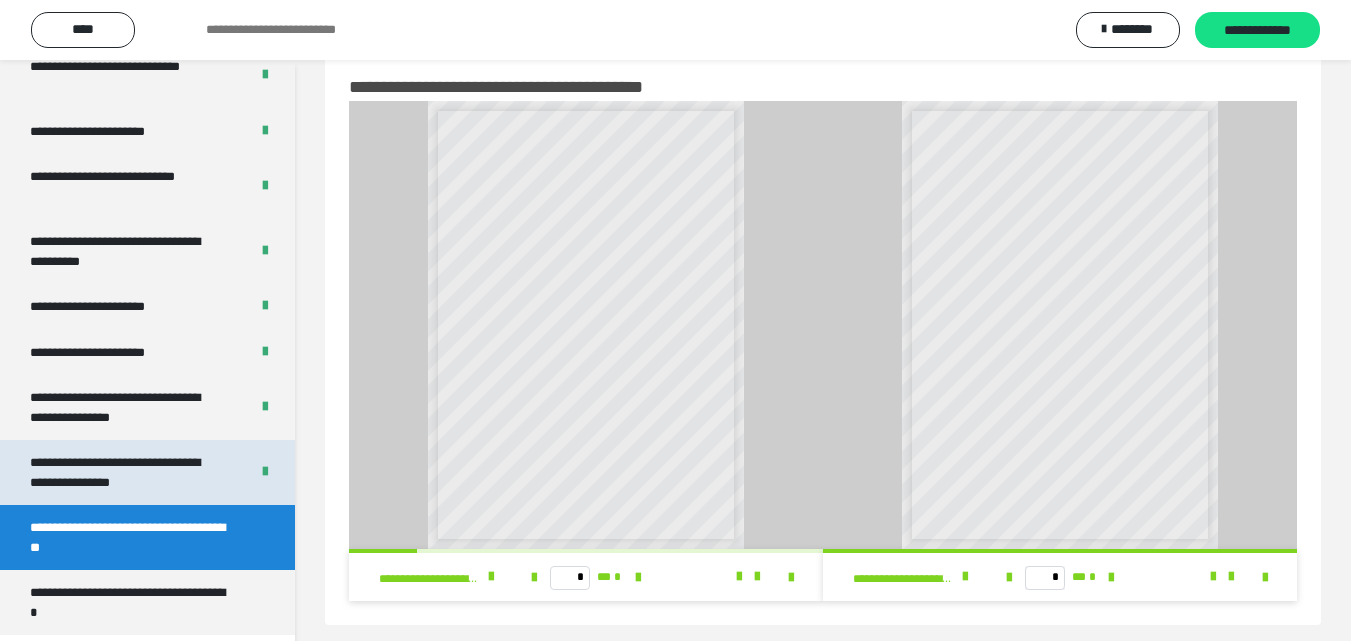 scroll, scrollTop: 60, scrollLeft: 0, axis: vertical 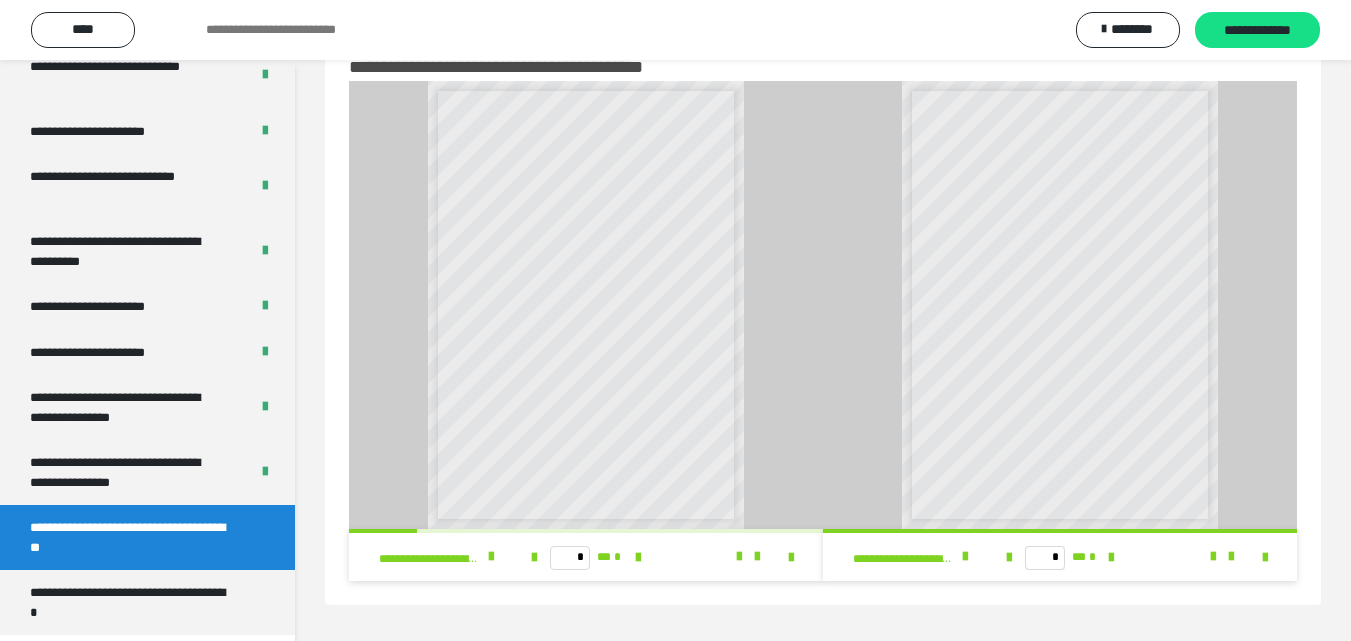 click on "**********" at bounding box center [675, 30] 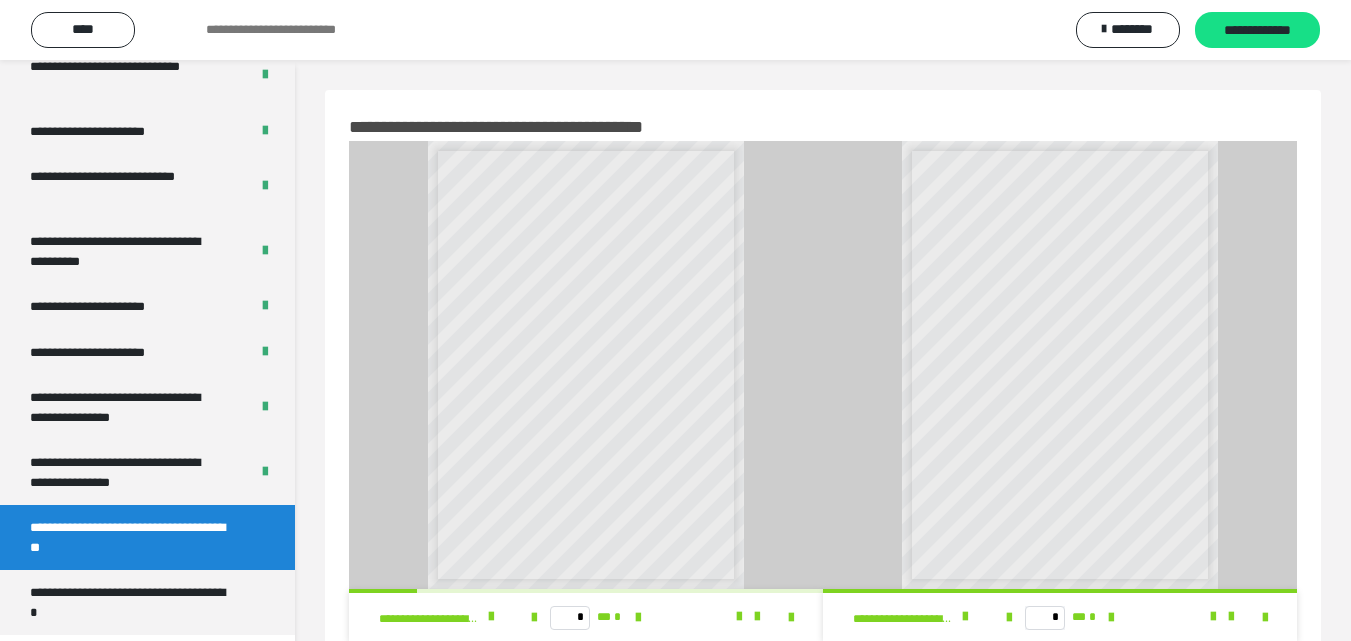 scroll, scrollTop: 60, scrollLeft: 0, axis: vertical 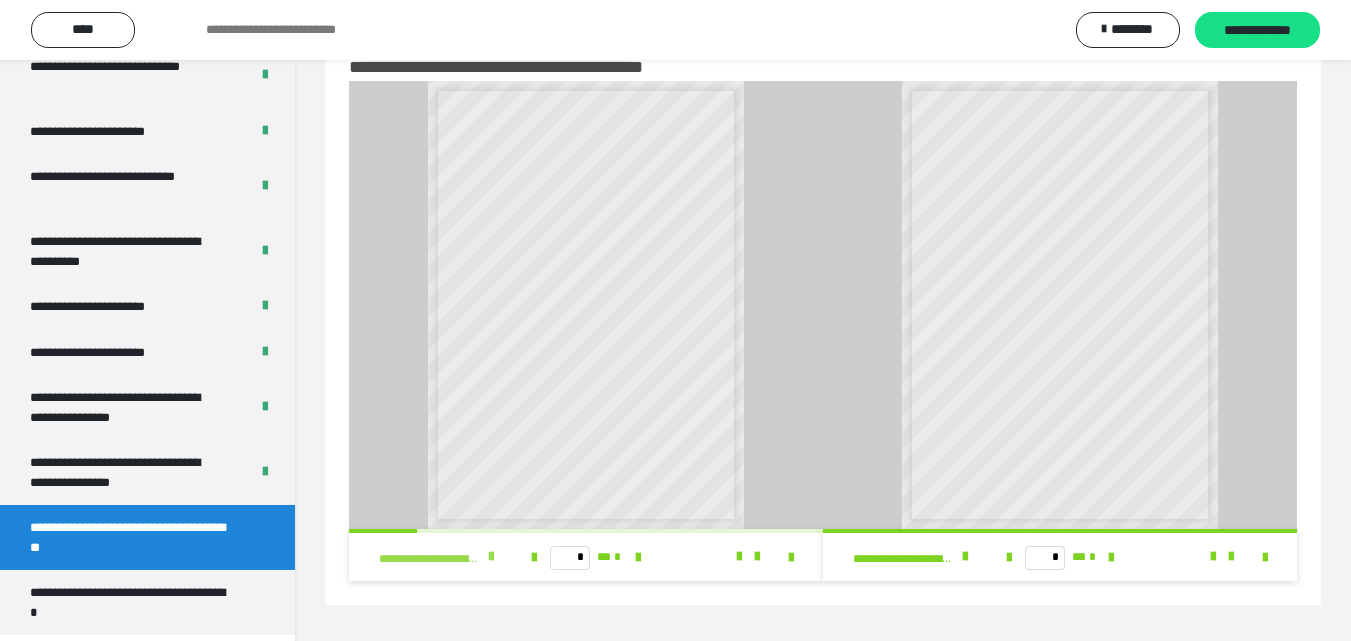 click at bounding box center (491, 557) 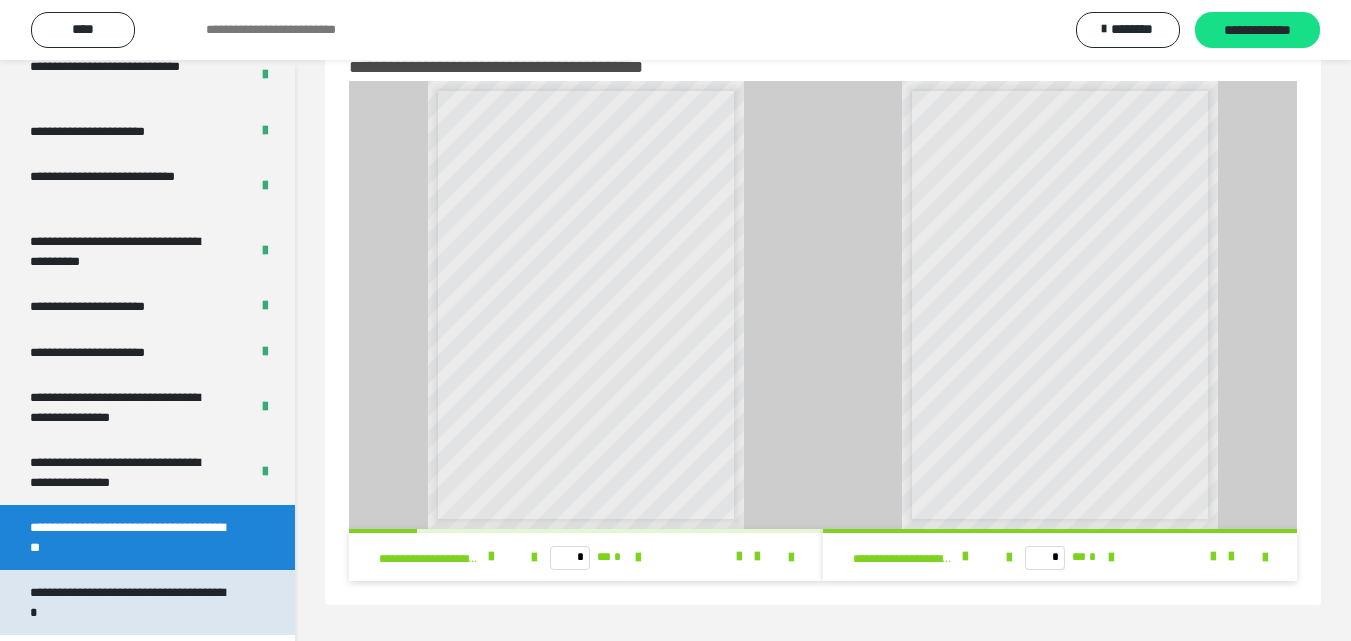 click on "**********" at bounding box center [132, 602] 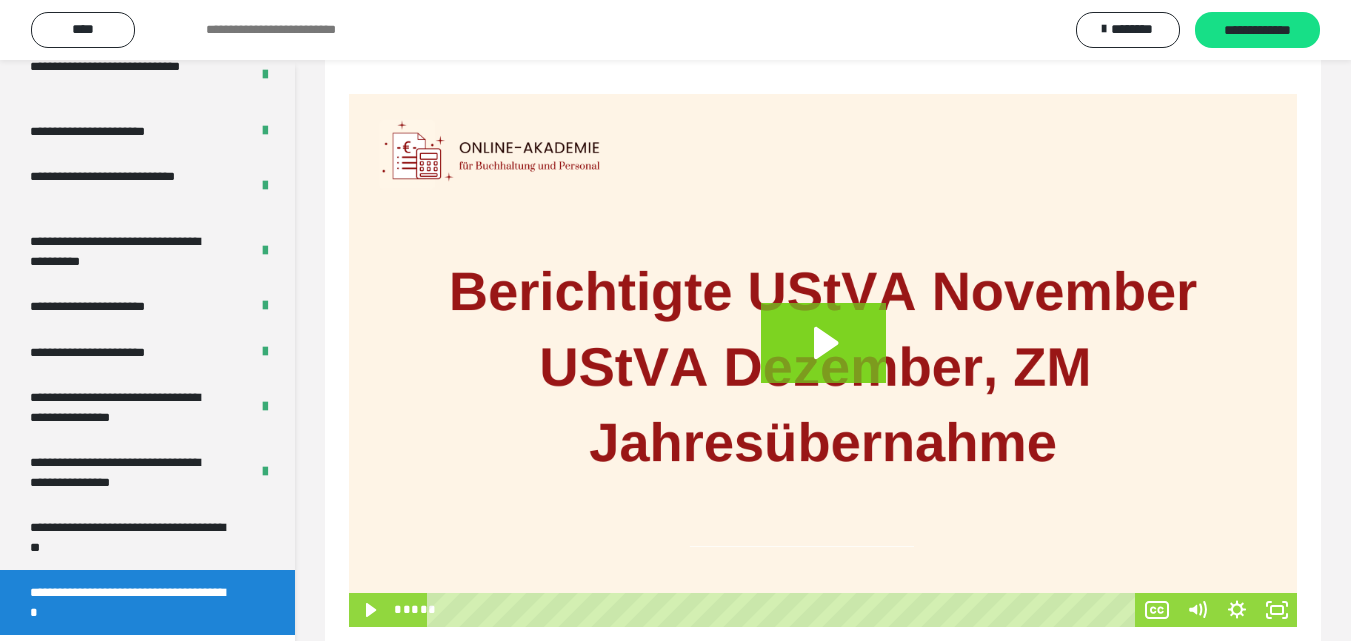 scroll, scrollTop: 288, scrollLeft: 0, axis: vertical 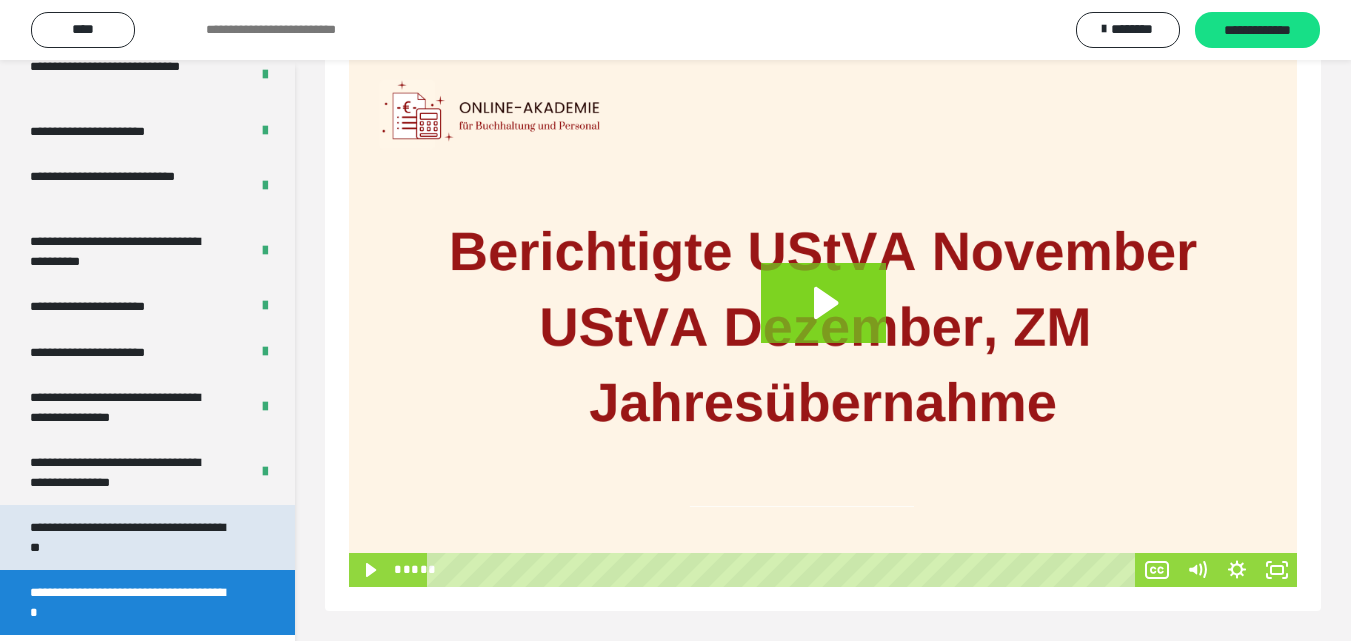 click on "**********" at bounding box center [132, 537] 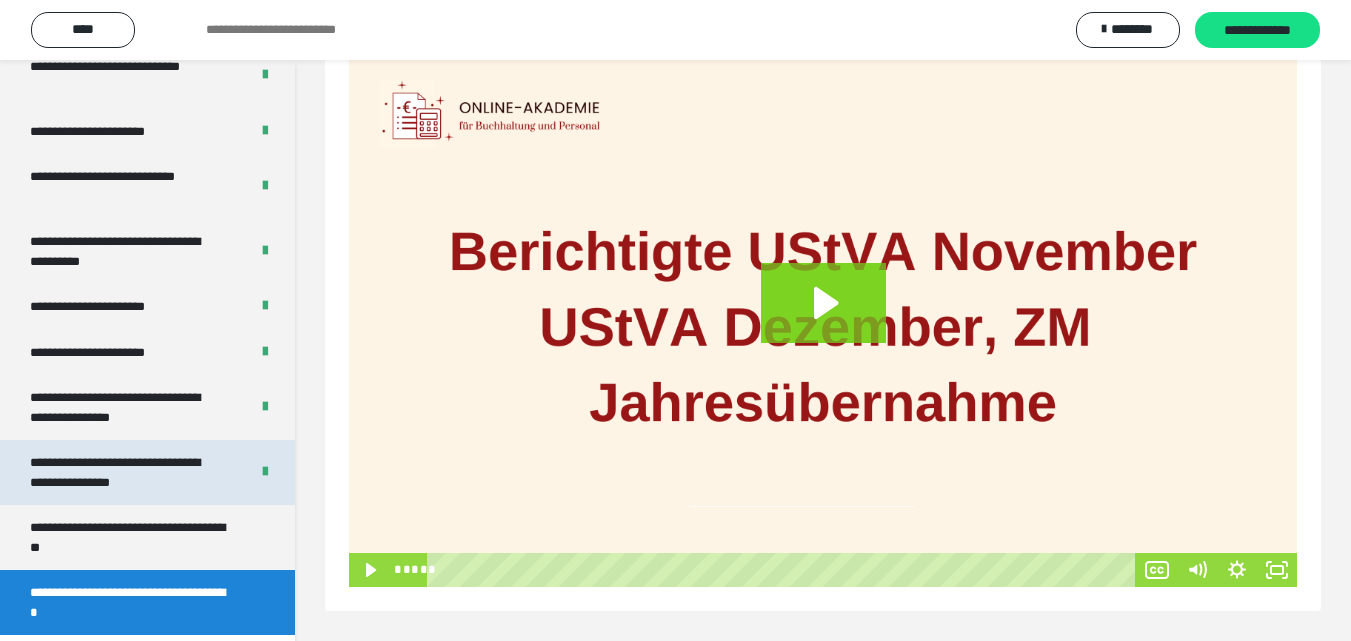 click on "**********" at bounding box center [124, 472] 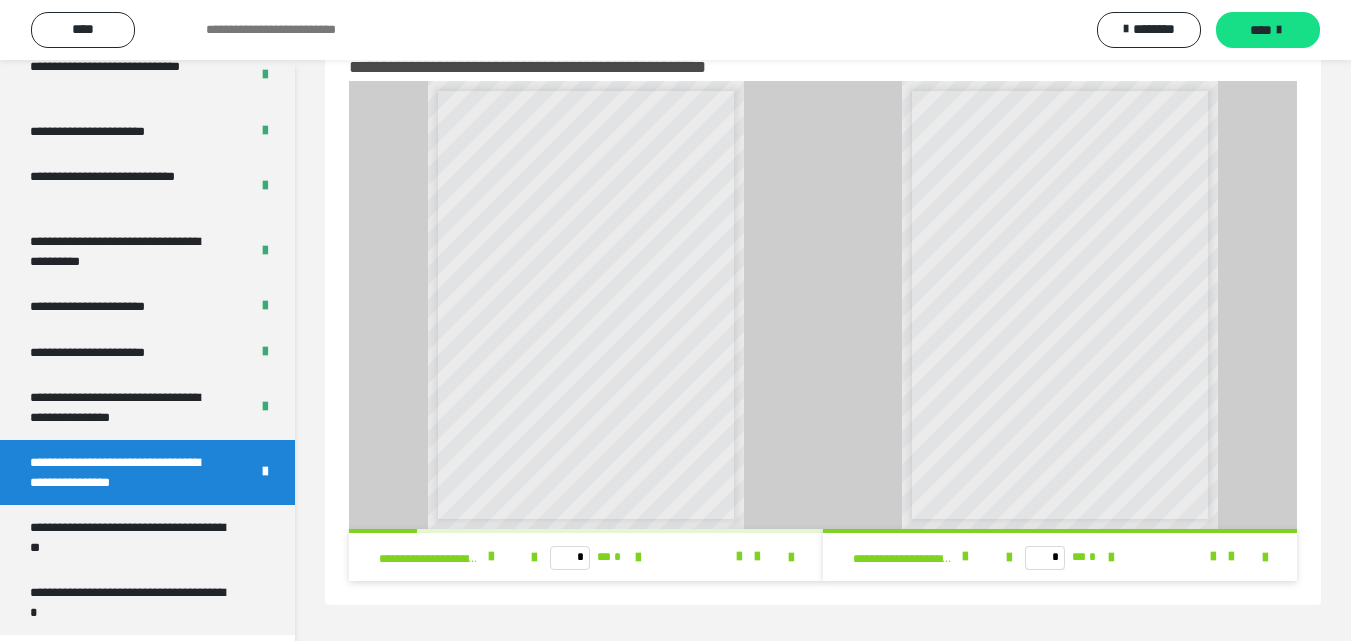 scroll, scrollTop: 0, scrollLeft: 0, axis: both 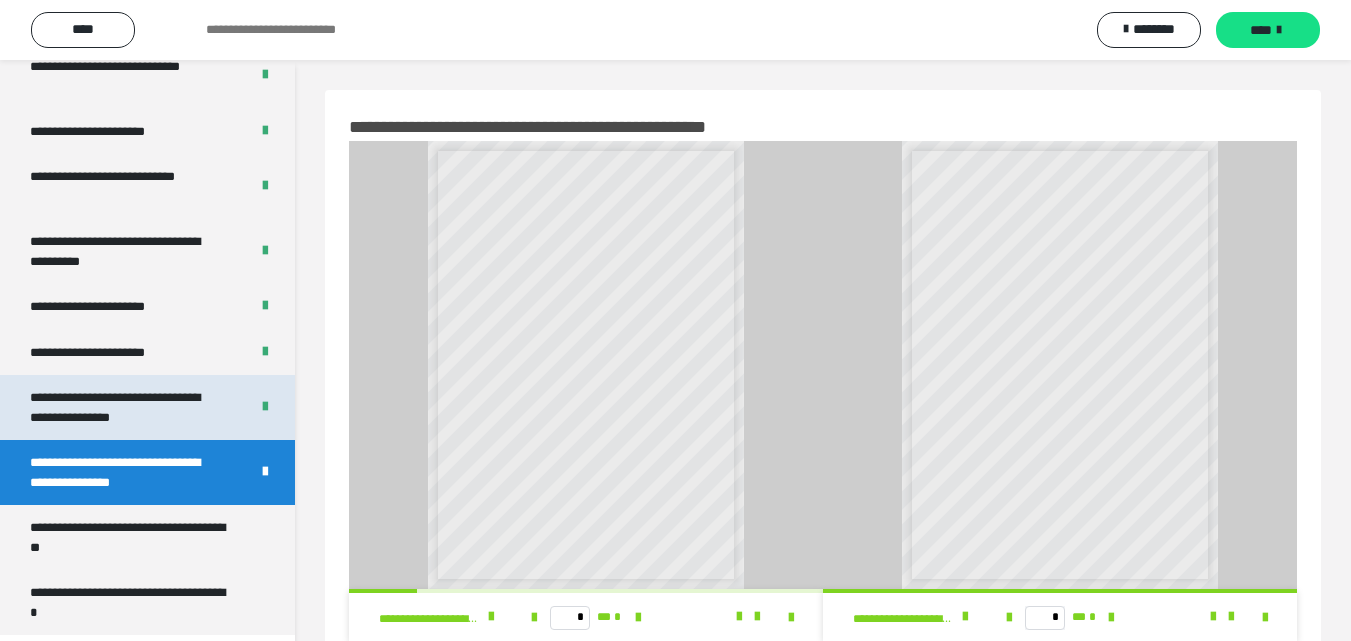 click on "**********" at bounding box center (124, 407) 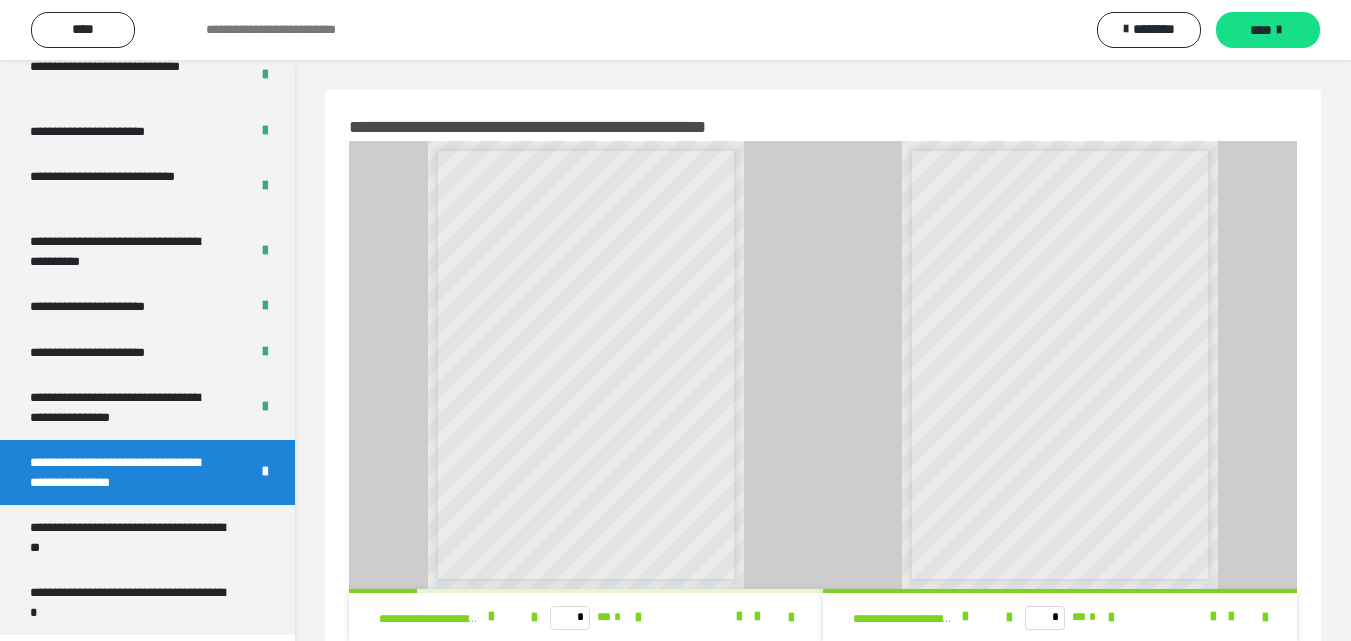 click on "**********" at bounding box center (124, 472) 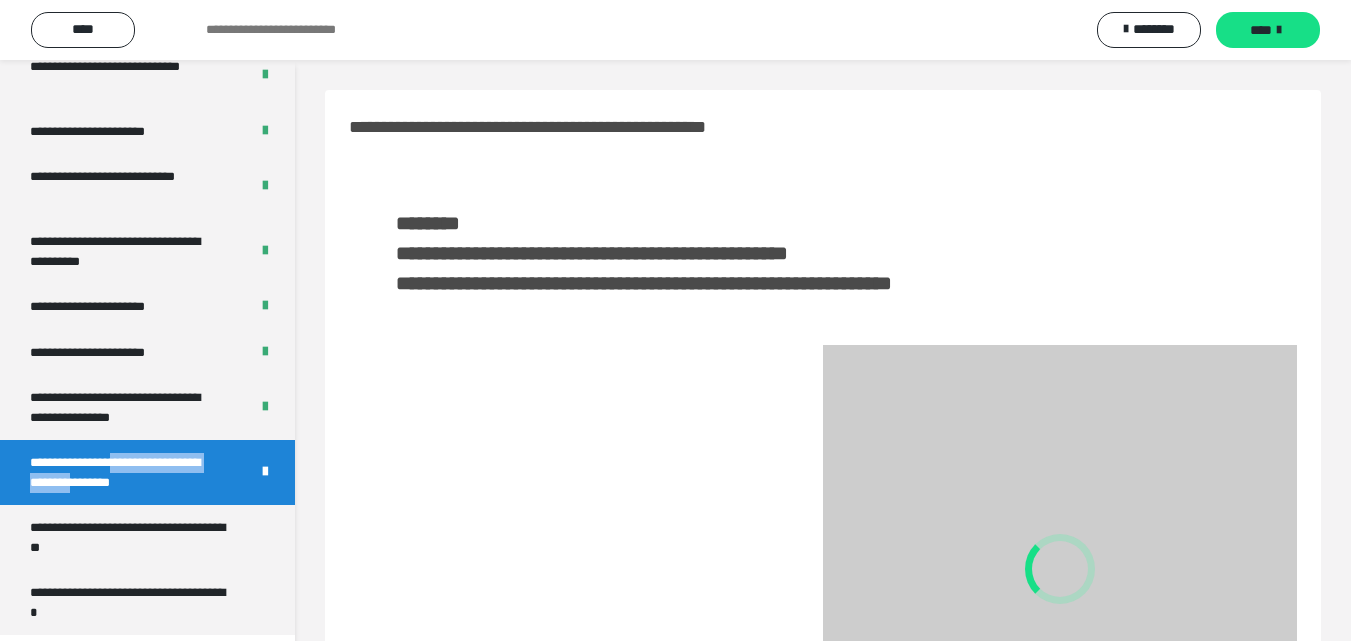 scroll, scrollTop: 60, scrollLeft: 0, axis: vertical 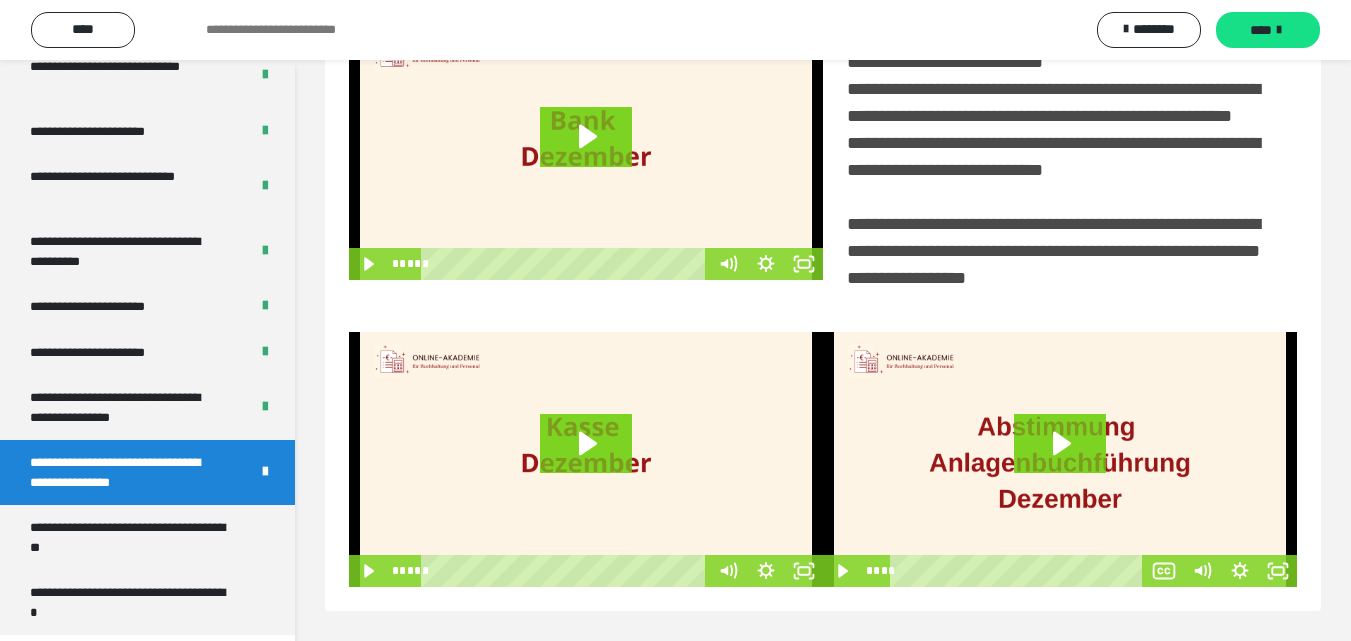 click on "**********" at bounding box center [124, 472] 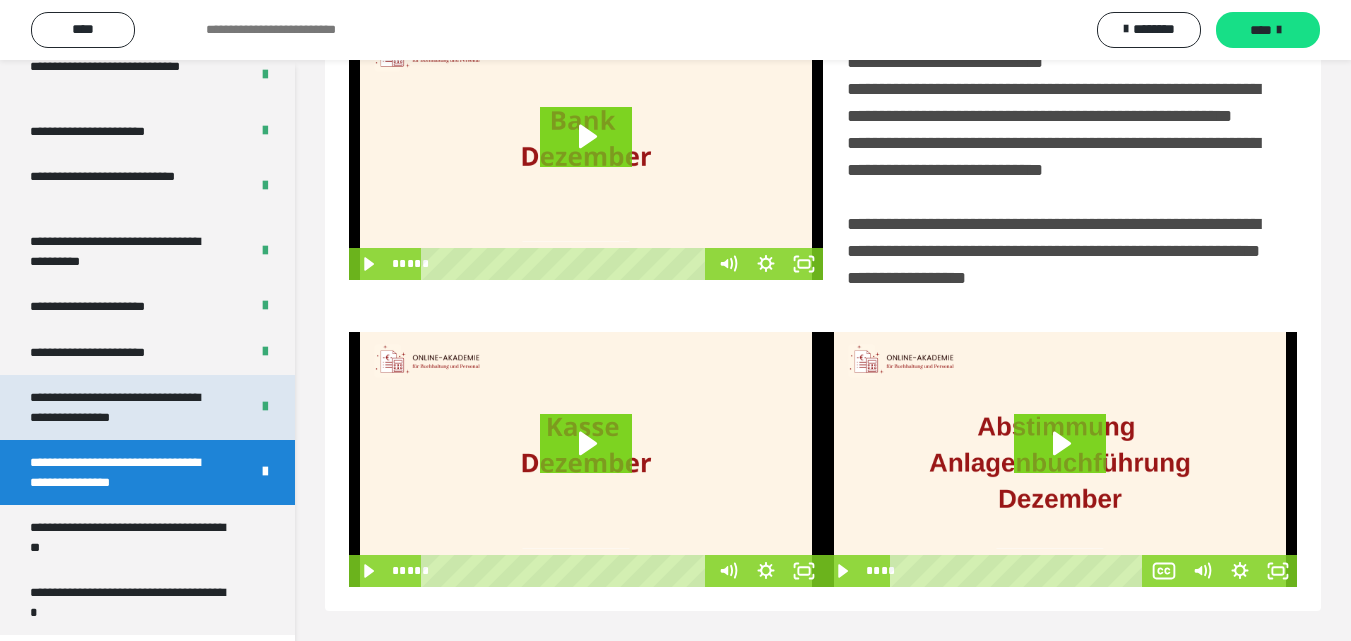 click on "**********" at bounding box center (124, 407) 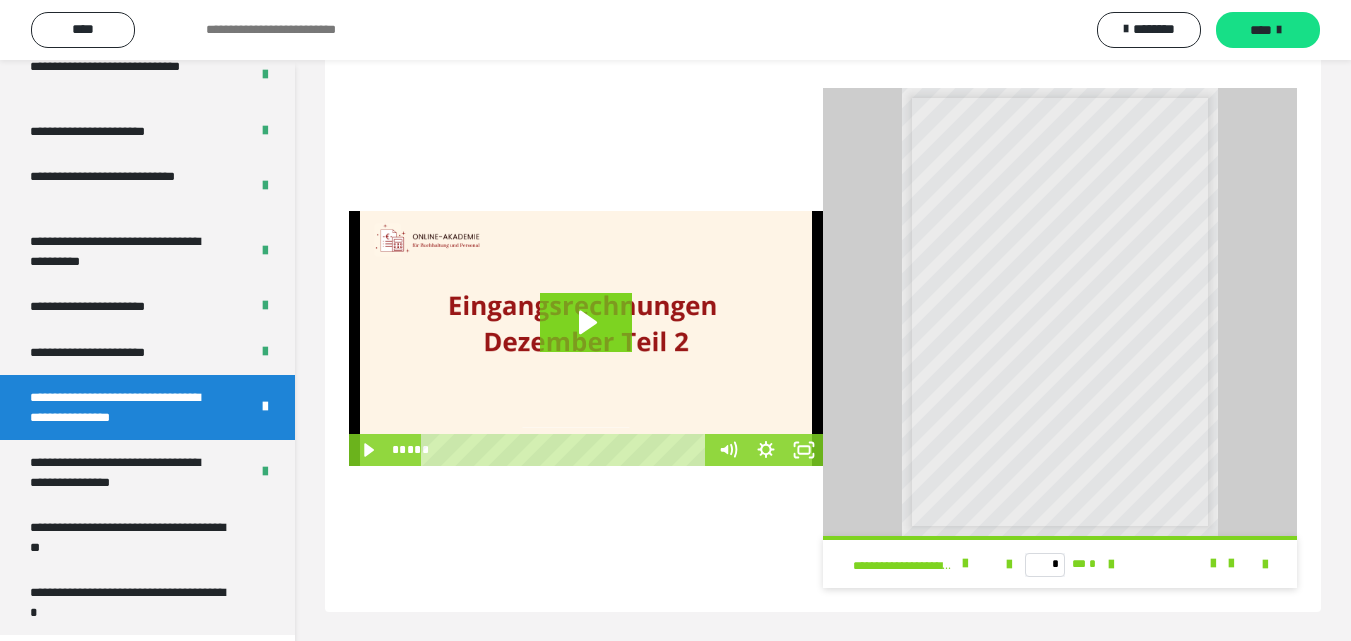 scroll, scrollTop: 505, scrollLeft: 0, axis: vertical 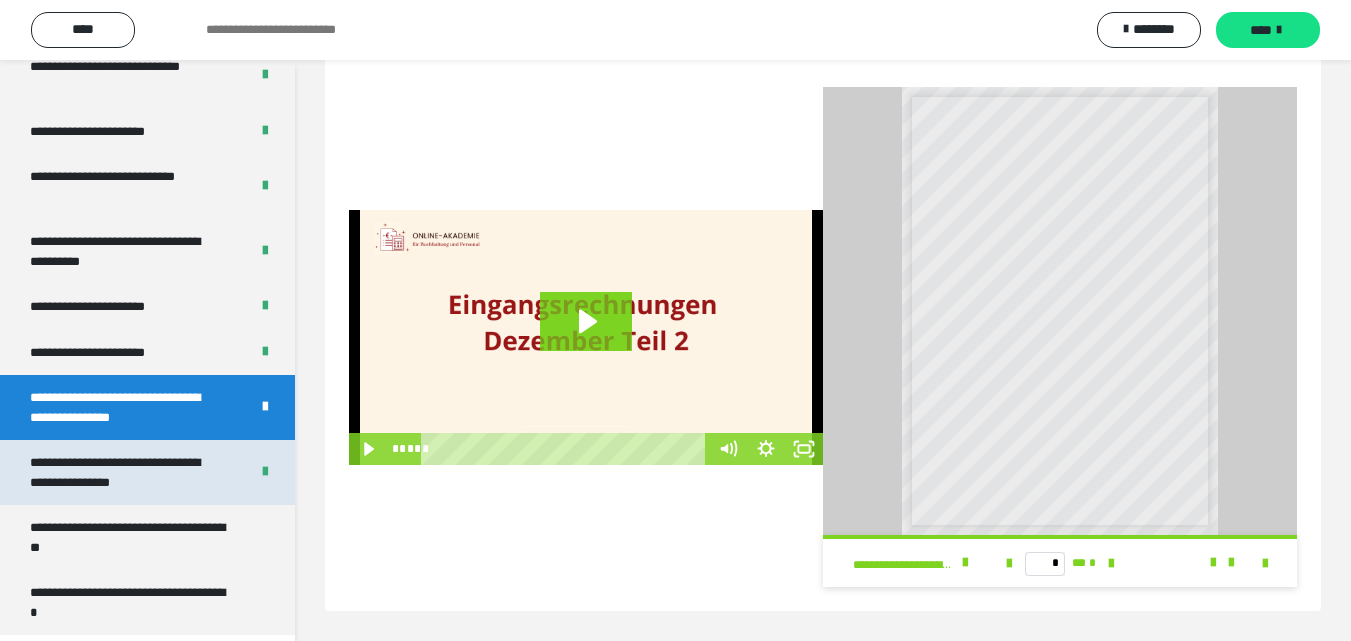 click on "**********" at bounding box center [124, 472] 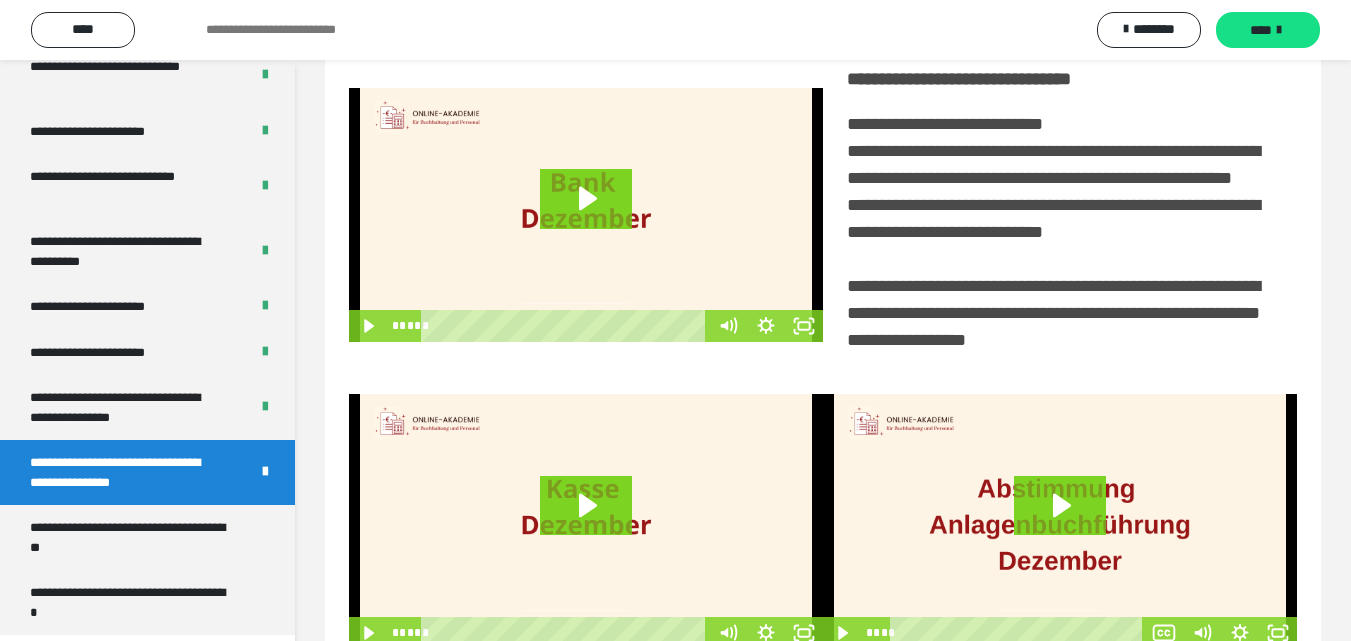 scroll, scrollTop: 503, scrollLeft: 0, axis: vertical 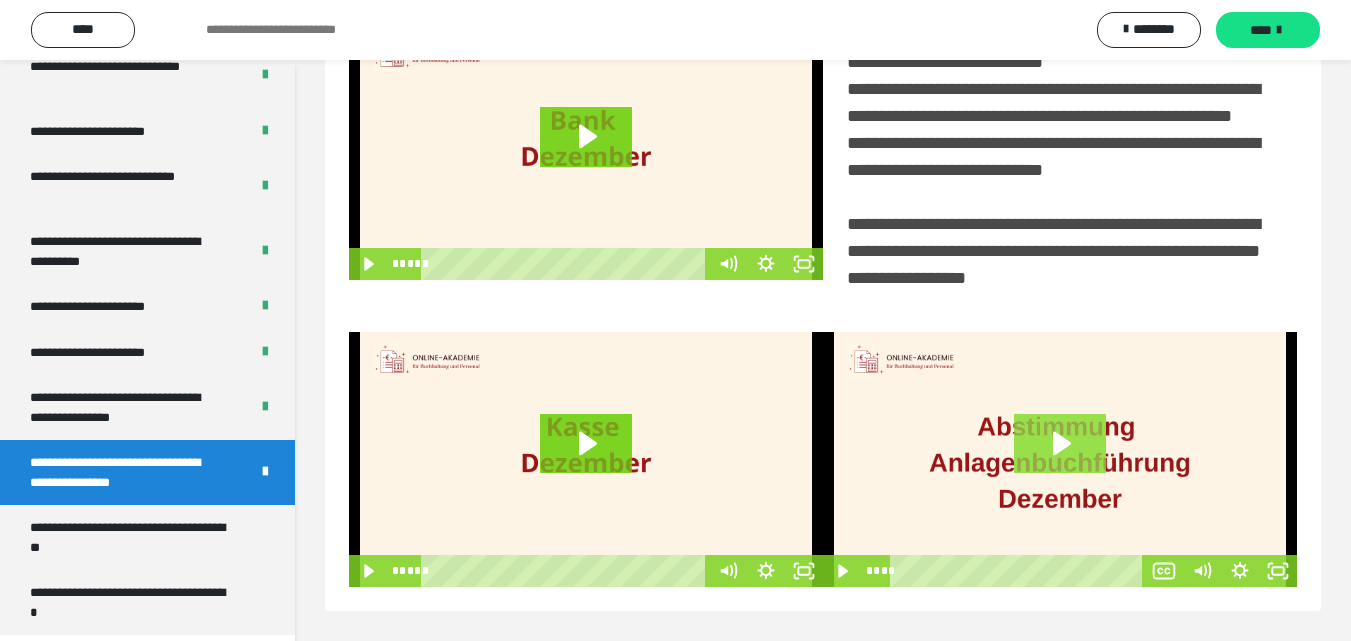 click 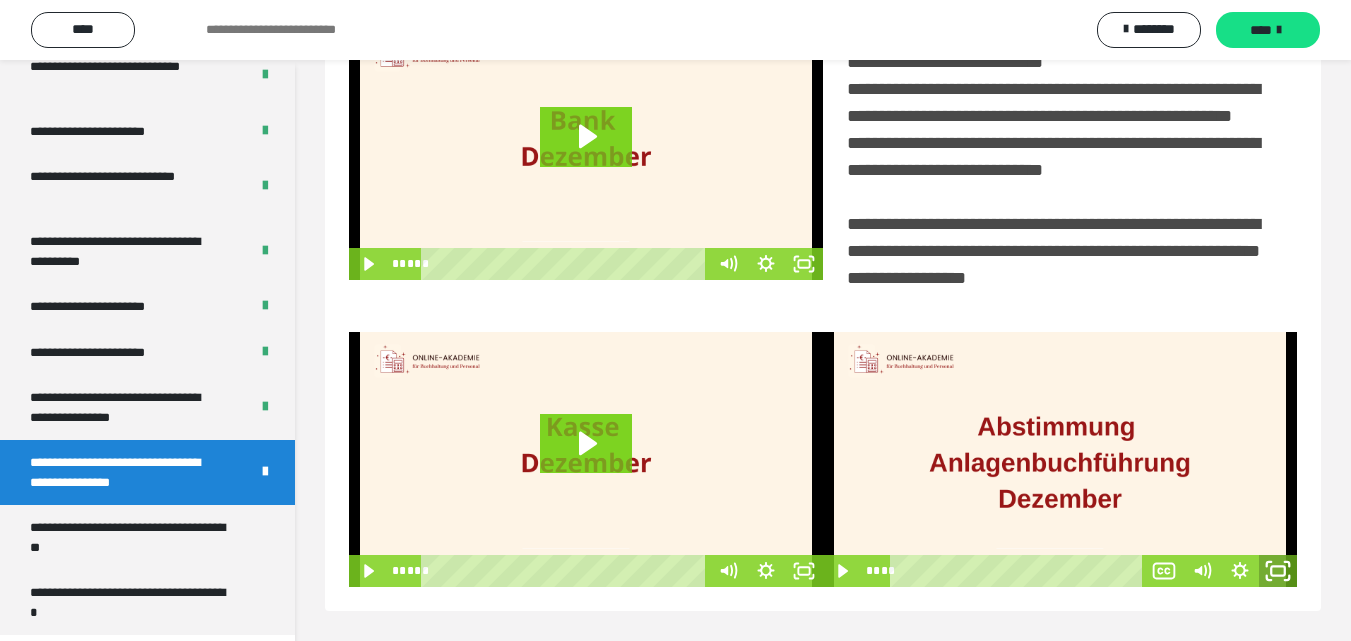 click 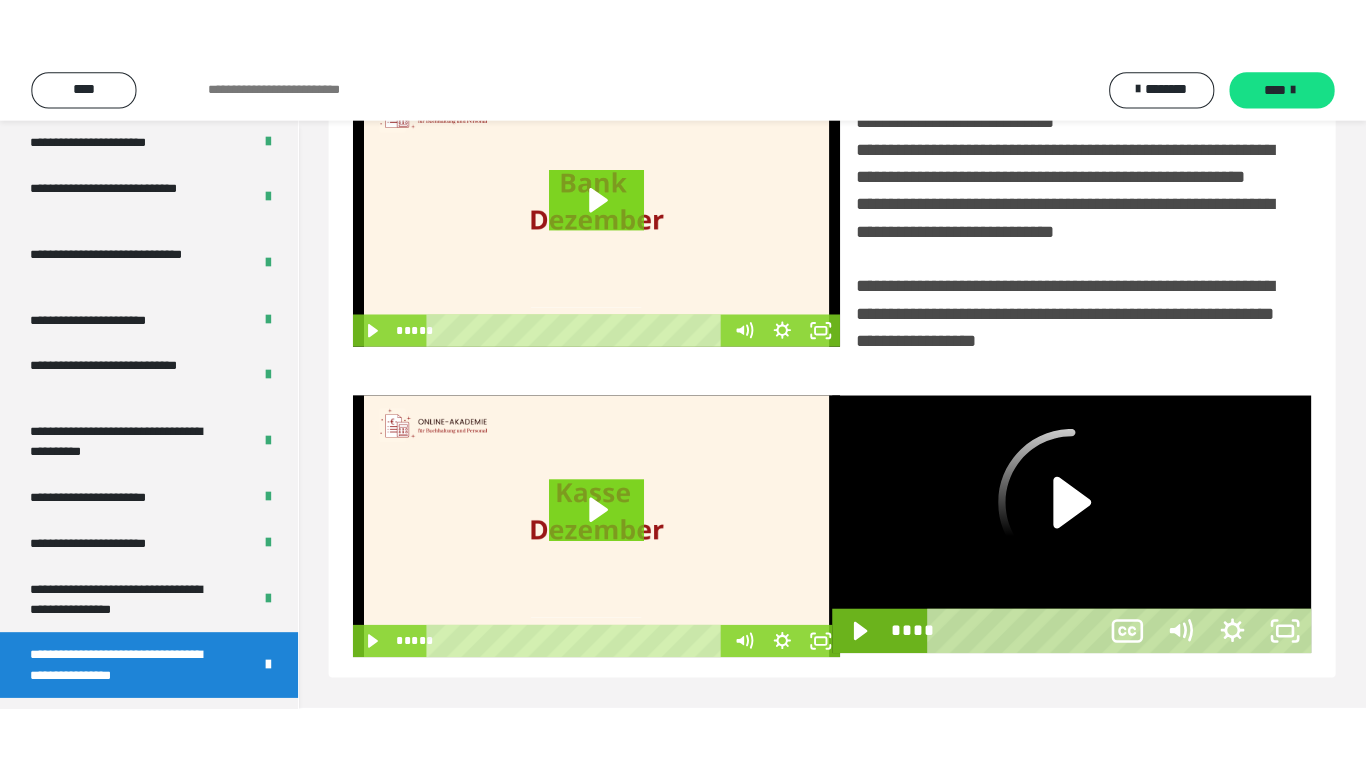 scroll, scrollTop: 358, scrollLeft: 0, axis: vertical 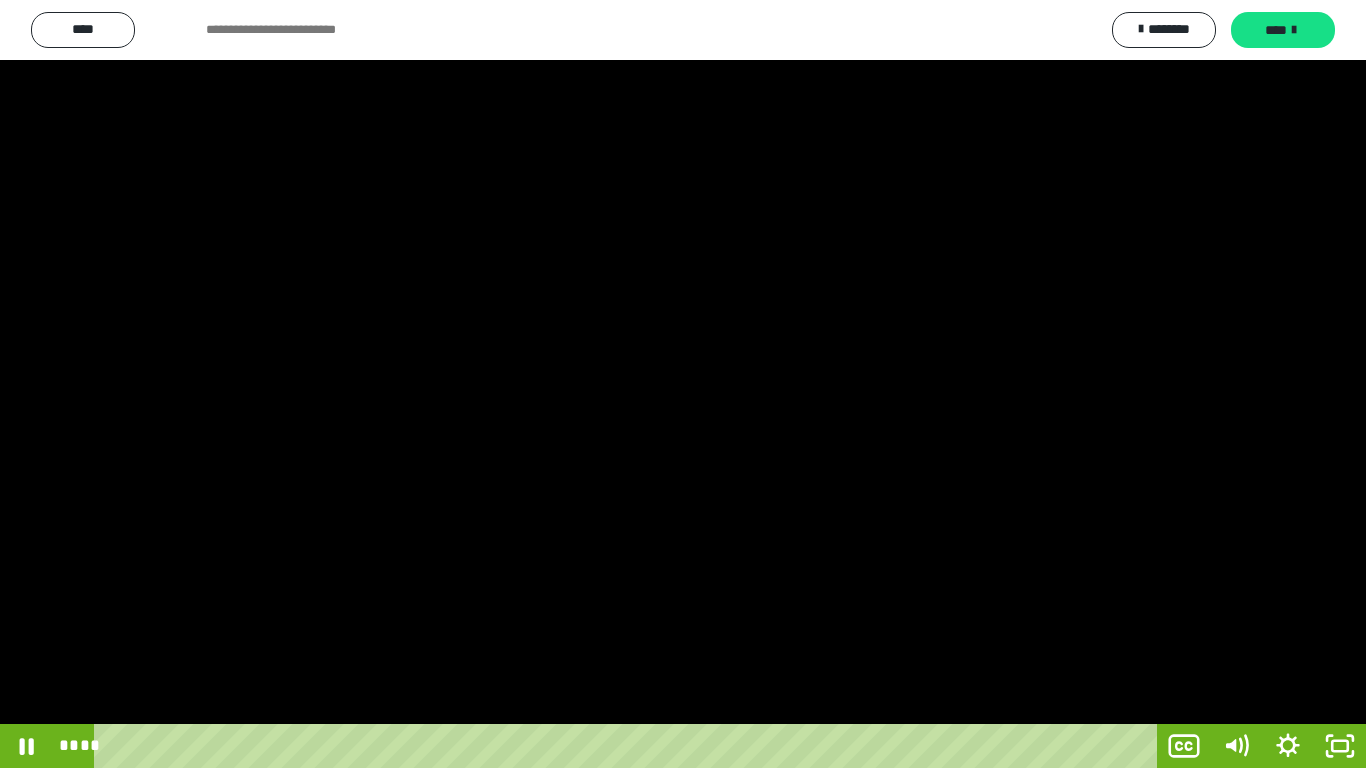 click at bounding box center [683, 384] 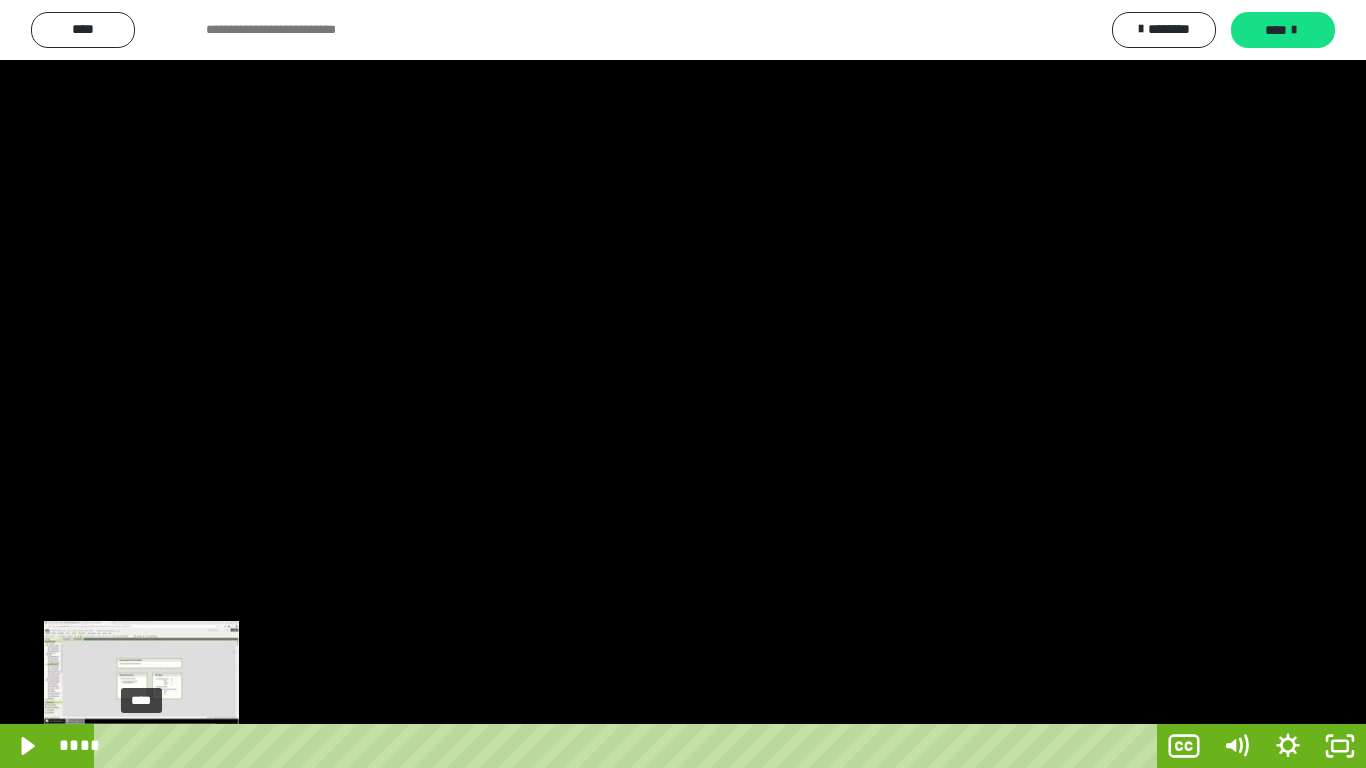 click on "****" at bounding box center (629, 746) 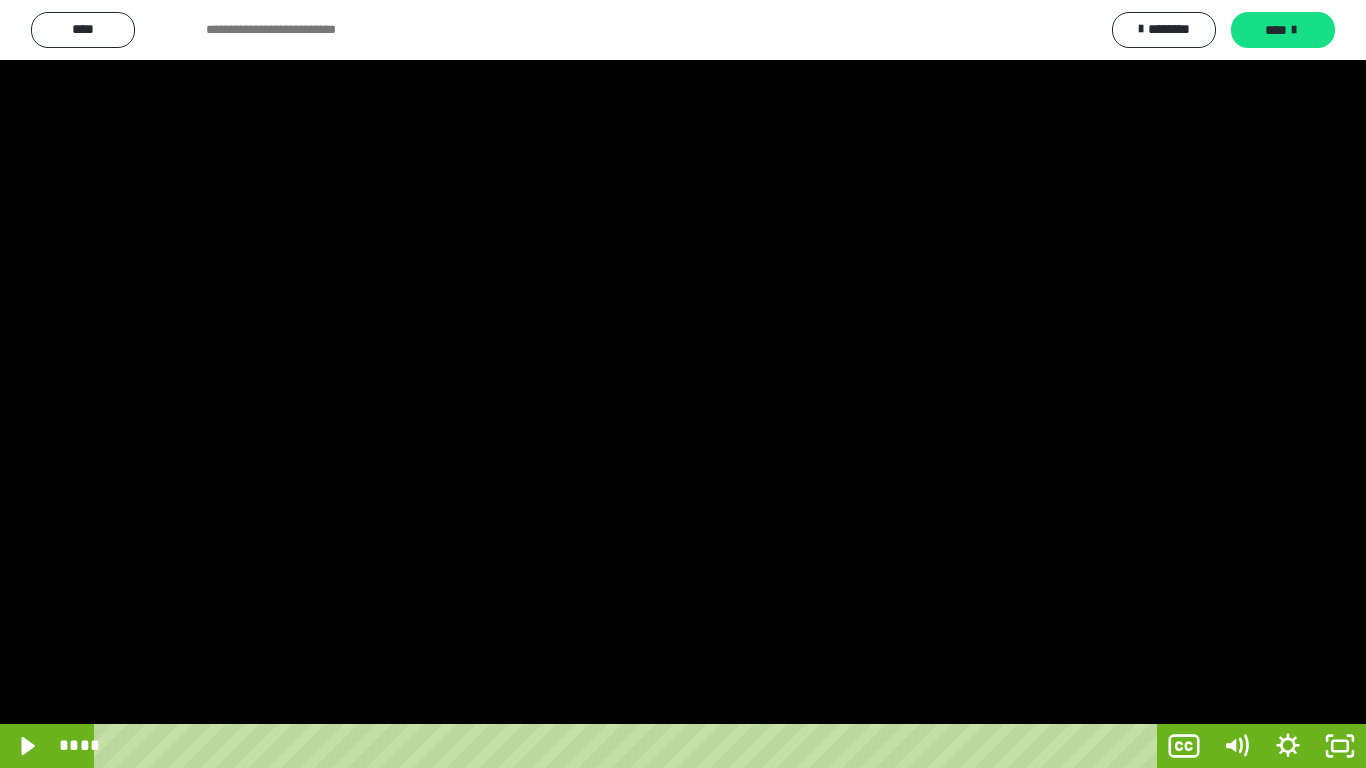 click at bounding box center [683, 384] 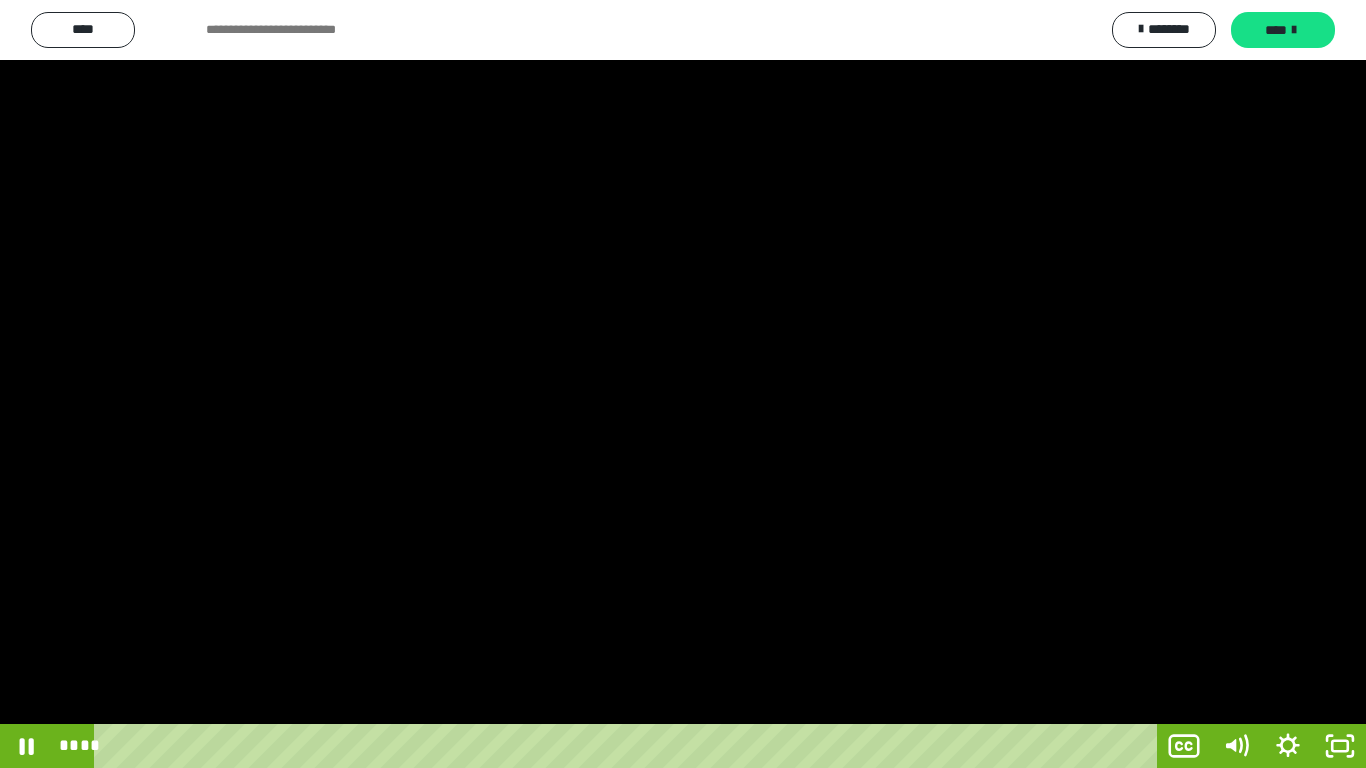click at bounding box center (683, 384) 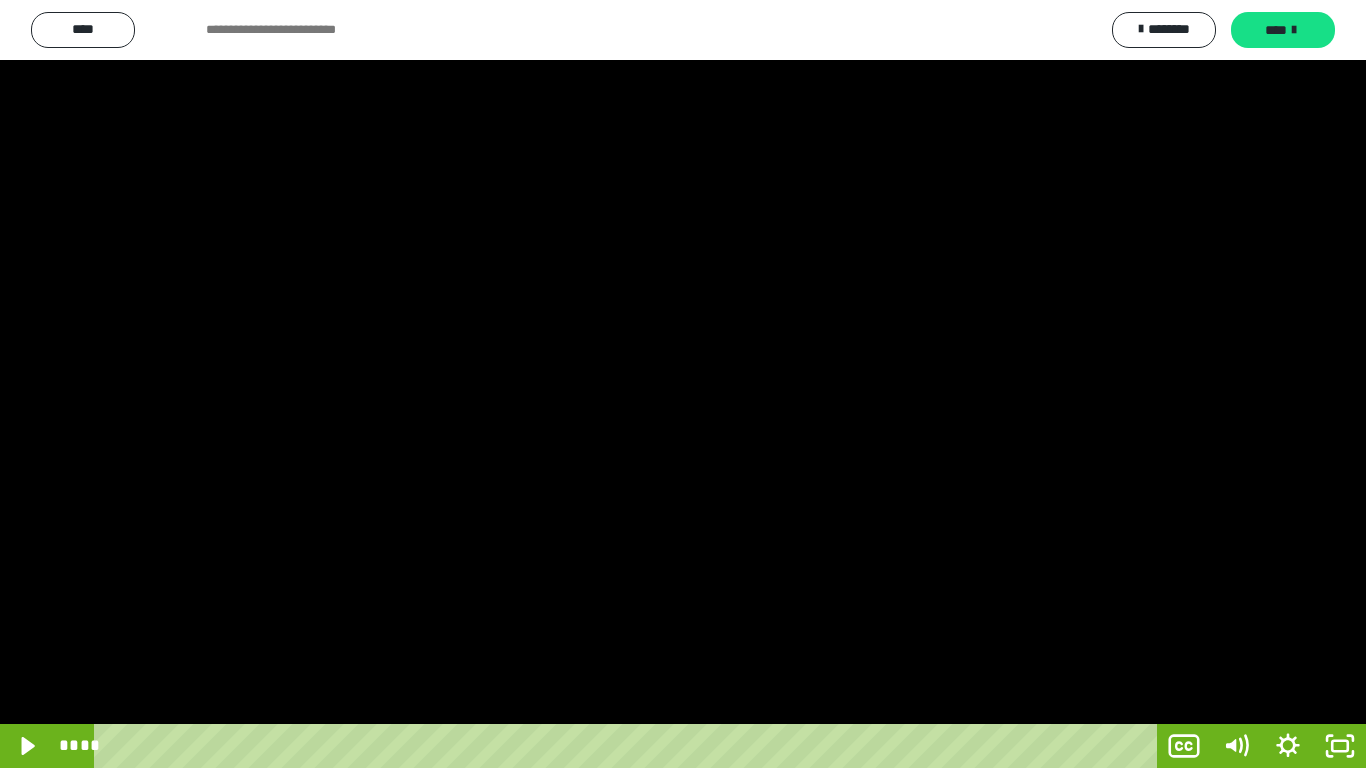 click at bounding box center (683, 384) 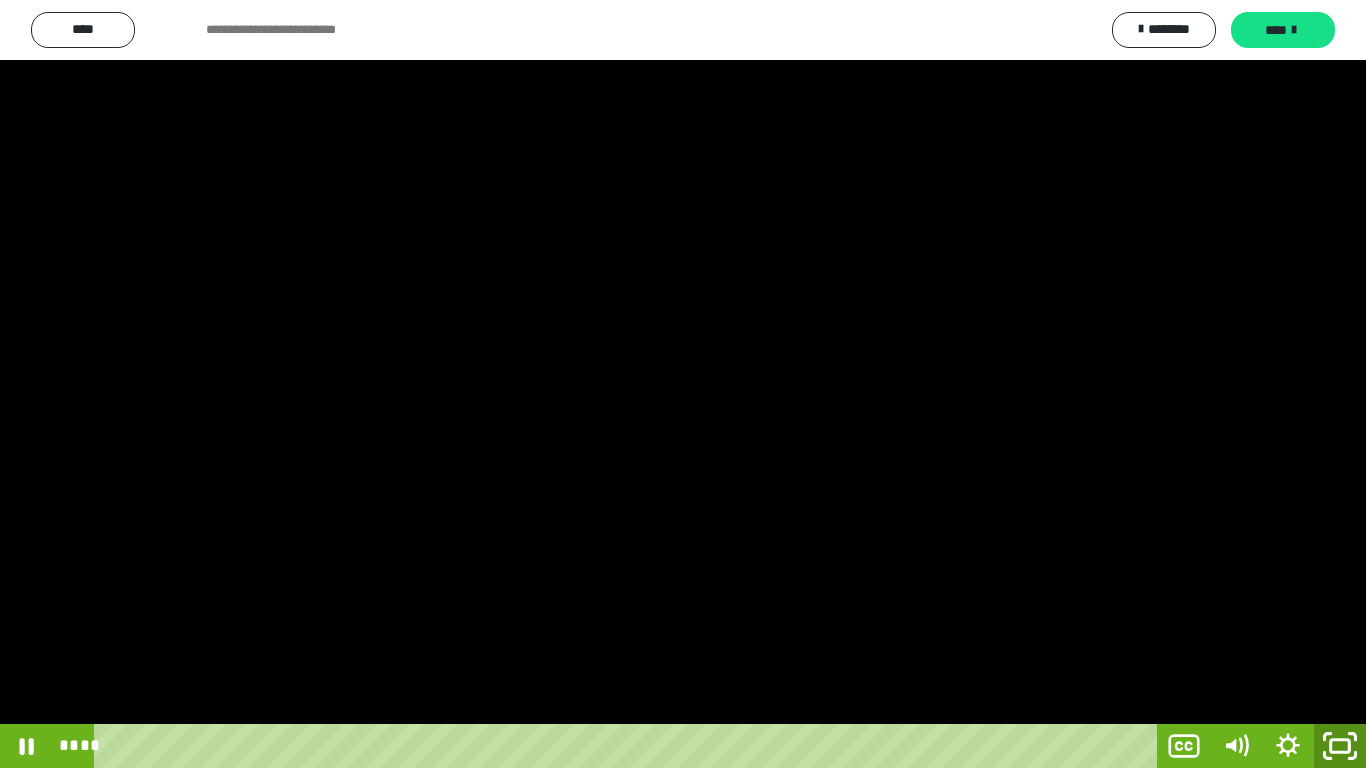 click 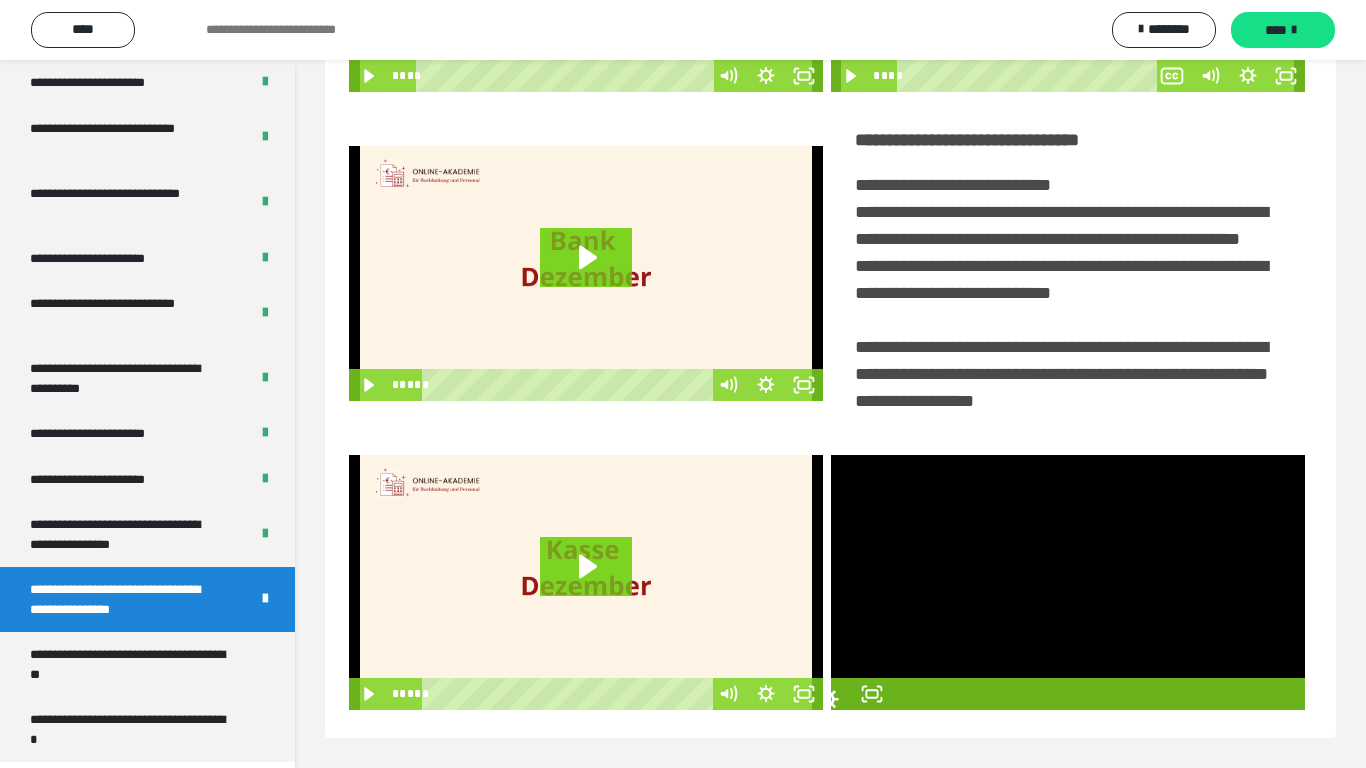 click on "**********" at bounding box center (1072, 275) 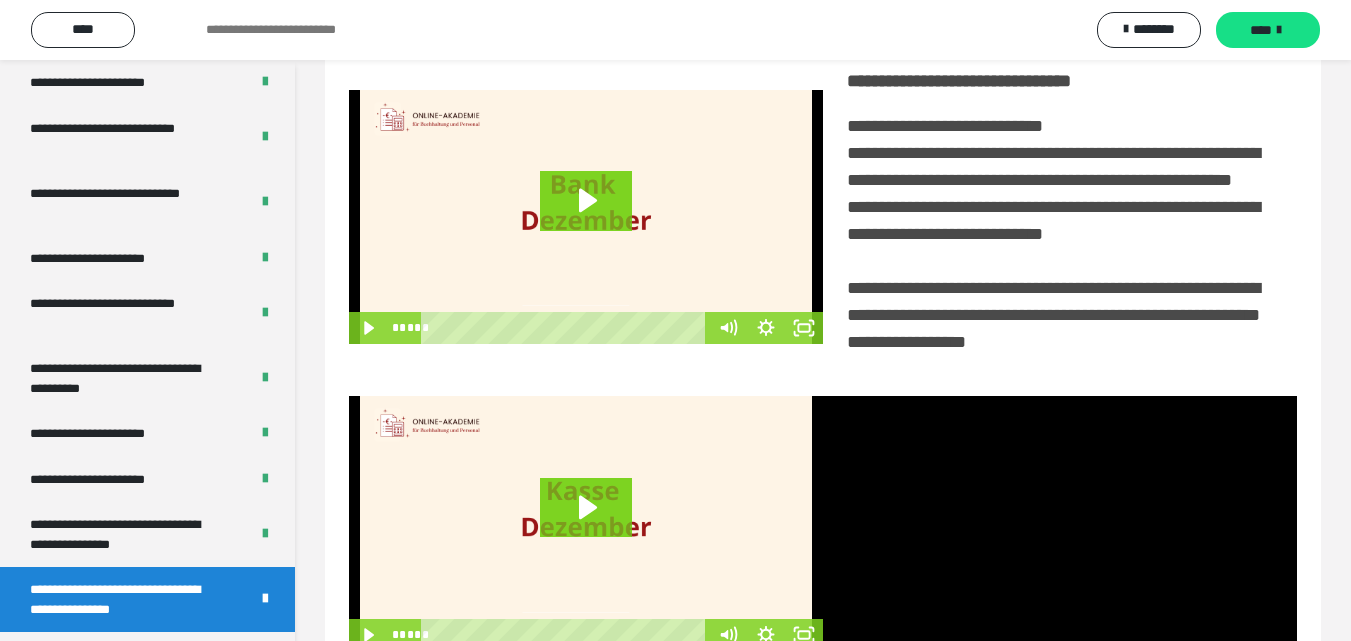 scroll, scrollTop: 4049, scrollLeft: 0, axis: vertical 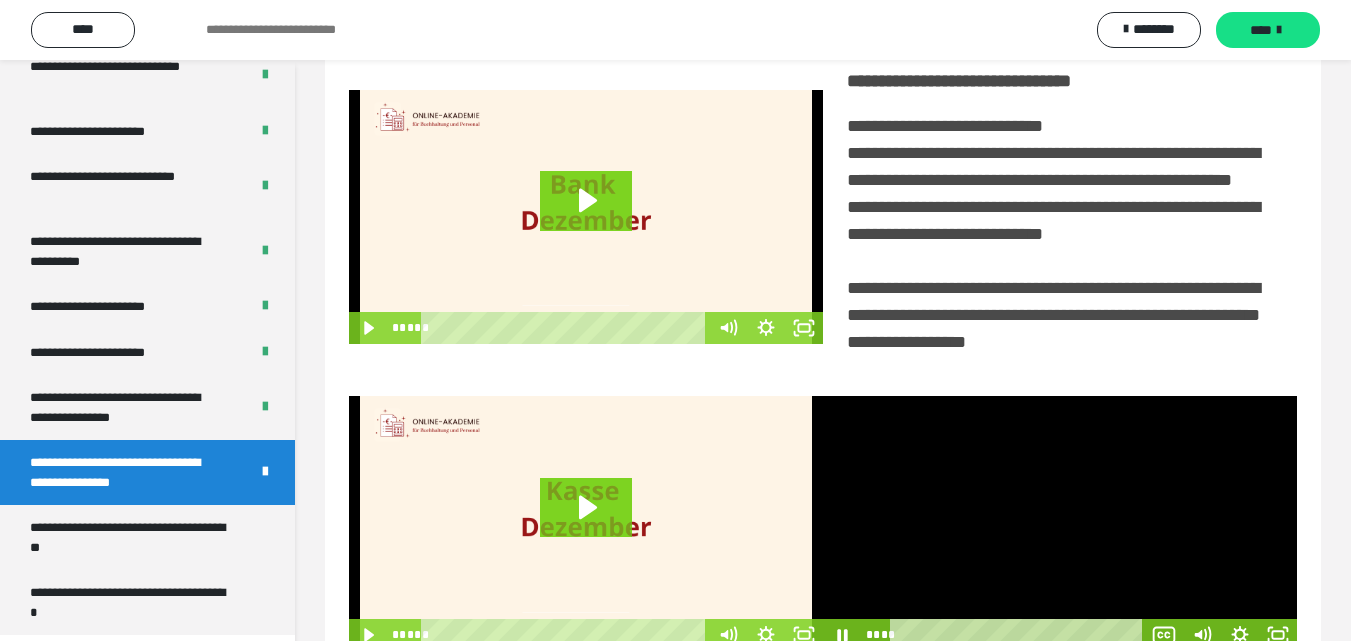 click at bounding box center (1060, 523) 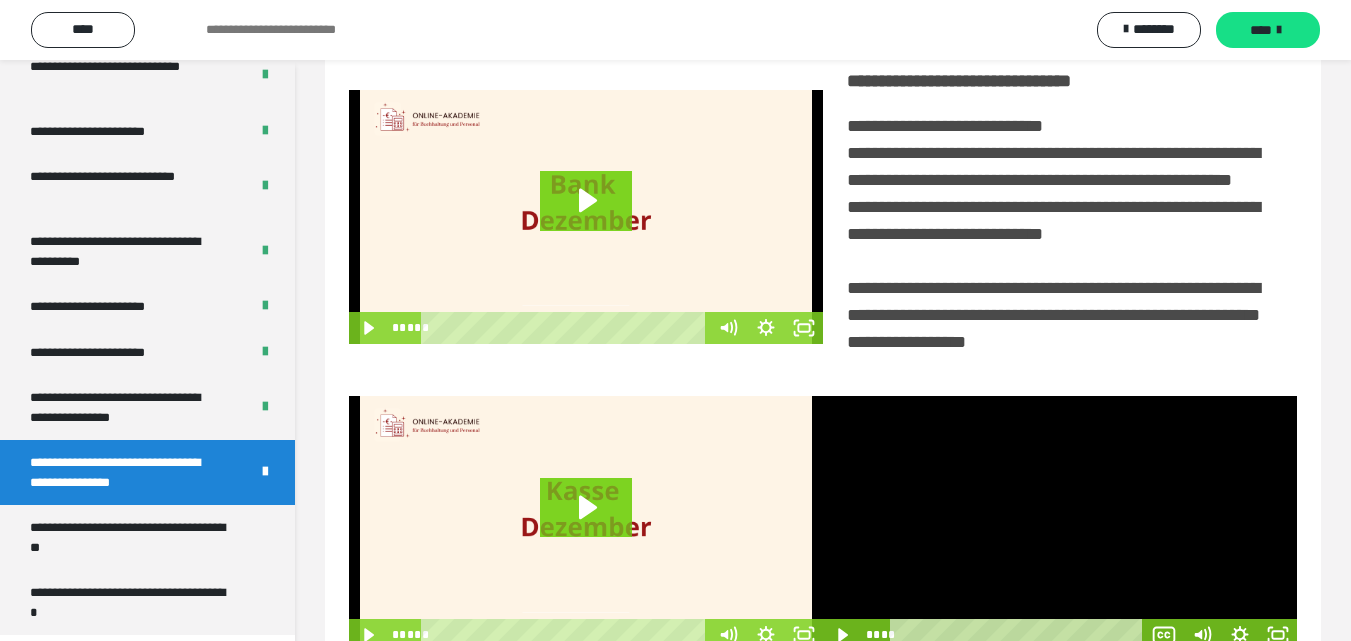 scroll, scrollTop: 503, scrollLeft: 0, axis: vertical 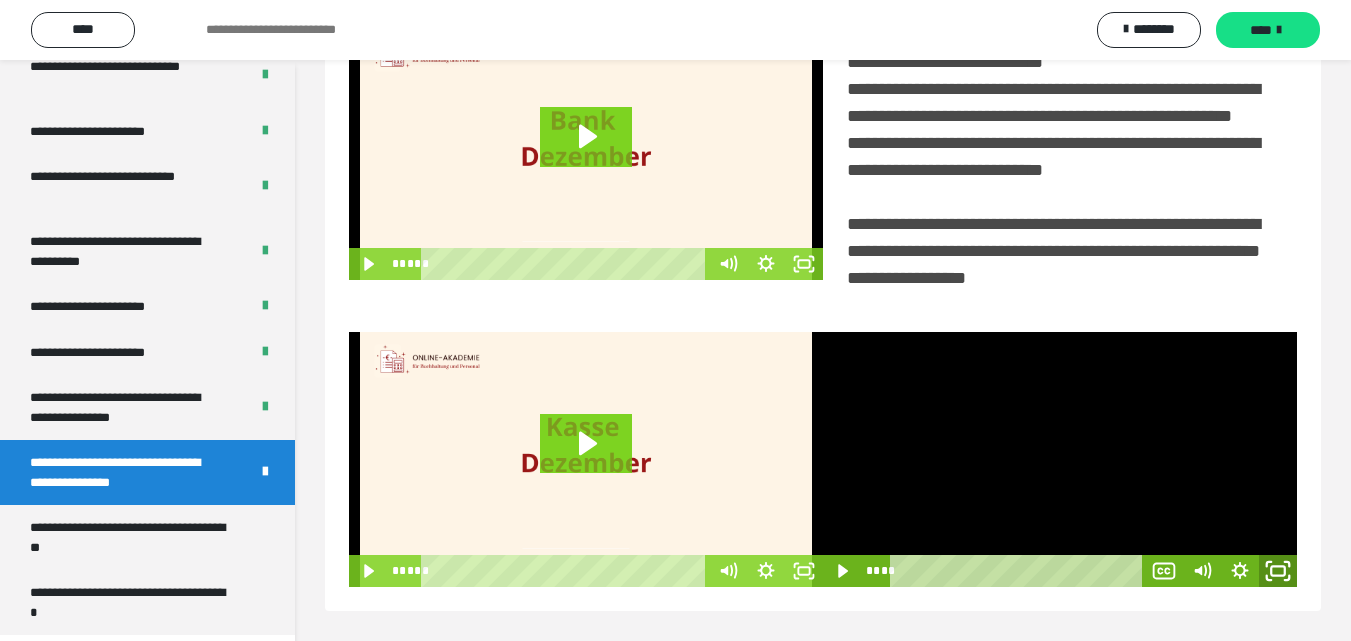 click 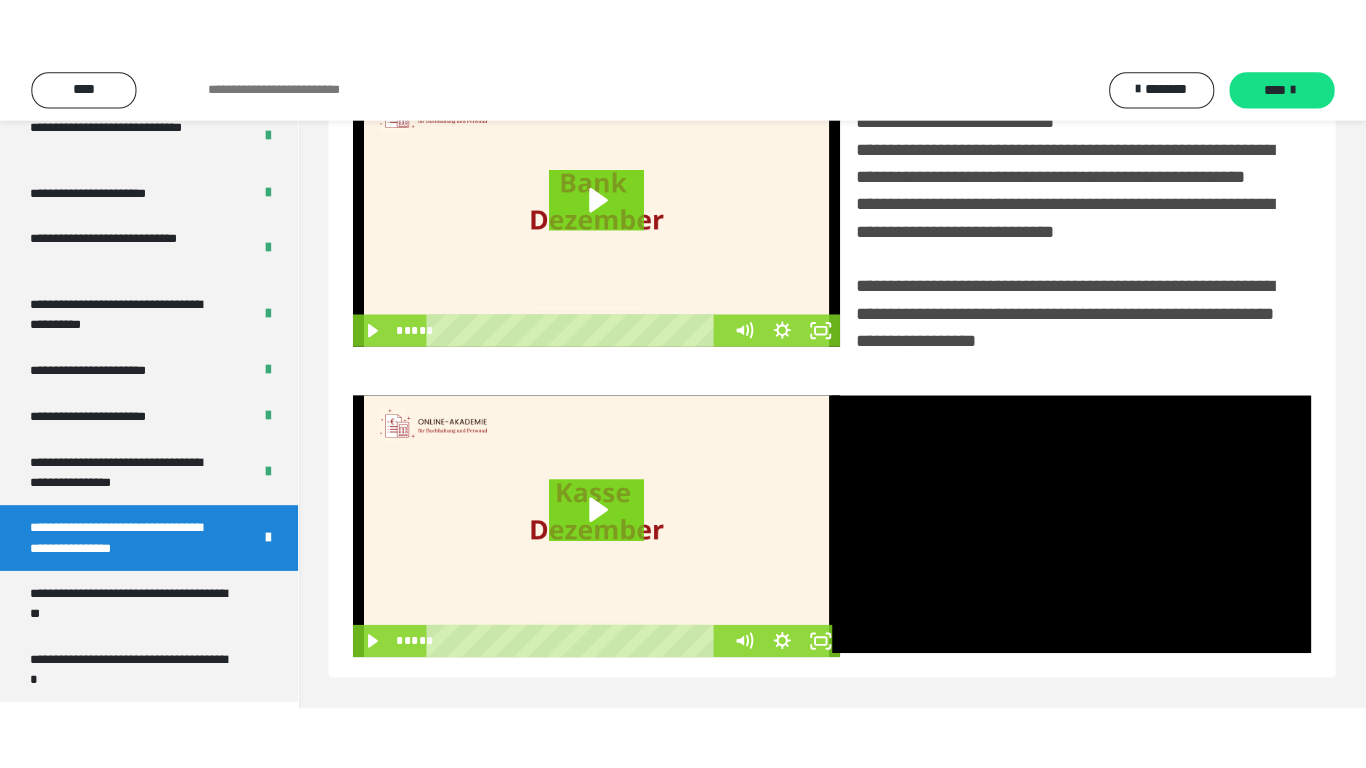 scroll, scrollTop: 358, scrollLeft: 0, axis: vertical 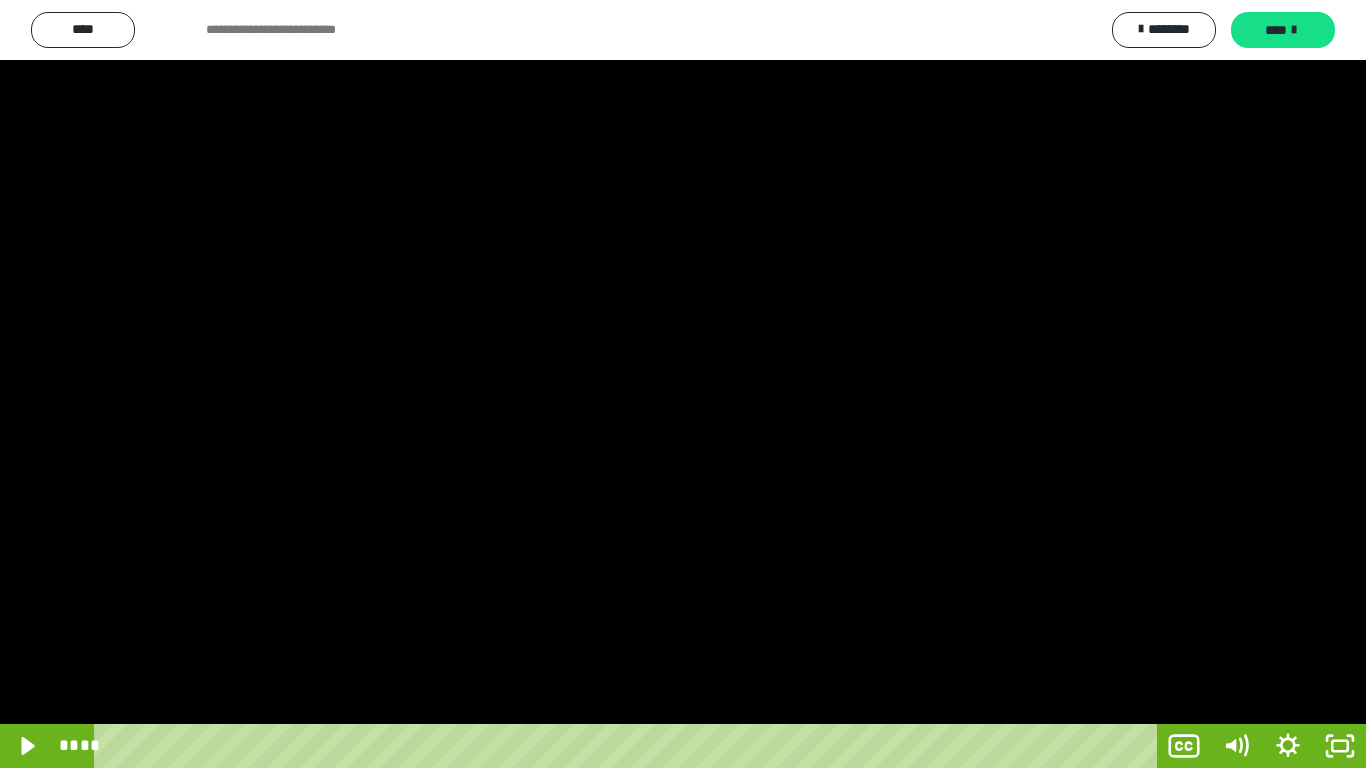 click at bounding box center (683, 384) 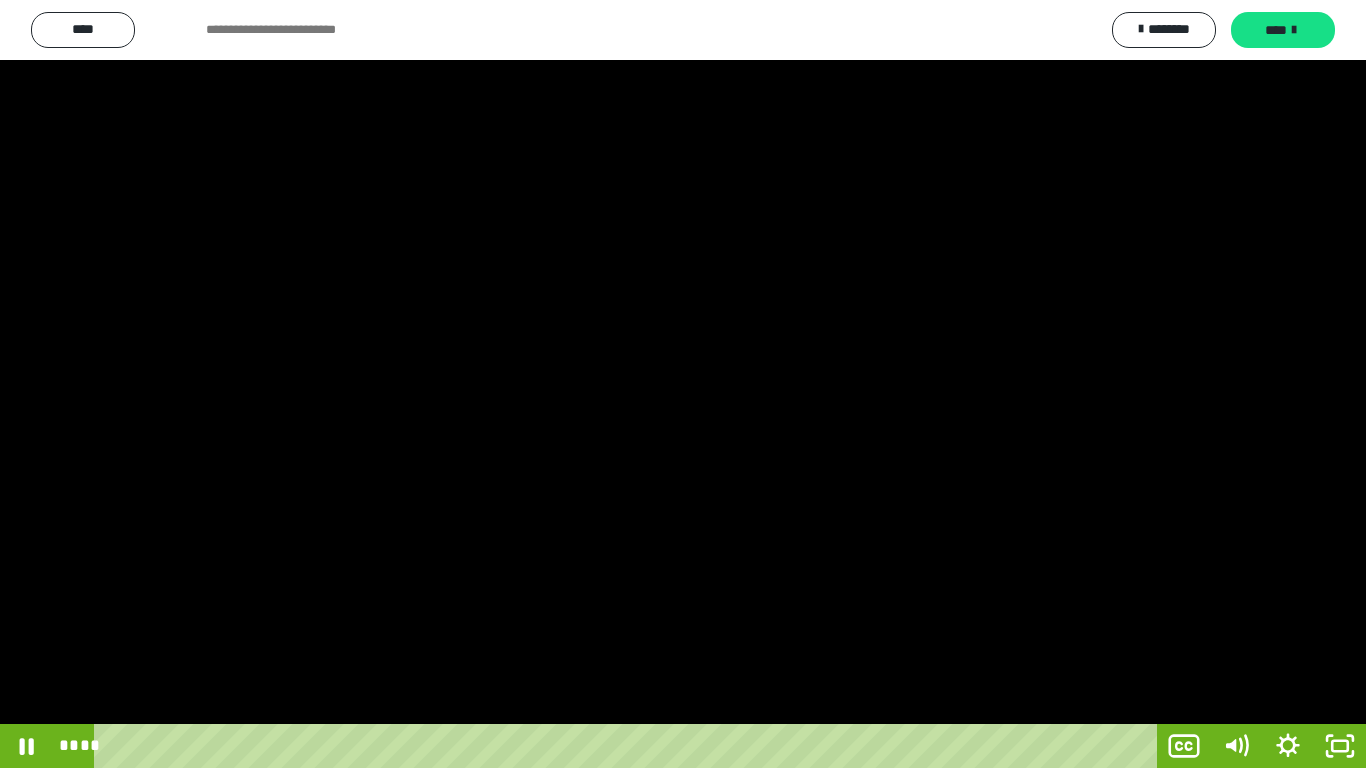 click at bounding box center [683, 384] 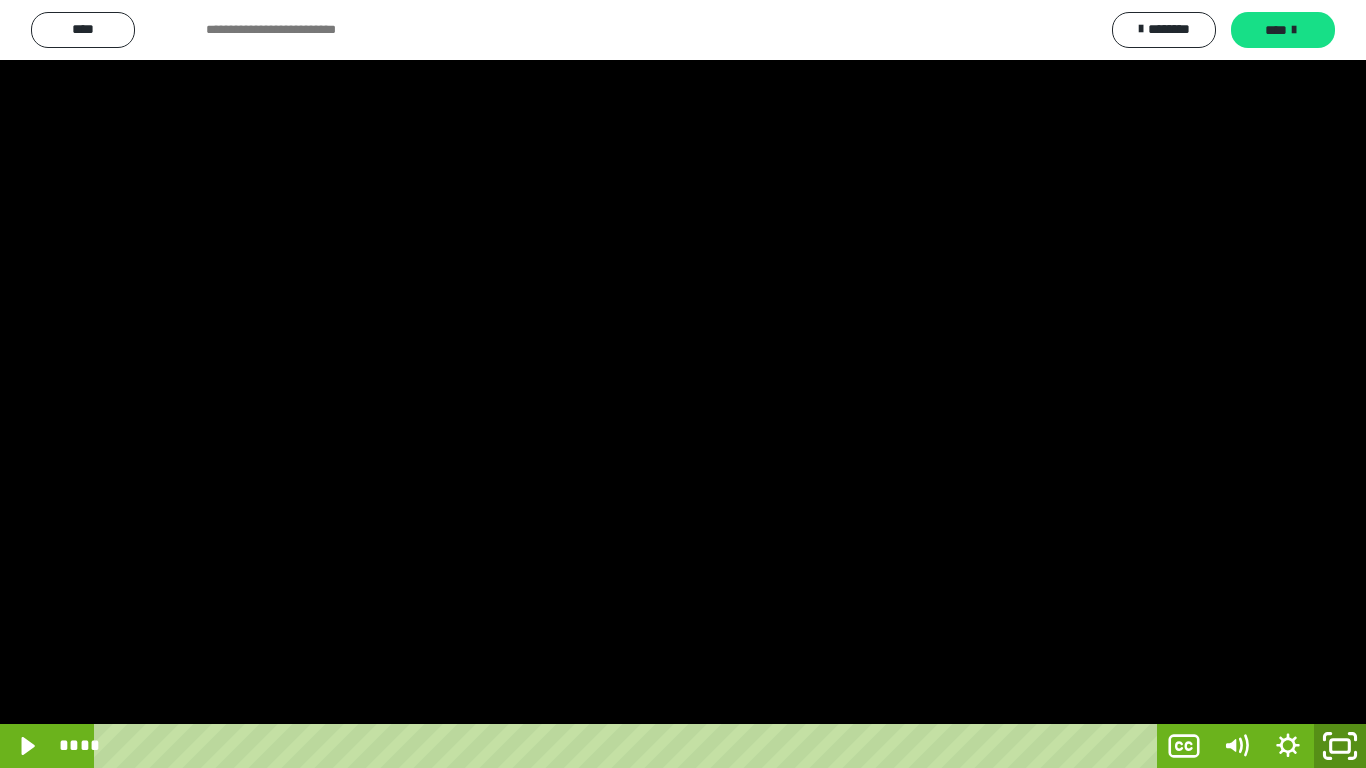 click 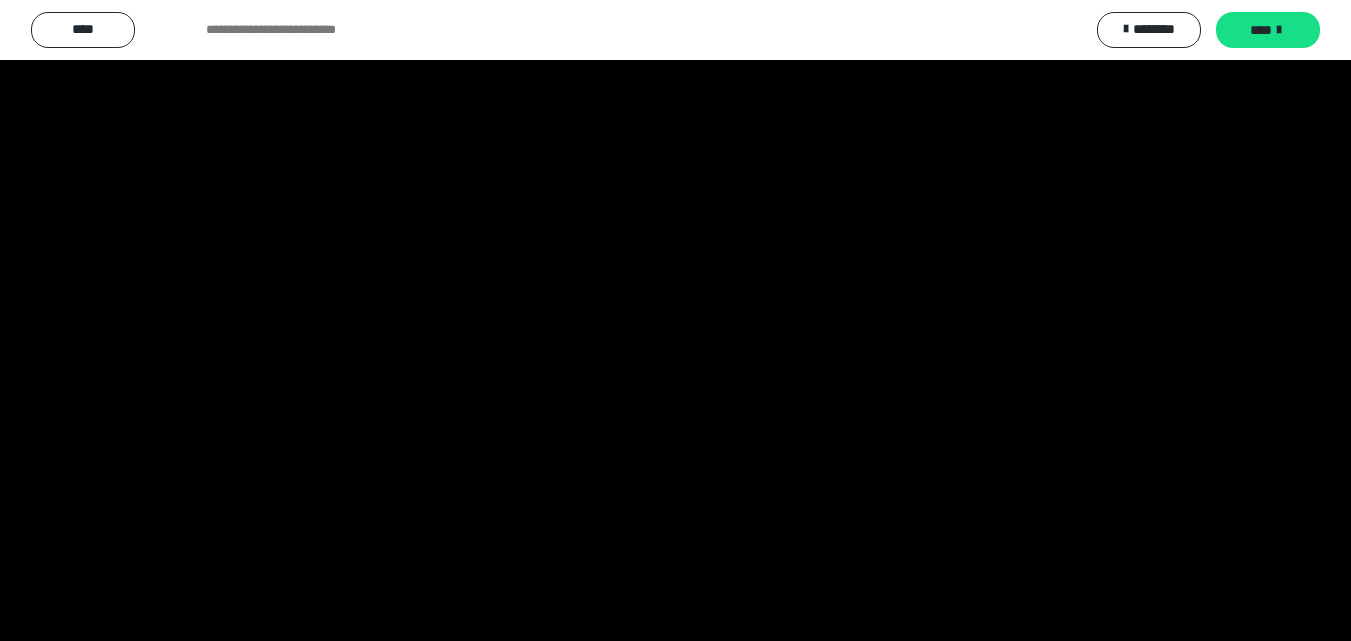 scroll, scrollTop: 4049, scrollLeft: 0, axis: vertical 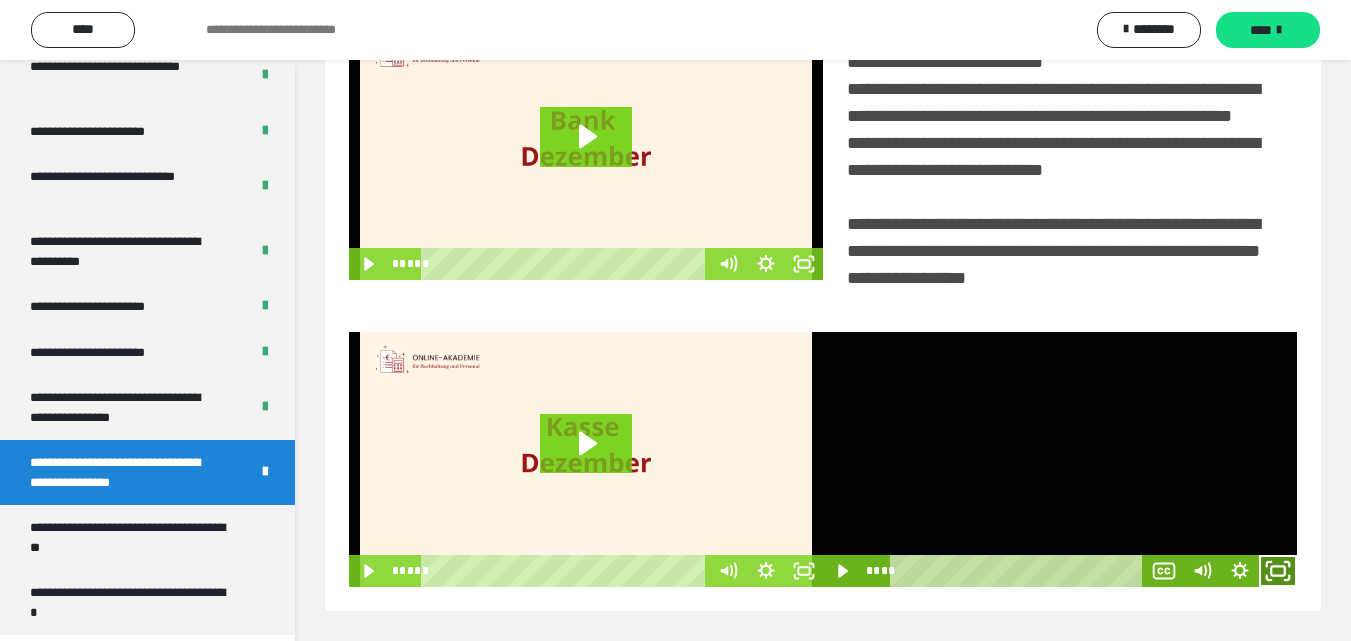click 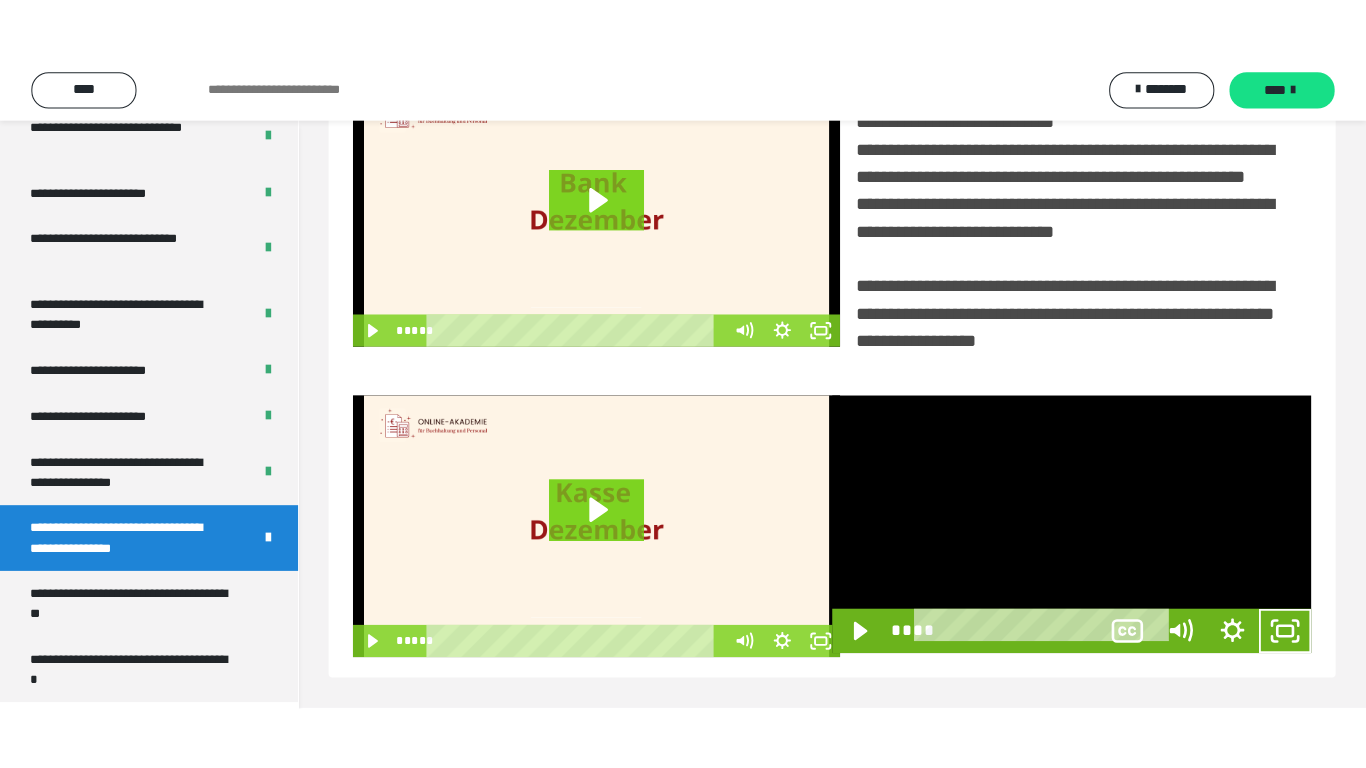 scroll, scrollTop: 358, scrollLeft: 0, axis: vertical 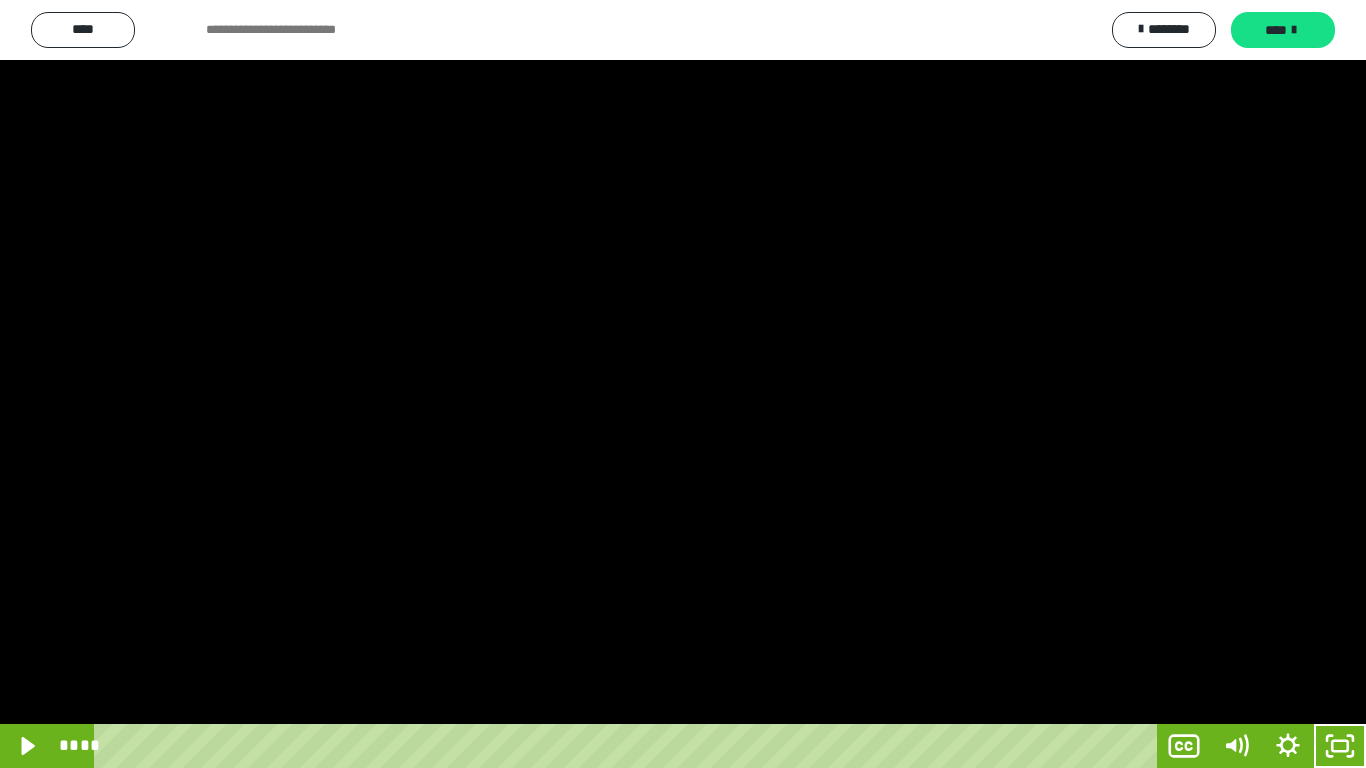 click at bounding box center [683, 384] 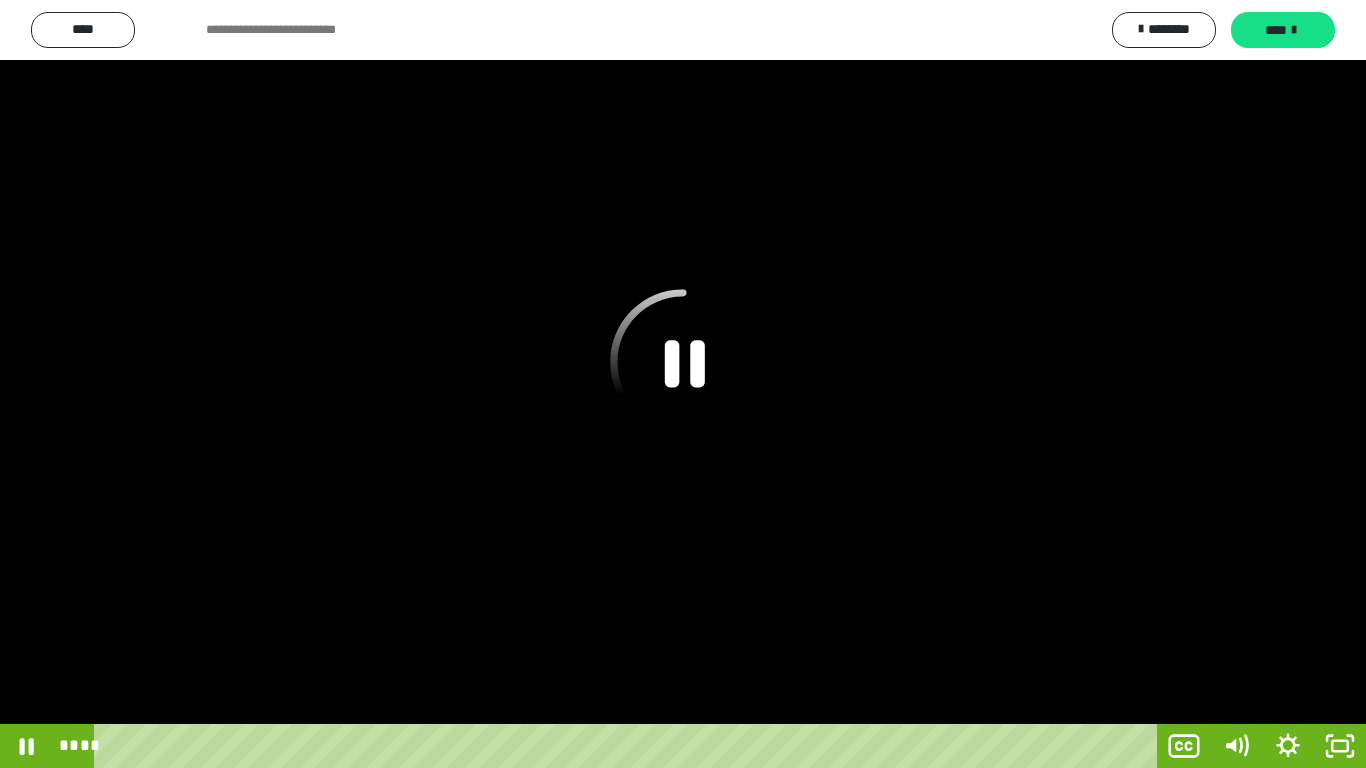 click at bounding box center [683, 384] 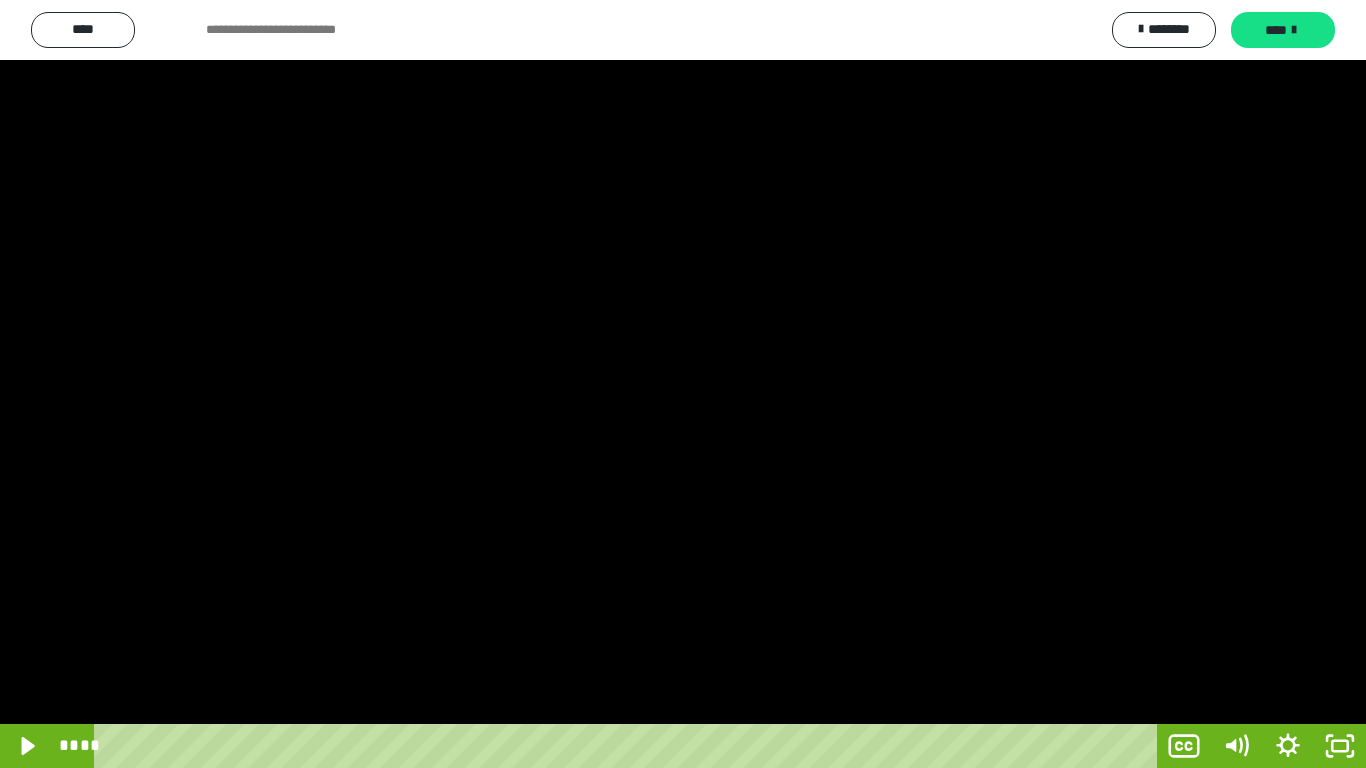click at bounding box center (683, 384) 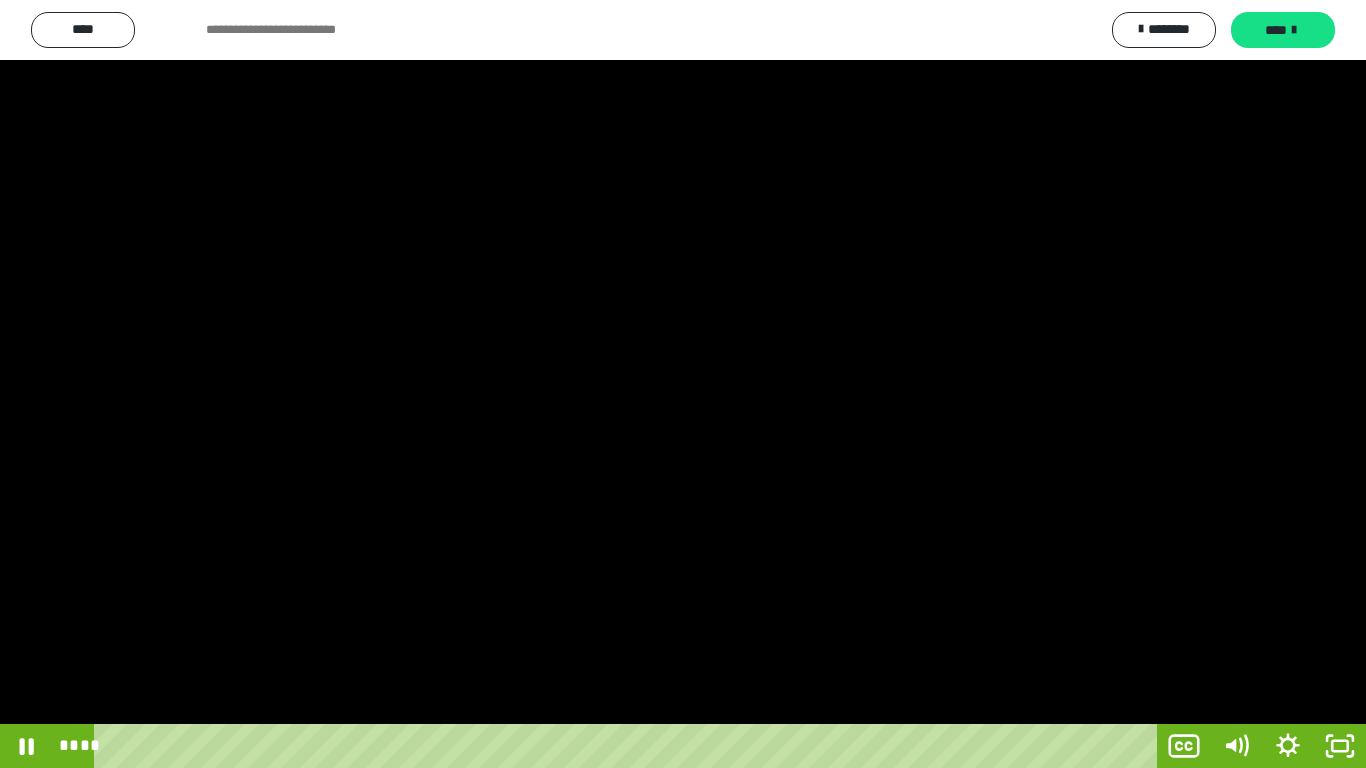 click at bounding box center [683, 384] 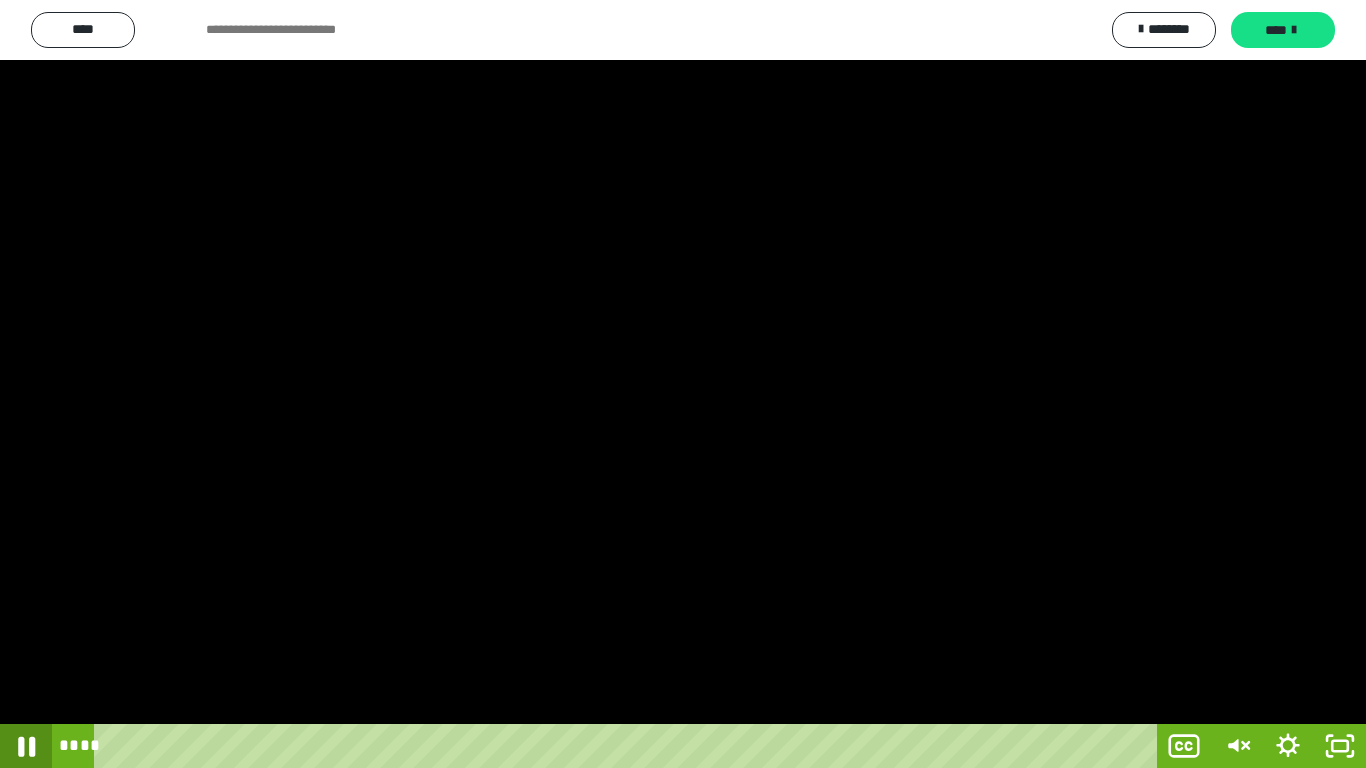 click 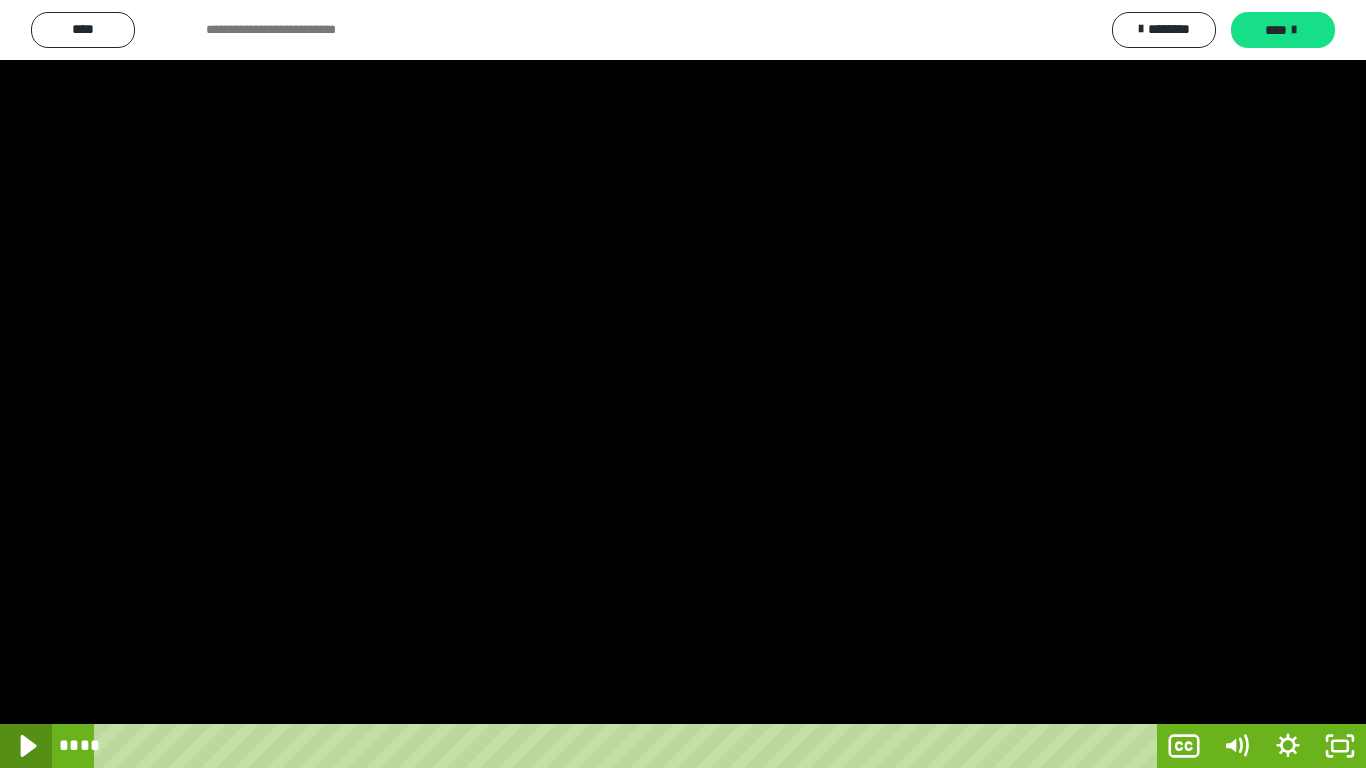 click 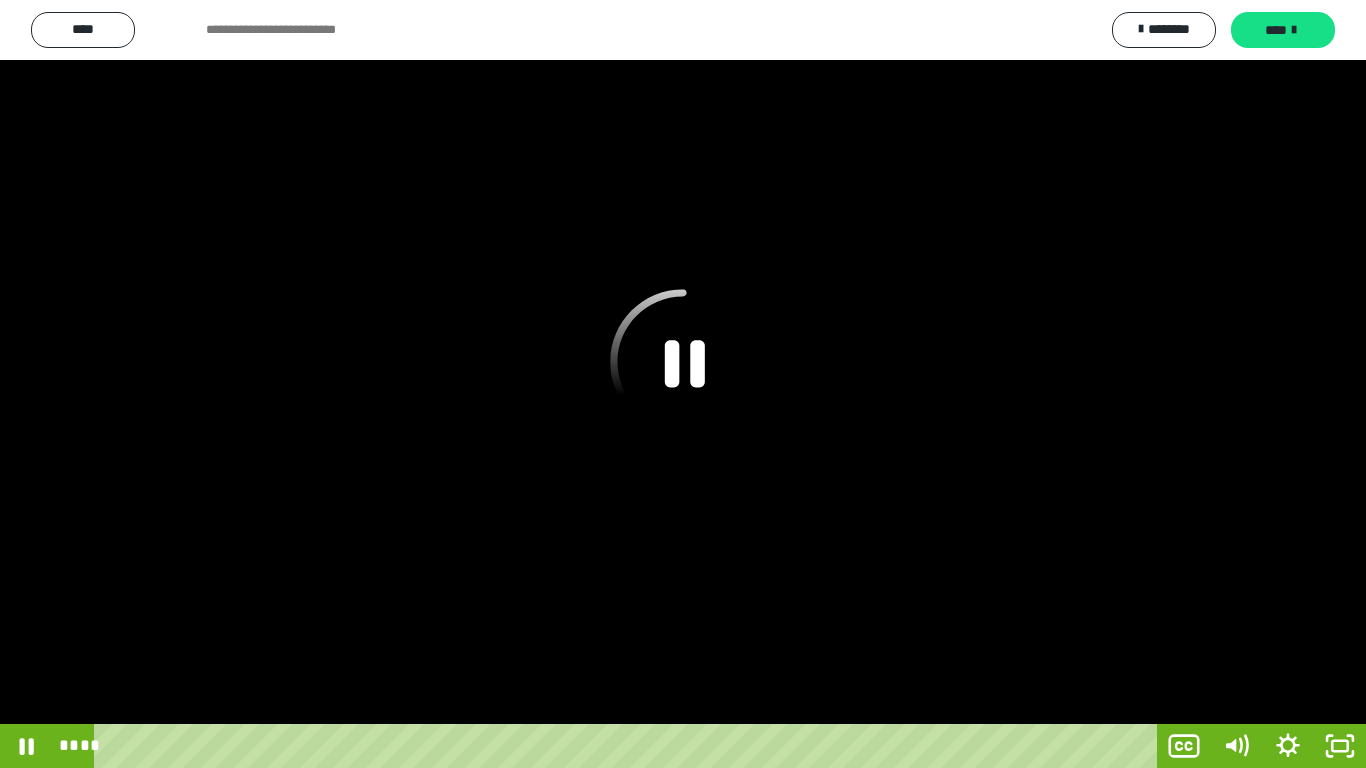 click at bounding box center [683, 384] 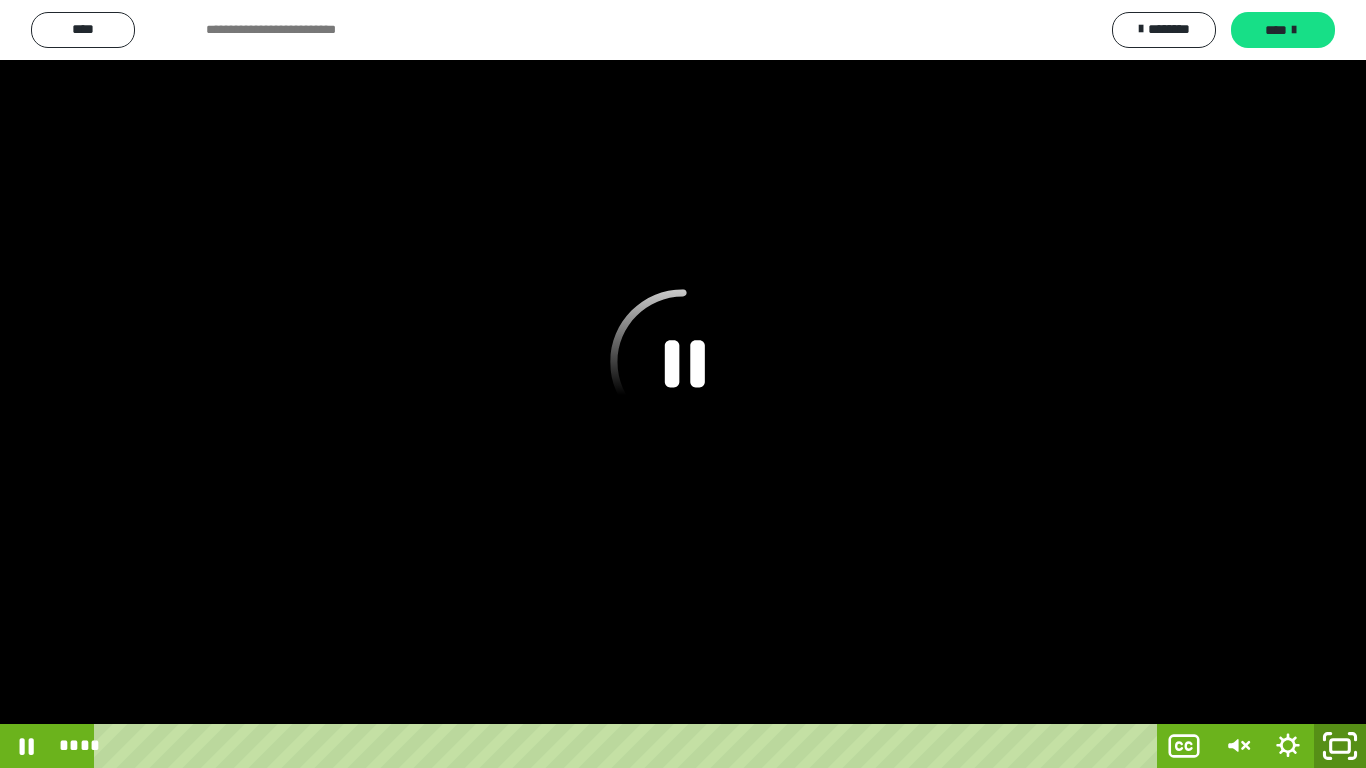 click 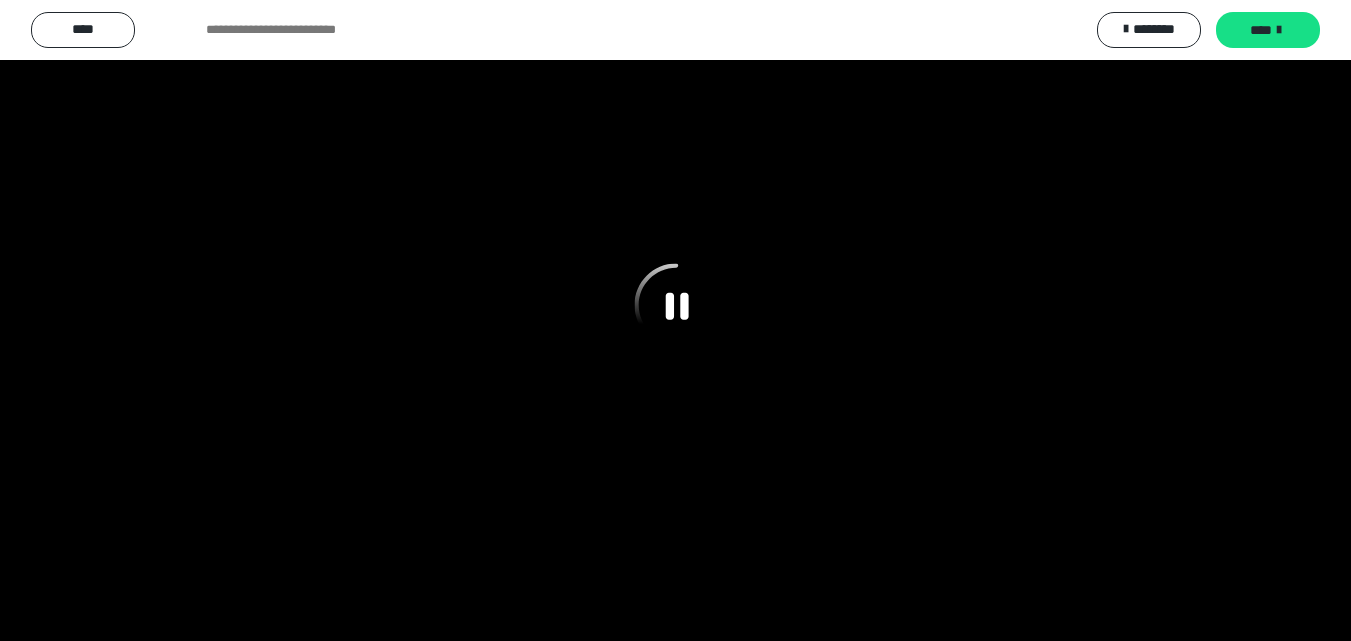 scroll, scrollTop: 4049, scrollLeft: 0, axis: vertical 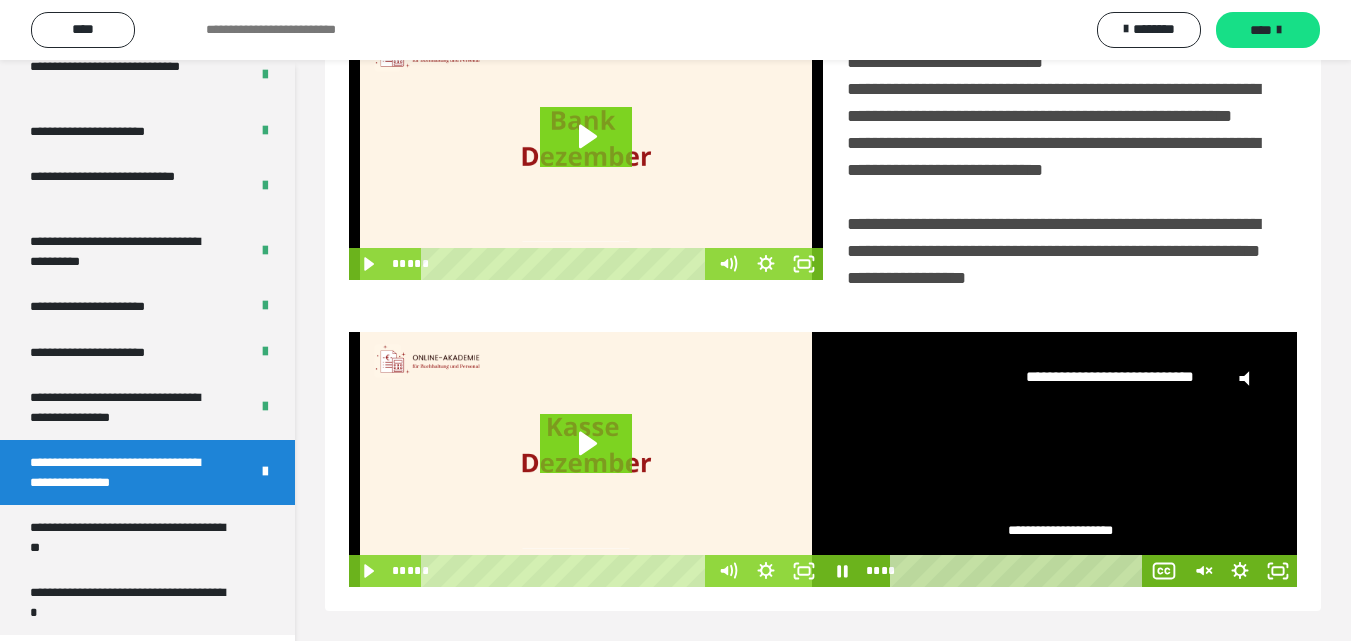 click on "**********" at bounding box center [1060, 443] 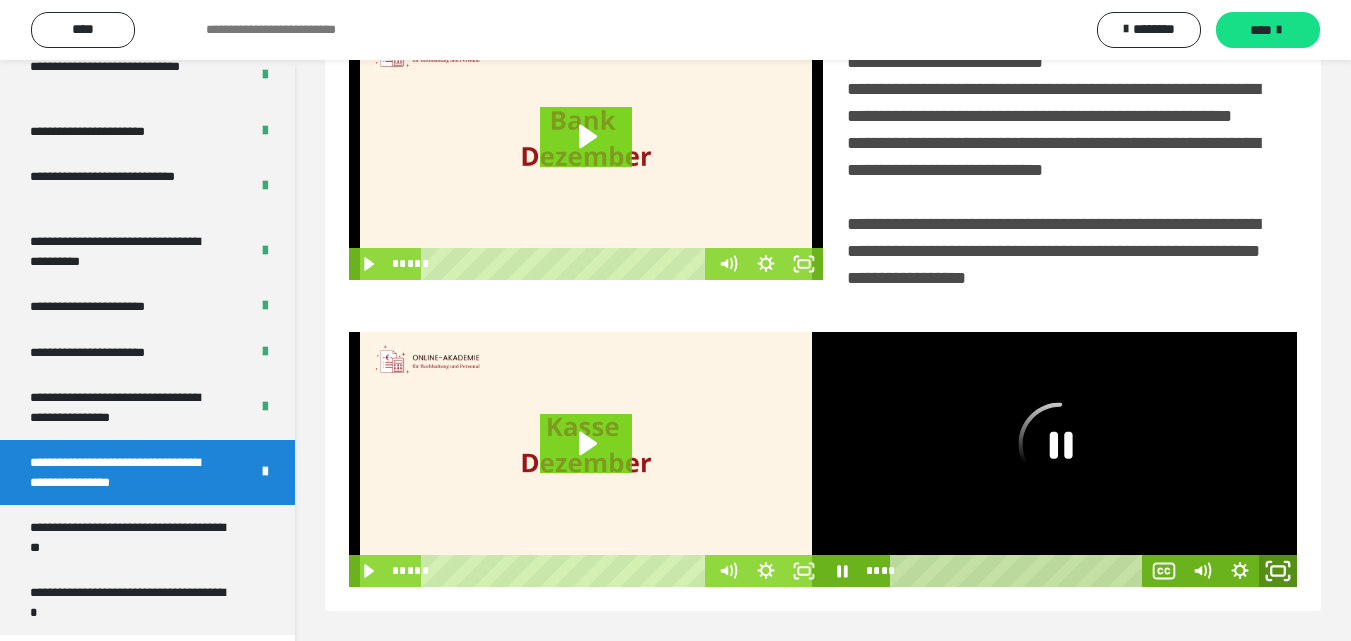 click 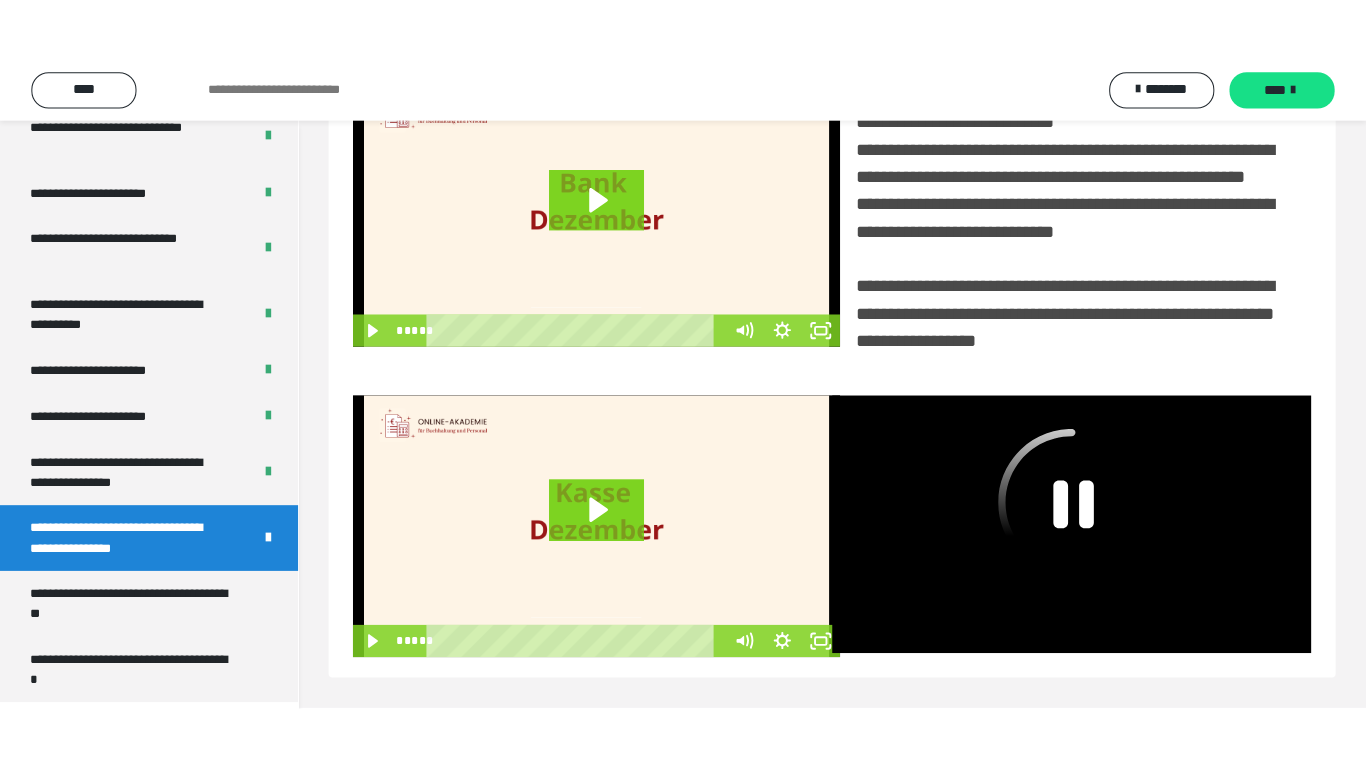 scroll, scrollTop: 358, scrollLeft: 0, axis: vertical 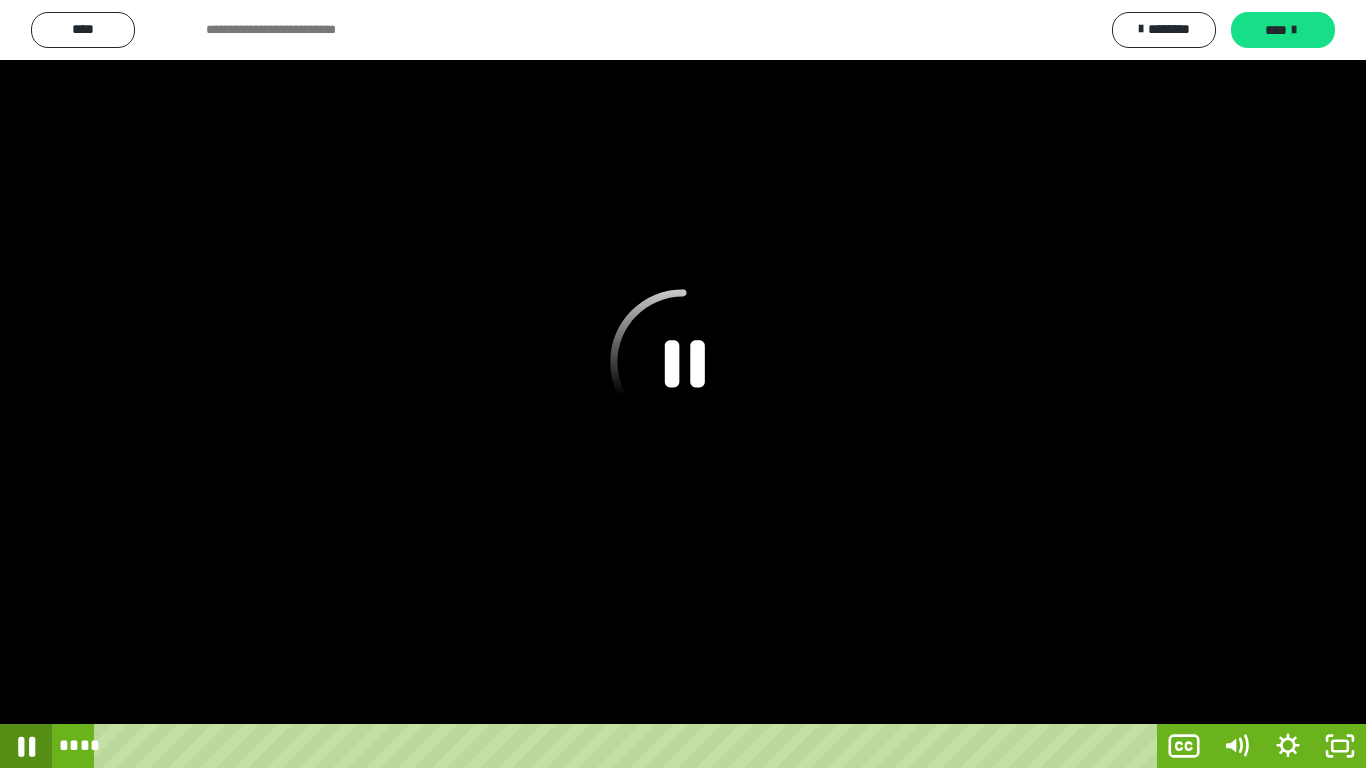 click 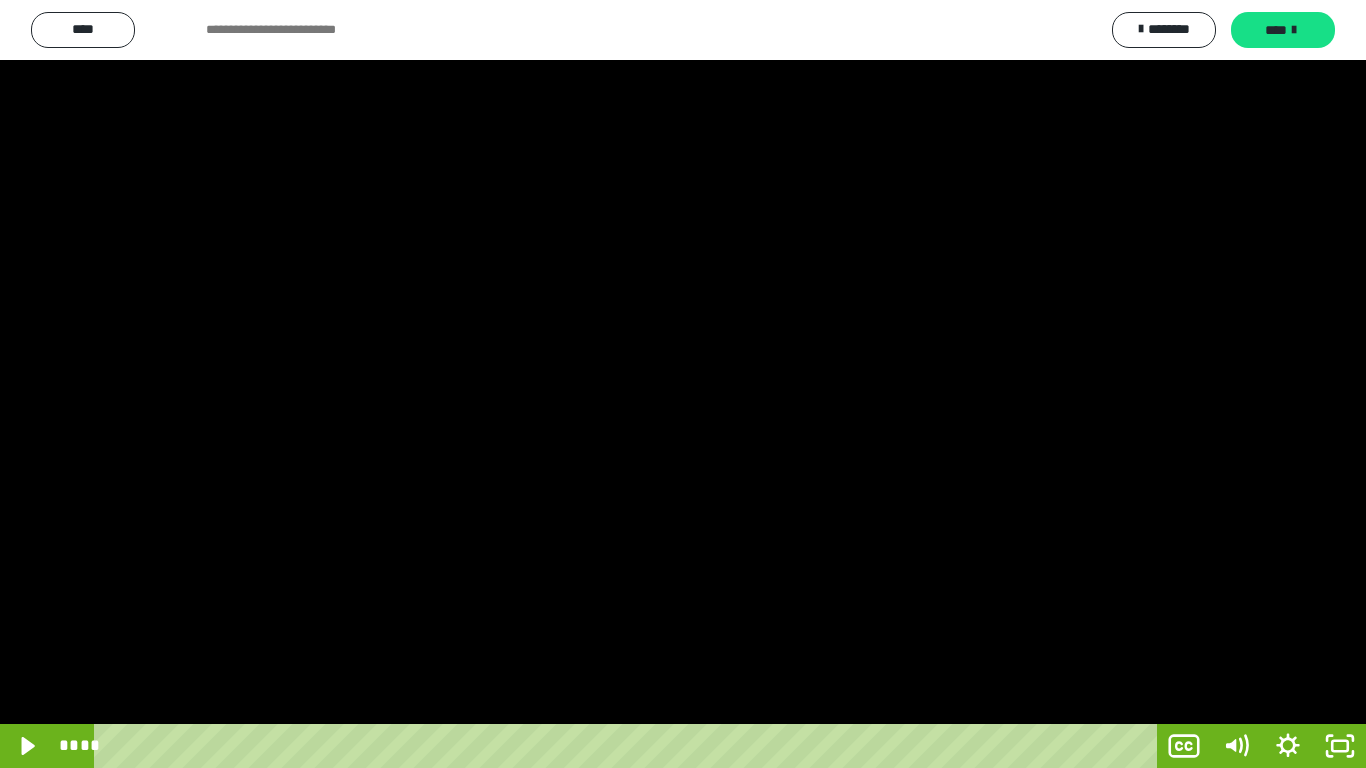 click at bounding box center [683, 384] 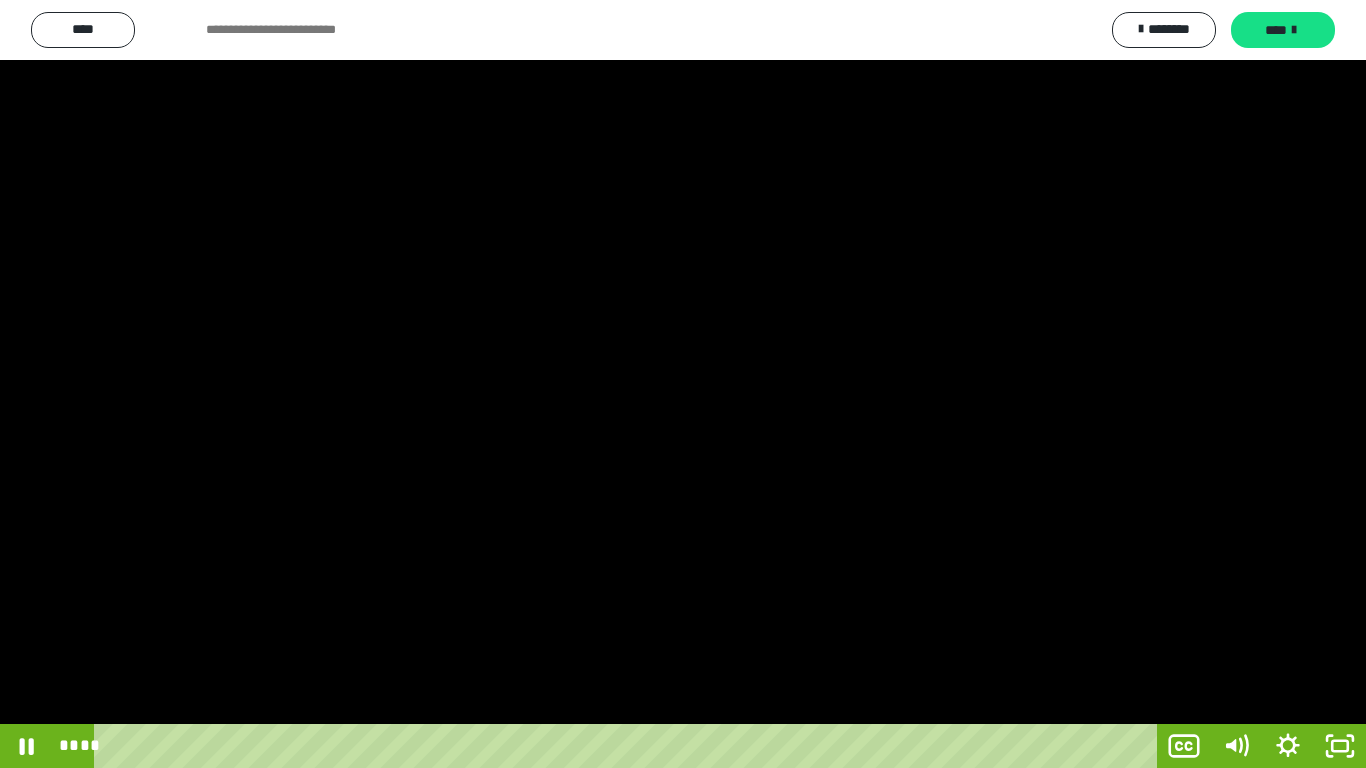click at bounding box center [683, 384] 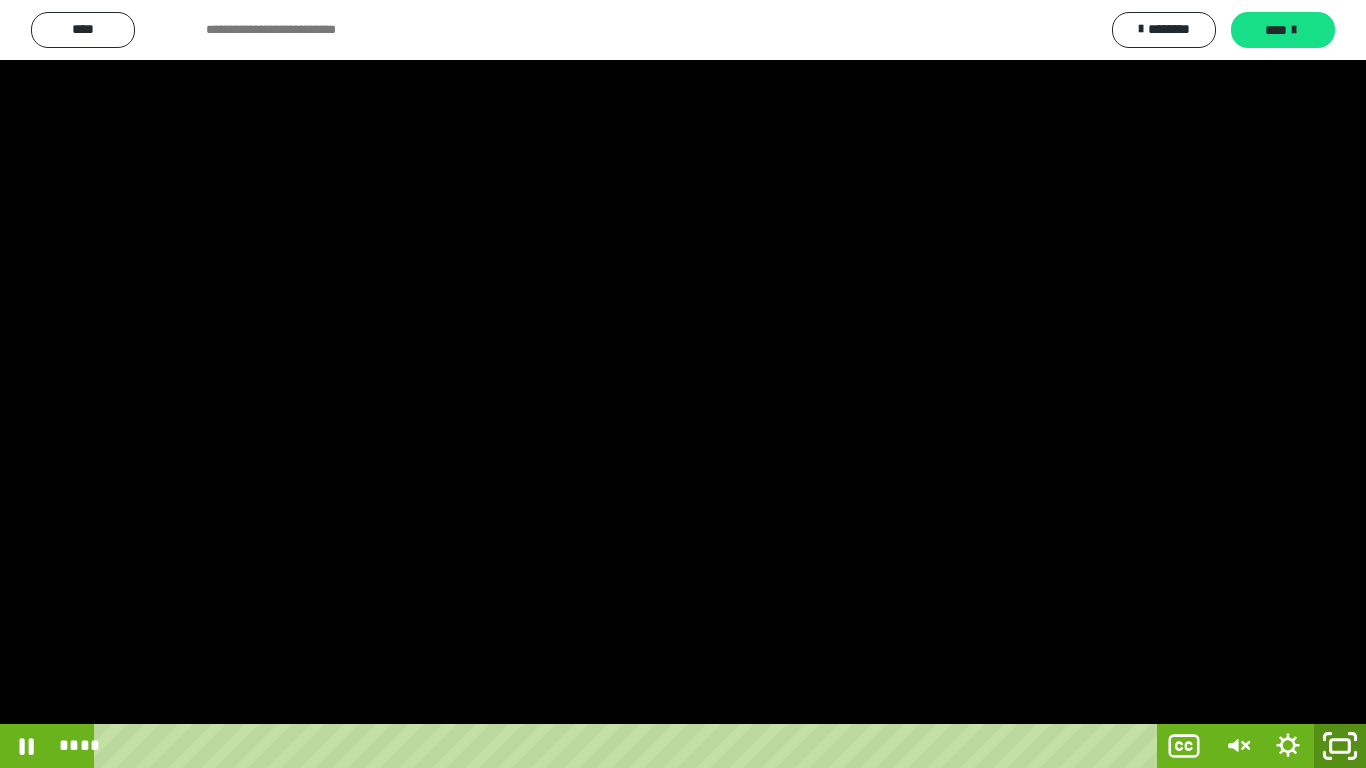 click 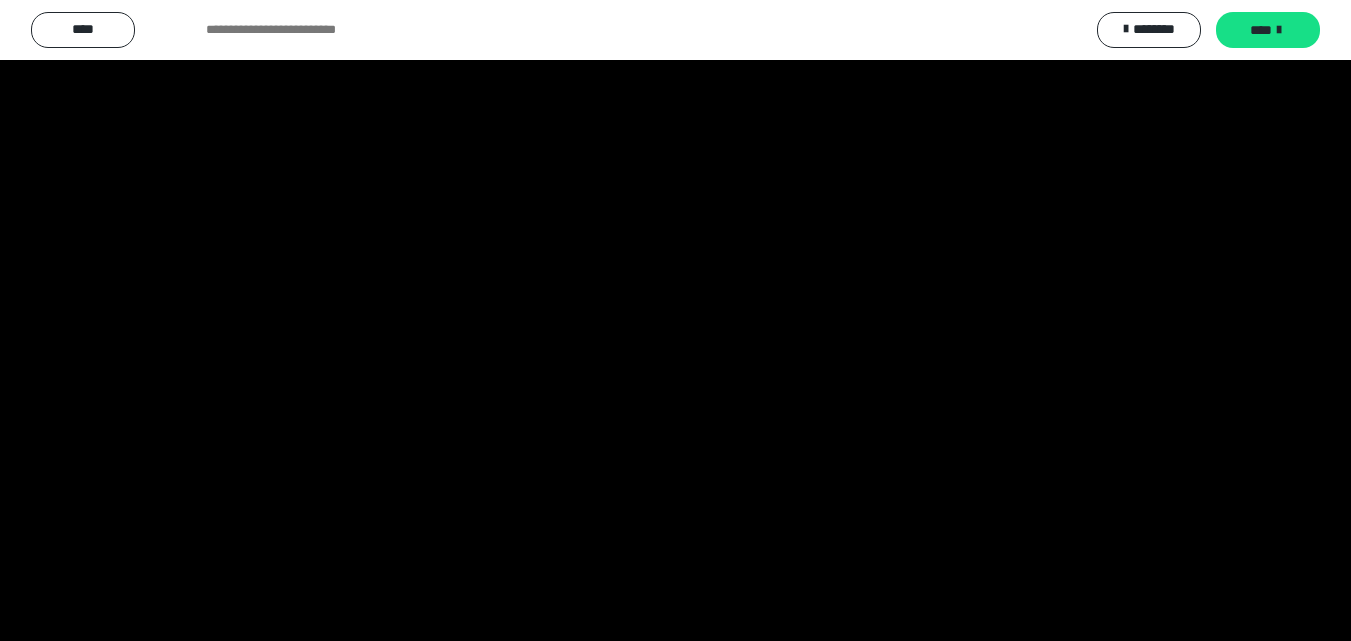 scroll, scrollTop: 4049, scrollLeft: 0, axis: vertical 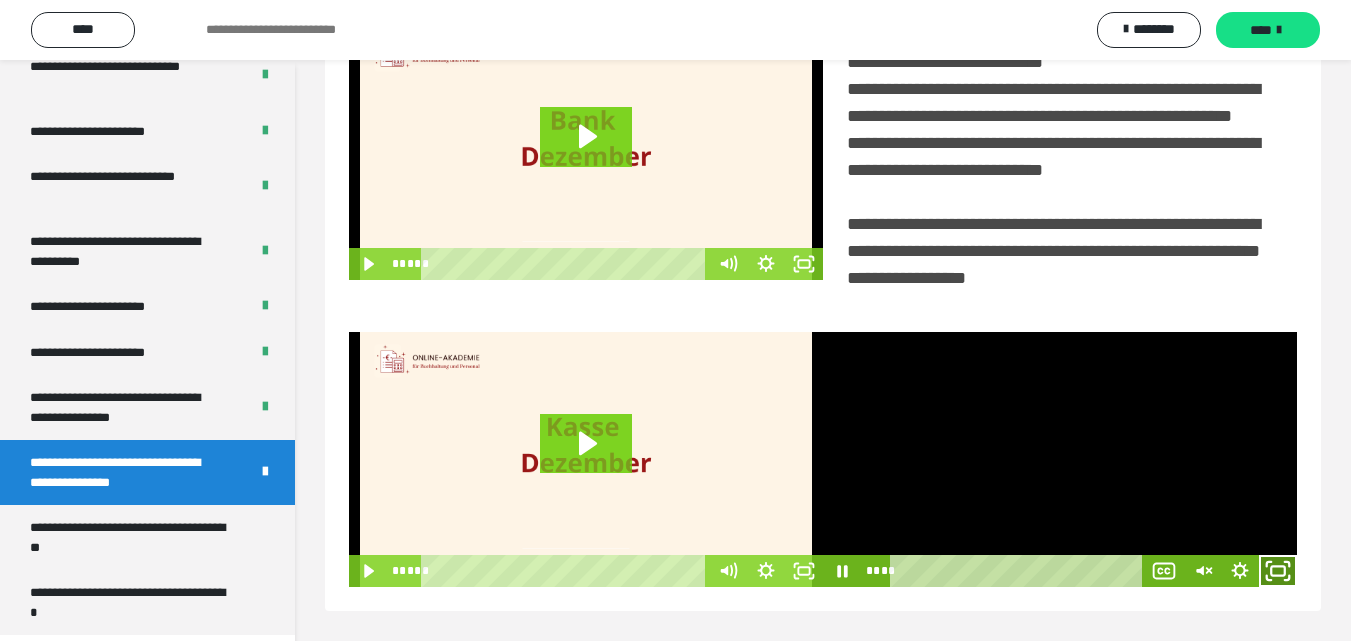 click 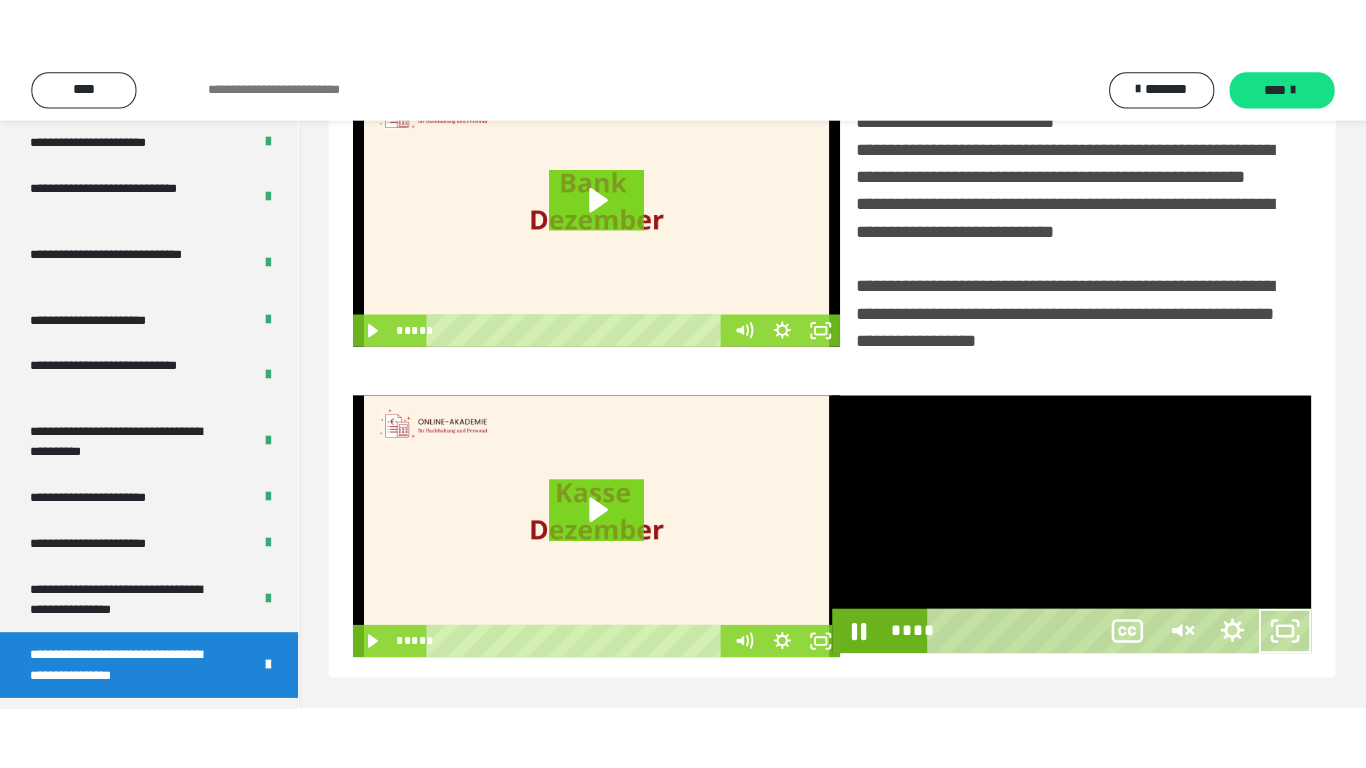 scroll, scrollTop: 358, scrollLeft: 0, axis: vertical 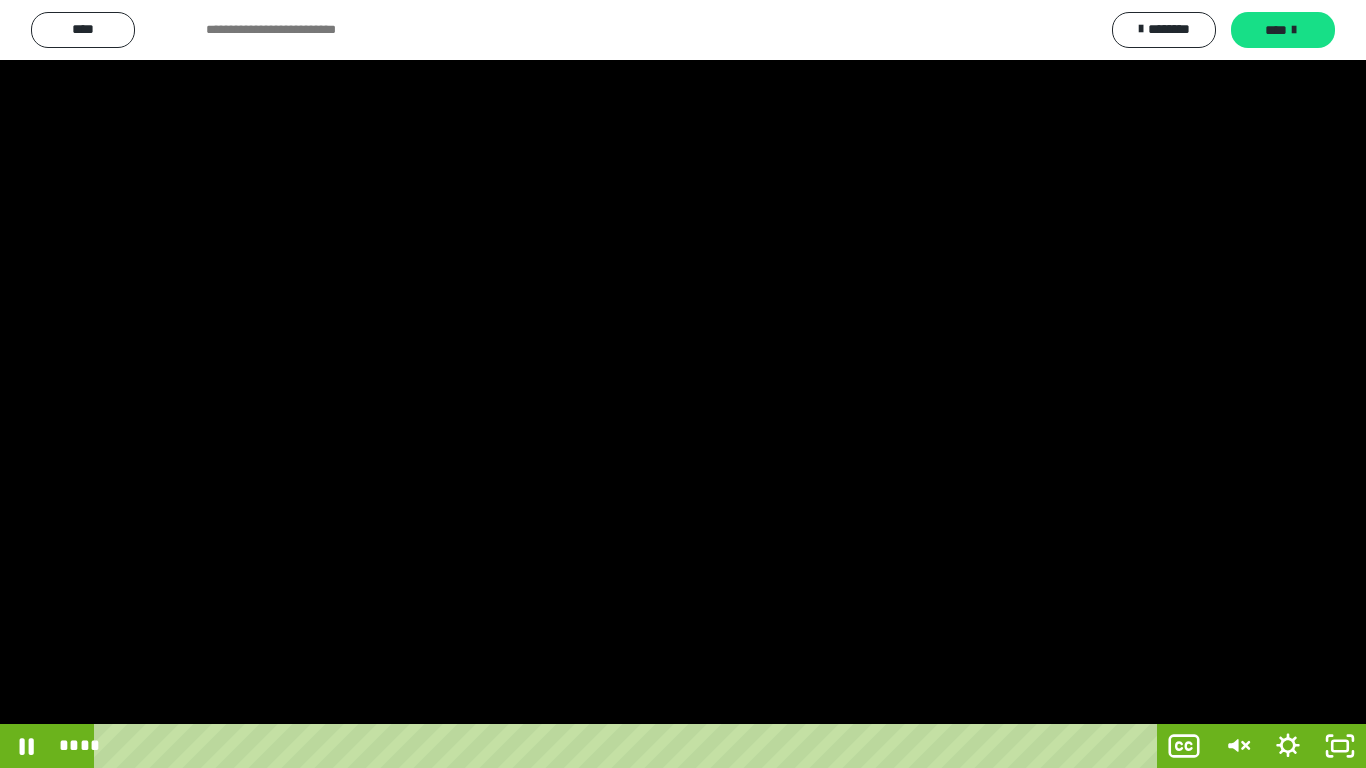 click at bounding box center [683, 384] 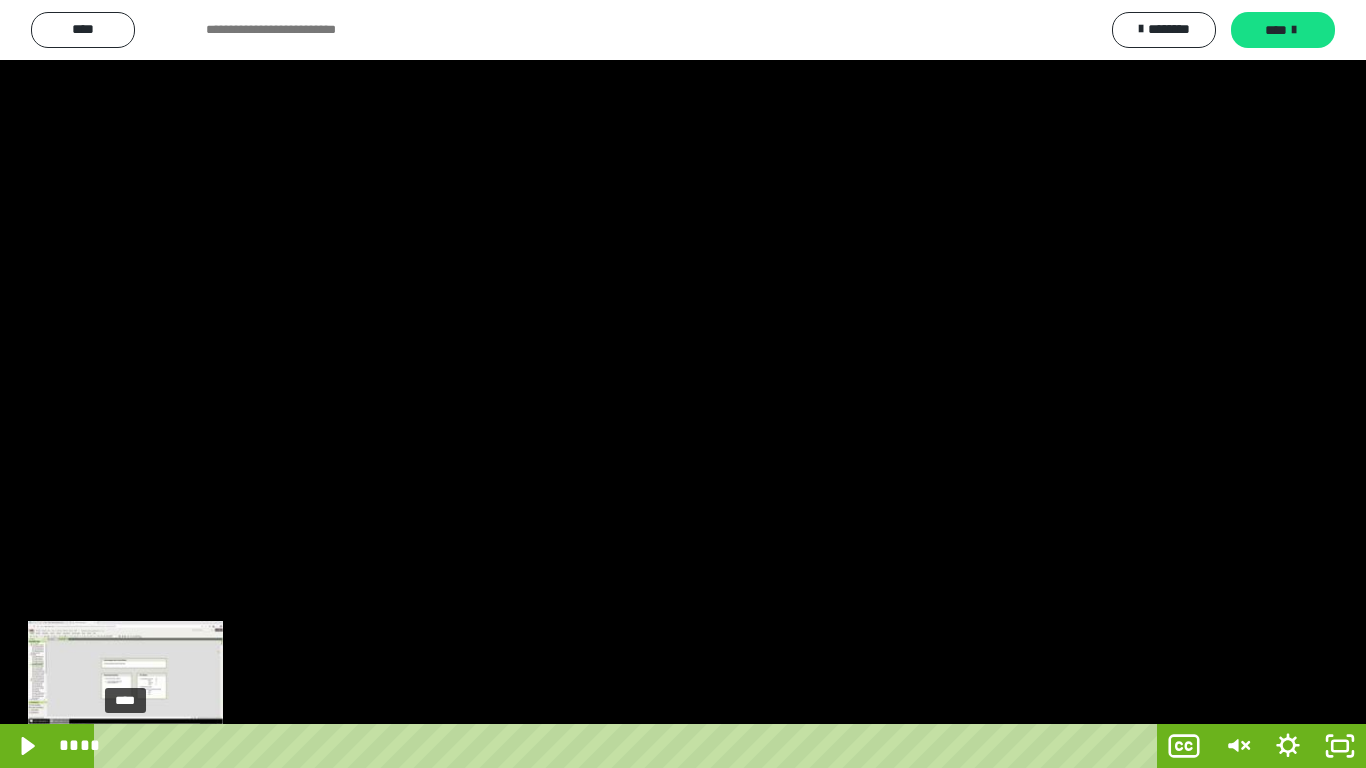 drag, startPoint x: 251, startPoint y: 740, endPoint x: 125, endPoint y: 742, distance: 126.01587 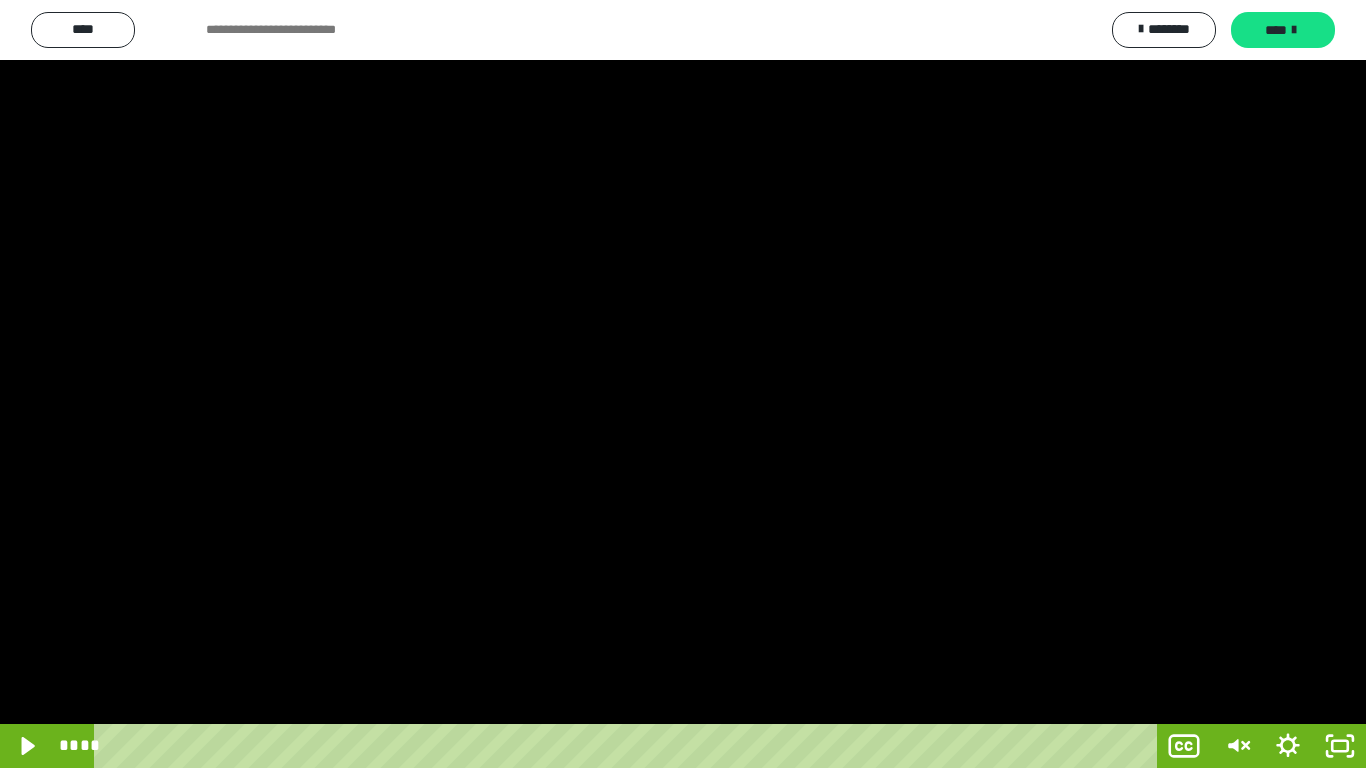 click at bounding box center (683, 384) 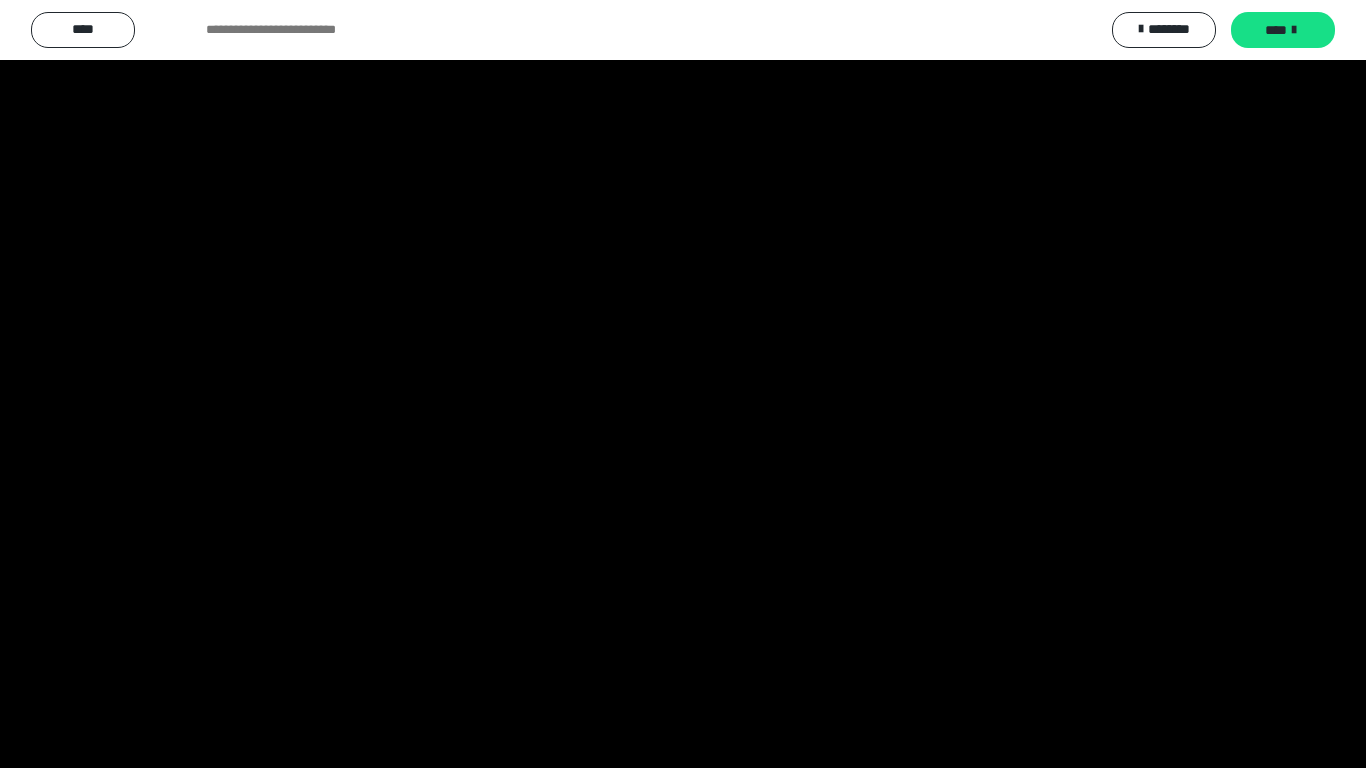 click at bounding box center [683, 384] 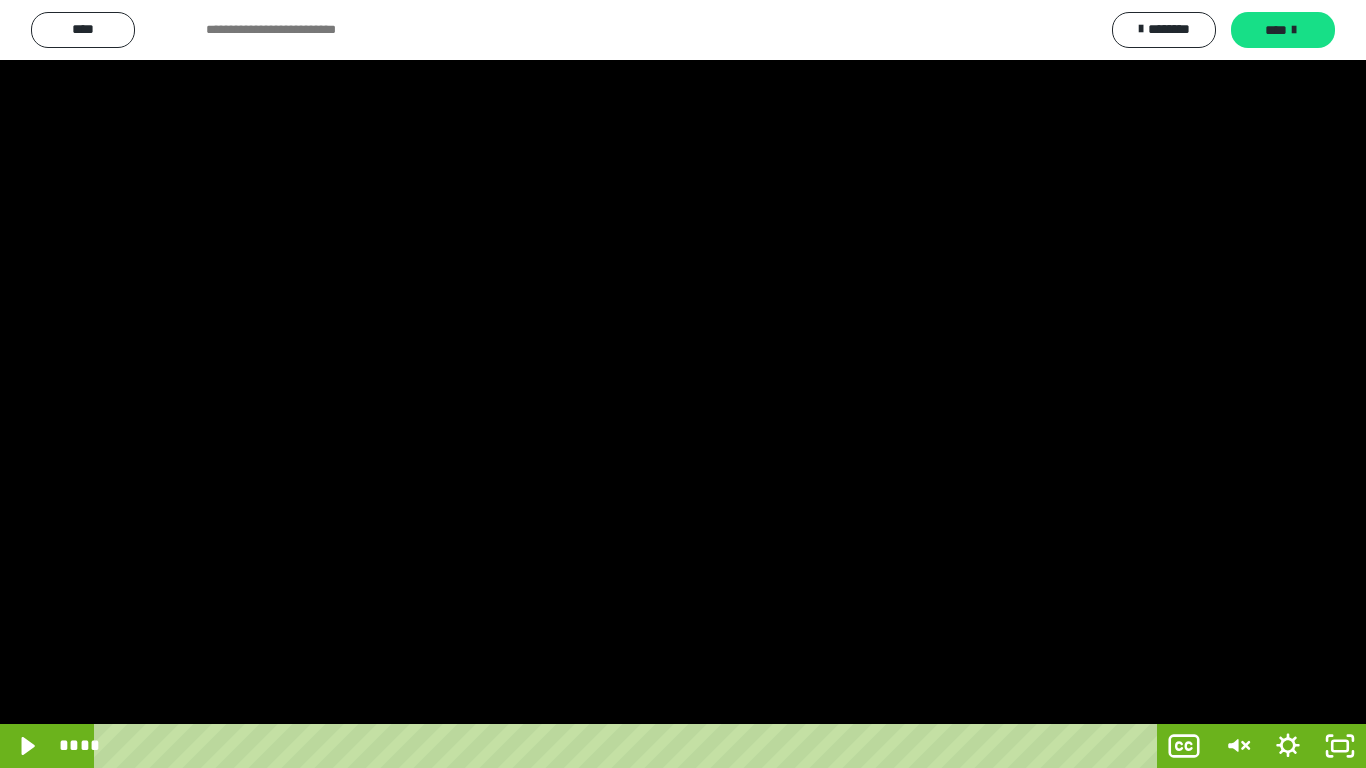 click at bounding box center [683, 384] 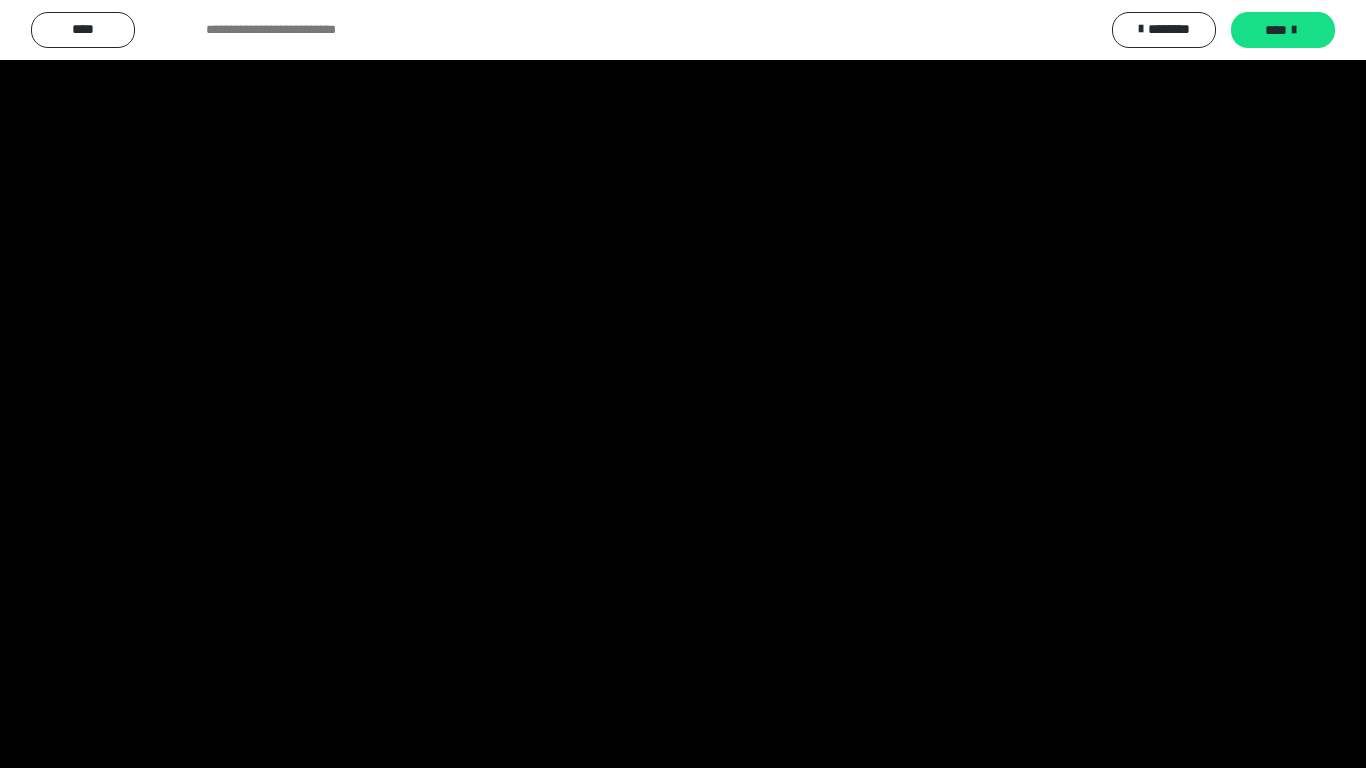 click at bounding box center (683, 384) 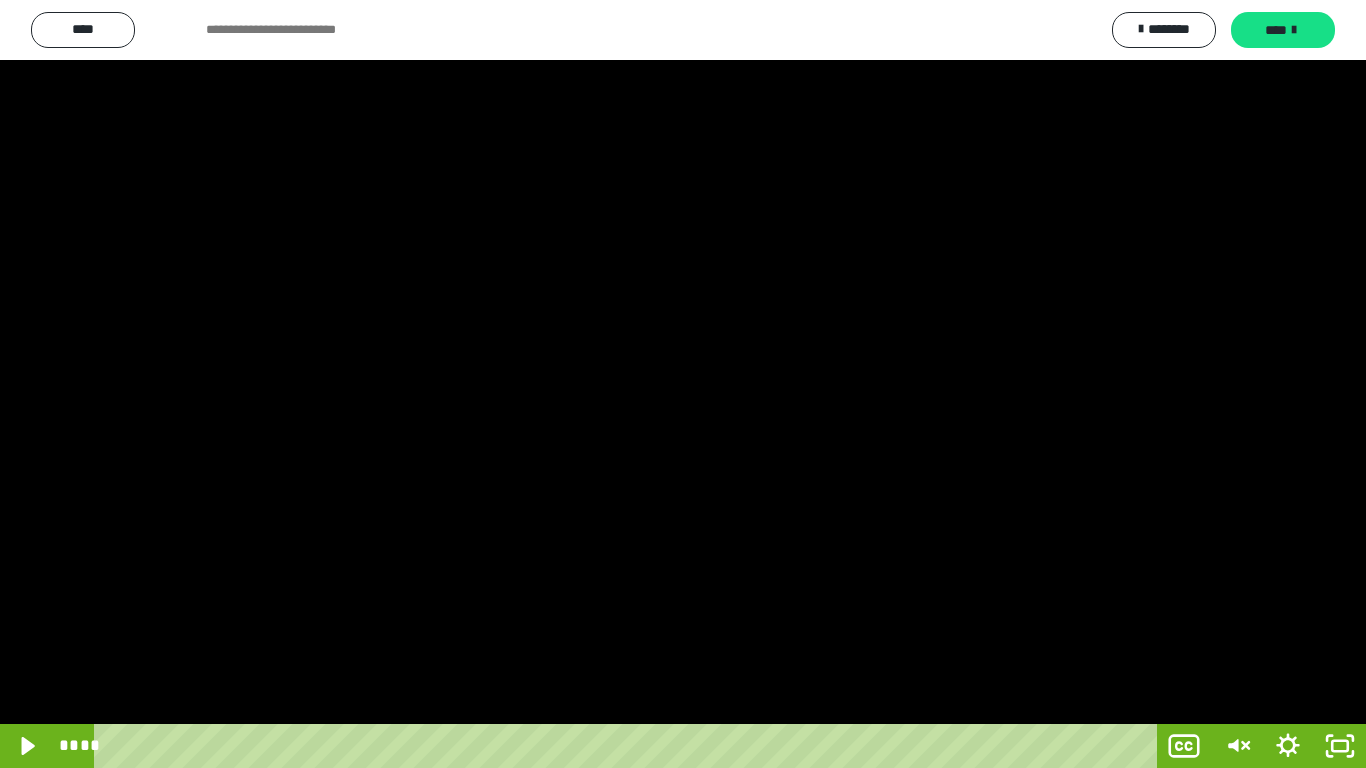 click on "**********" at bounding box center [683, 384] 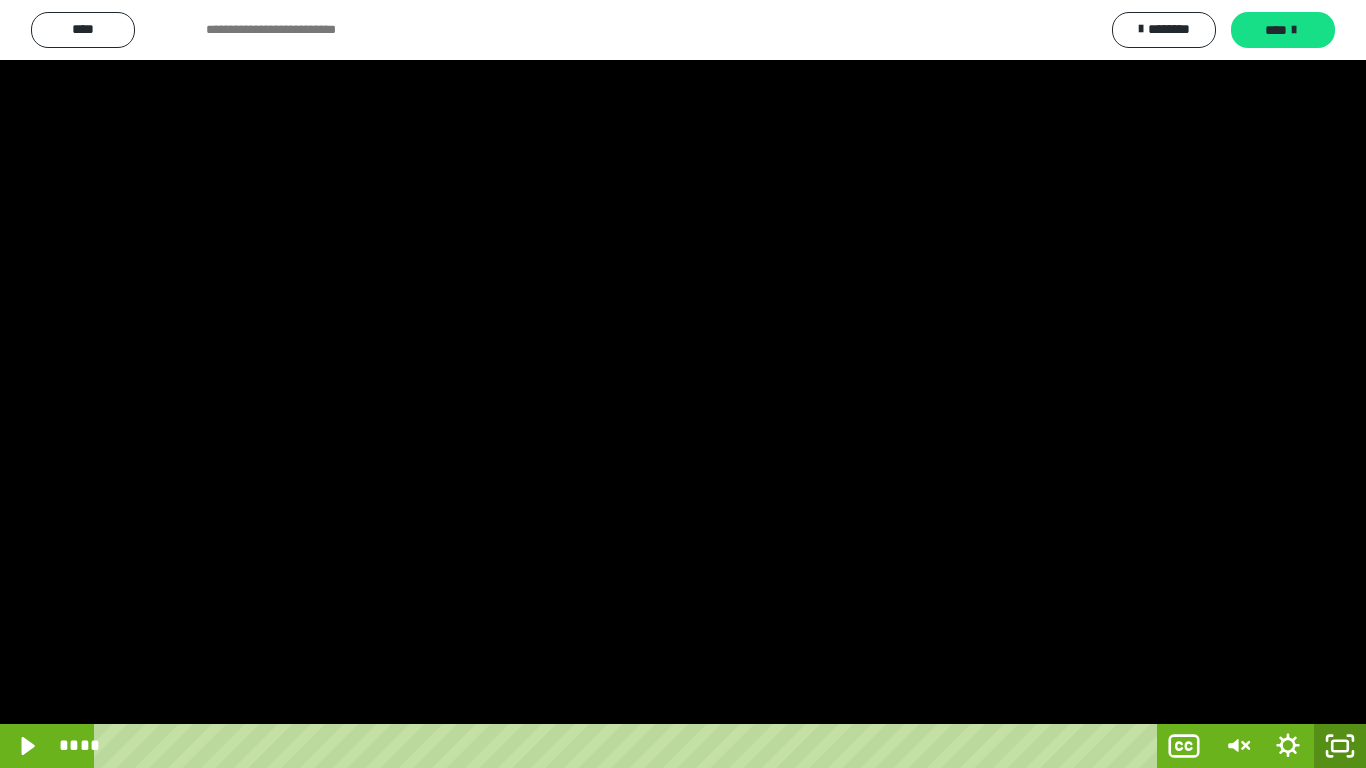 click 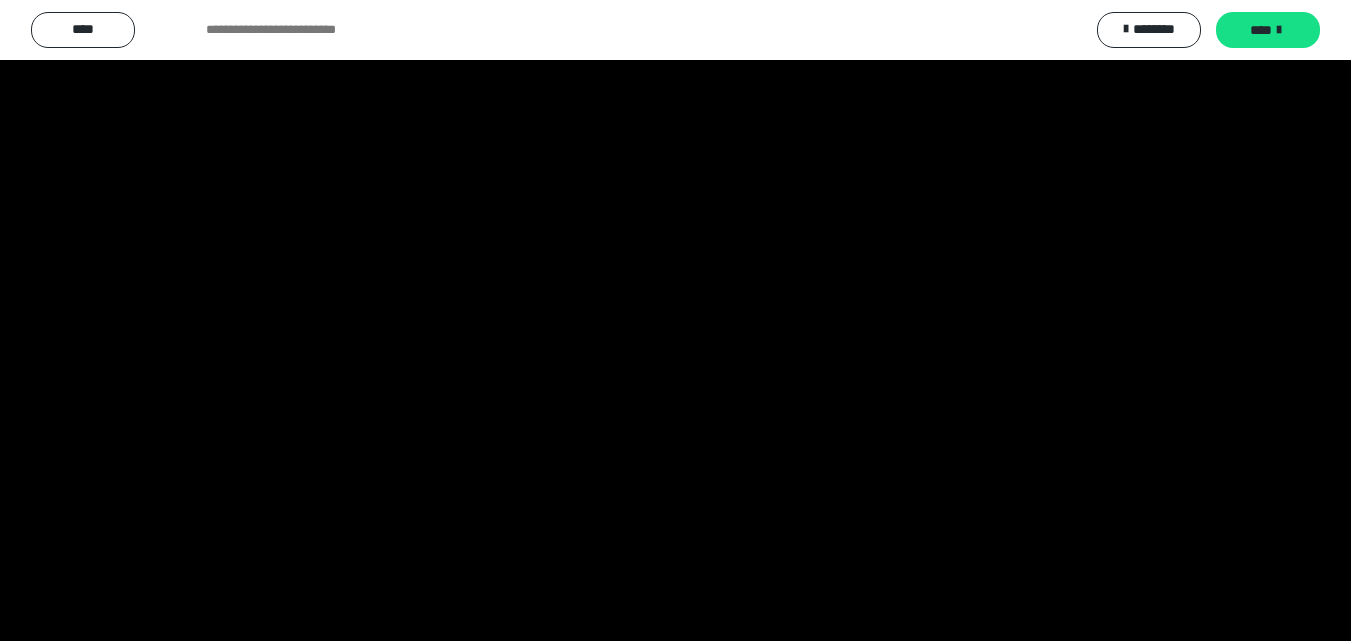 scroll, scrollTop: 4049, scrollLeft: 0, axis: vertical 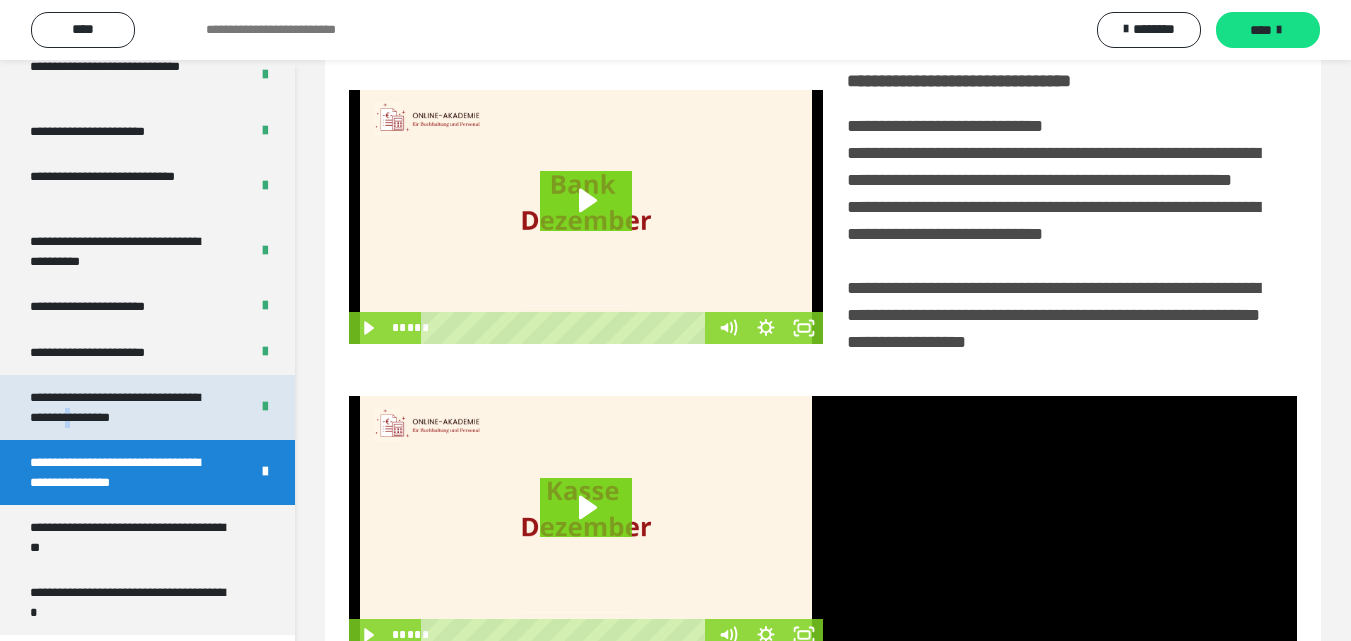 click on "**********" at bounding box center (124, 407) 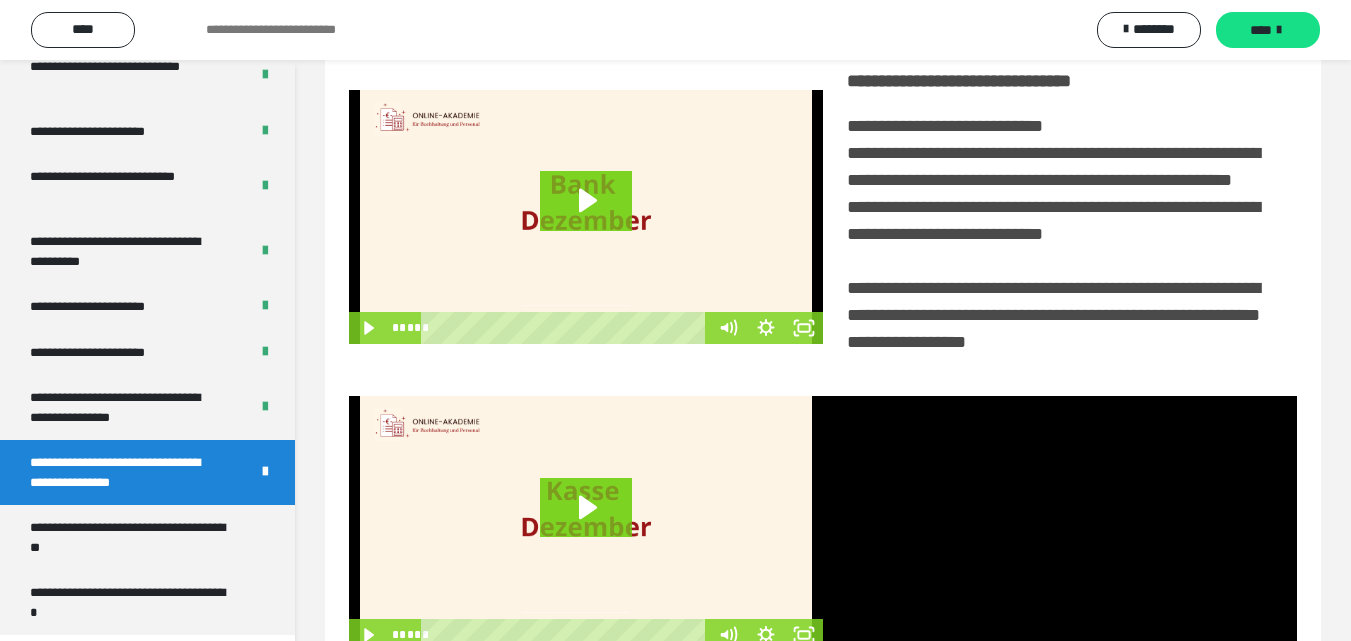 drag, startPoint x: 44, startPoint y: 404, endPoint x: 94, endPoint y: 496, distance: 104.70912 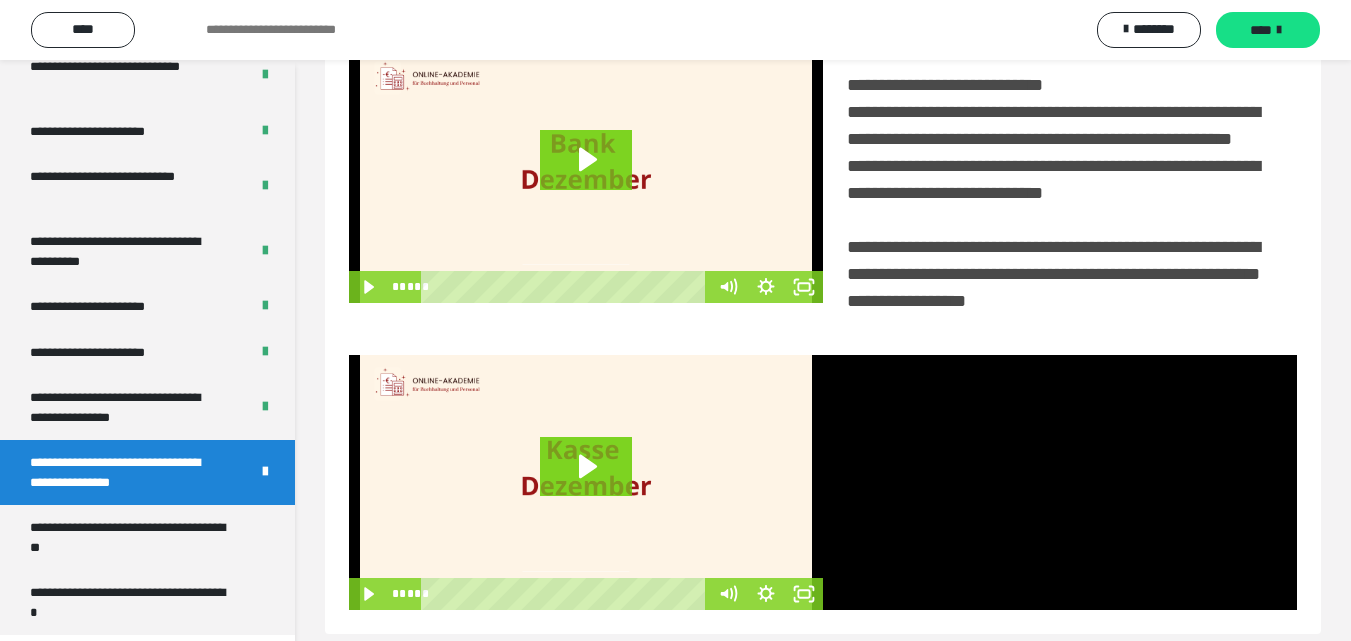 scroll, scrollTop: 503, scrollLeft: 0, axis: vertical 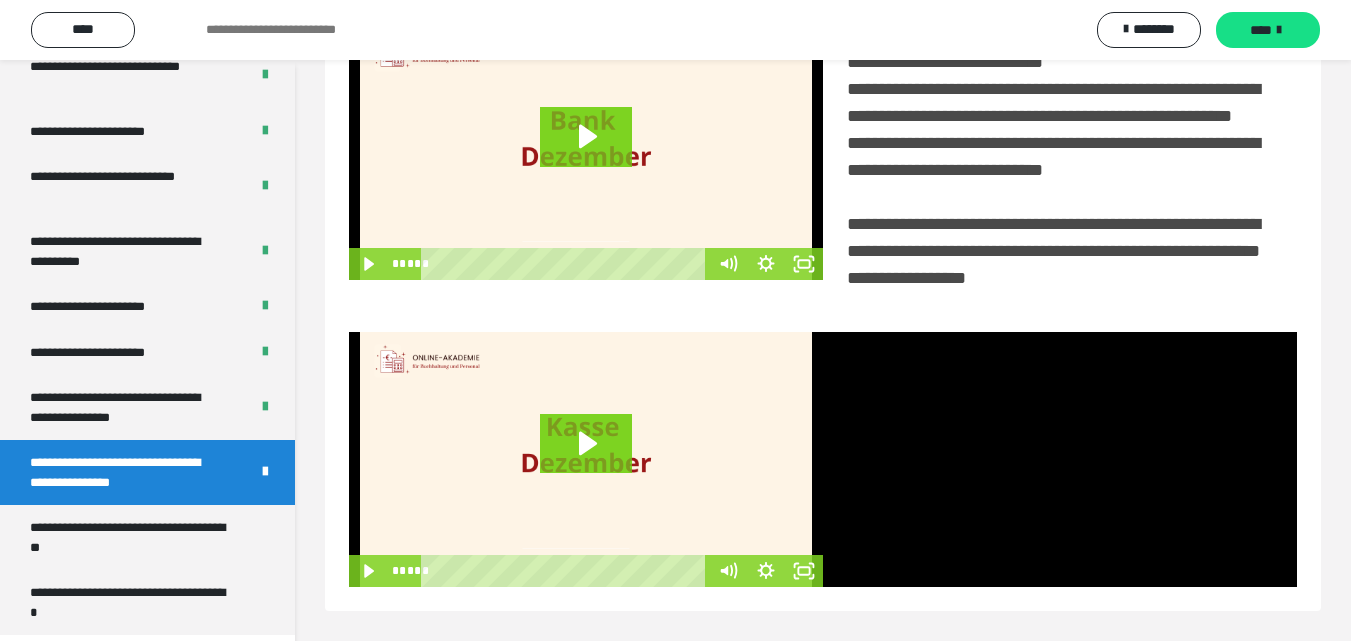 click on "**********" at bounding box center [124, 407] 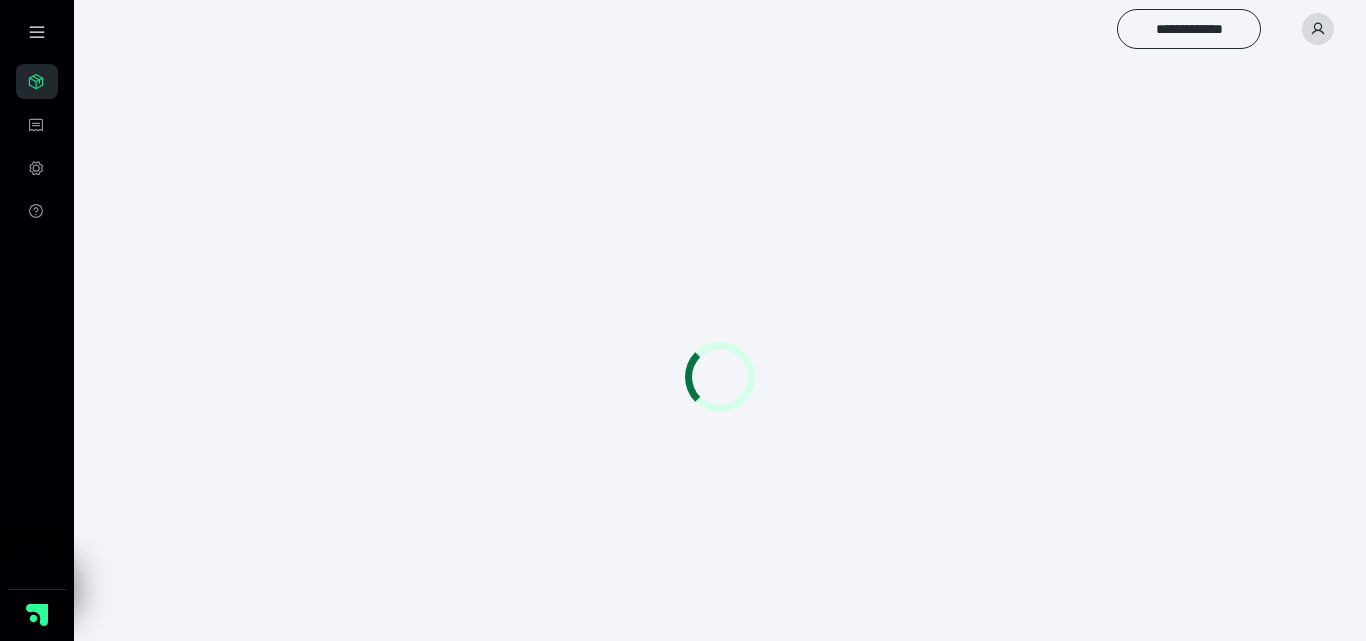 scroll, scrollTop: 0, scrollLeft: 0, axis: both 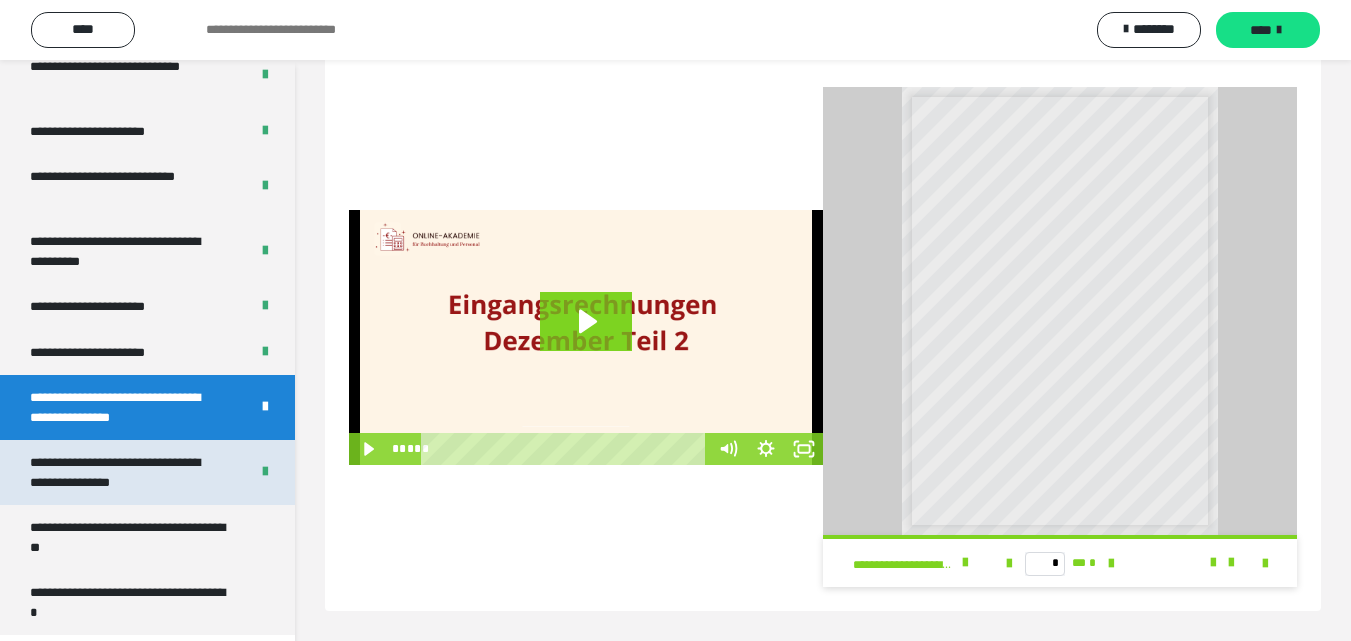 click on "**********" at bounding box center (124, 472) 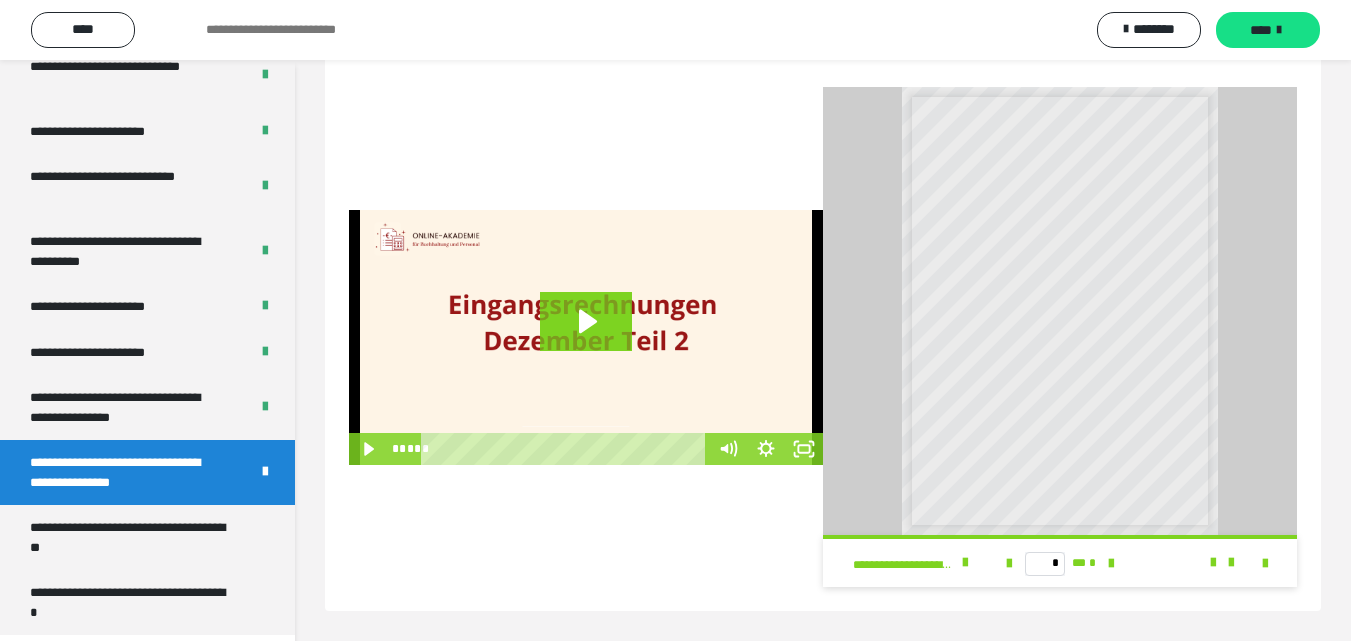 drag, startPoint x: 141, startPoint y: 467, endPoint x: 927, endPoint y: 562, distance: 791.7203 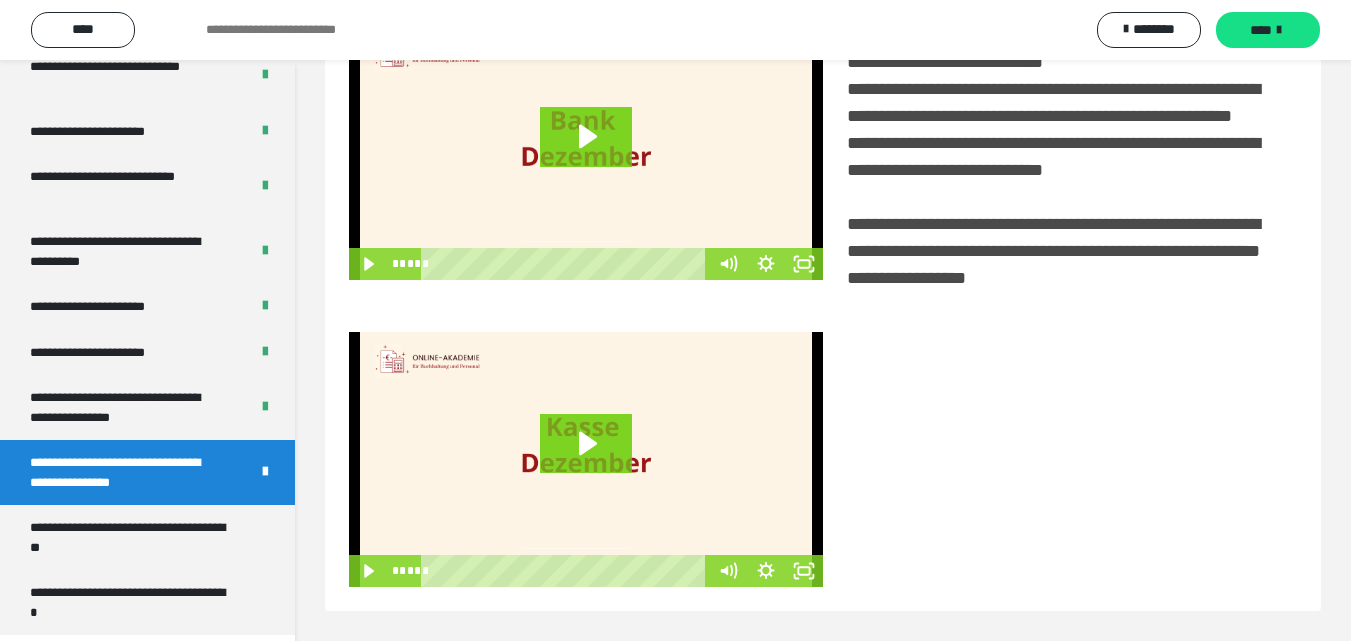scroll, scrollTop: 503, scrollLeft: 0, axis: vertical 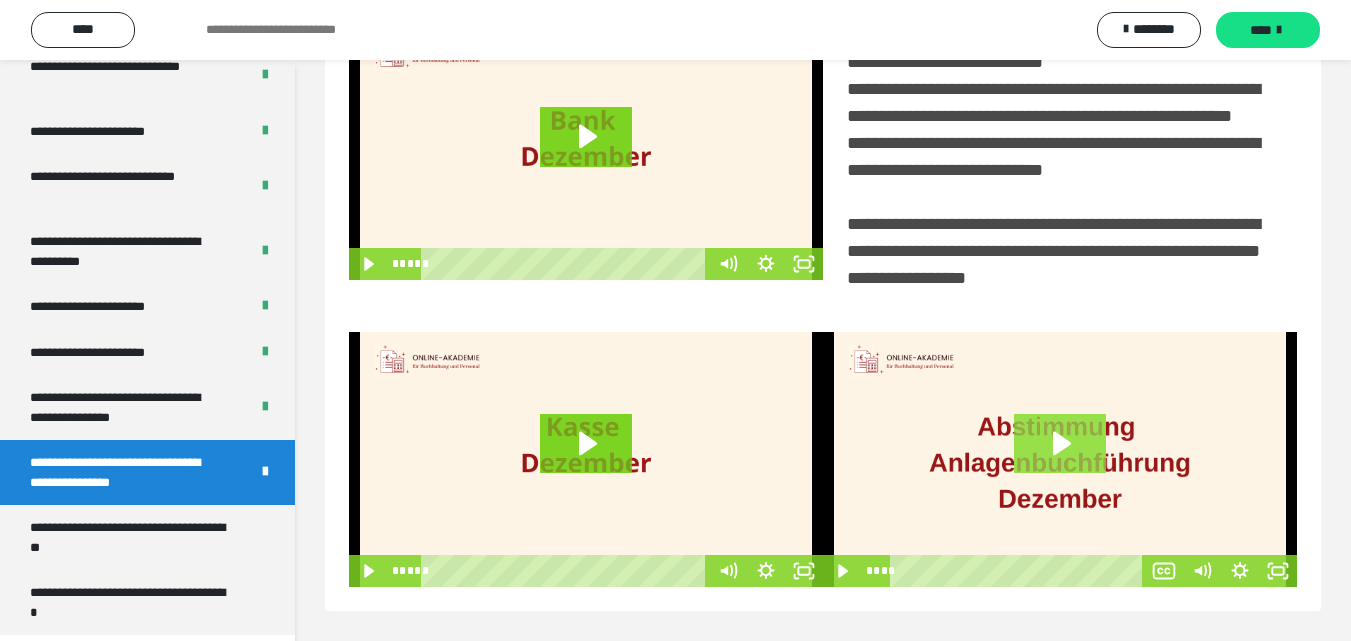 click 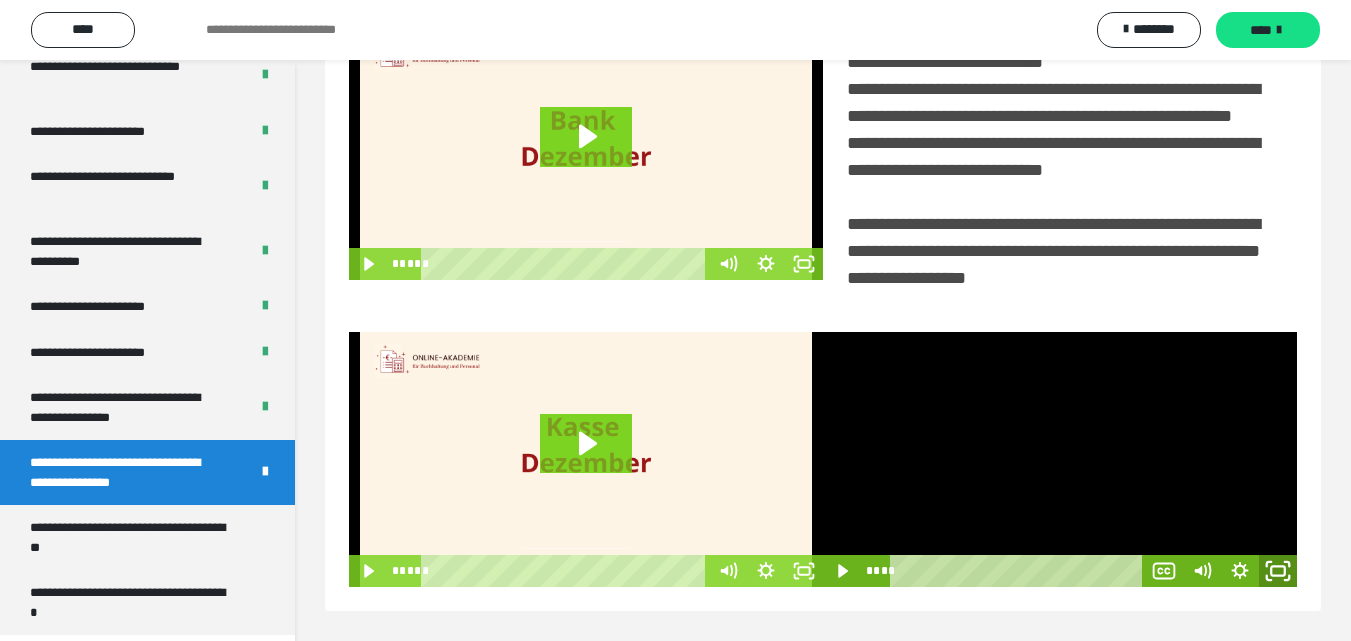 click 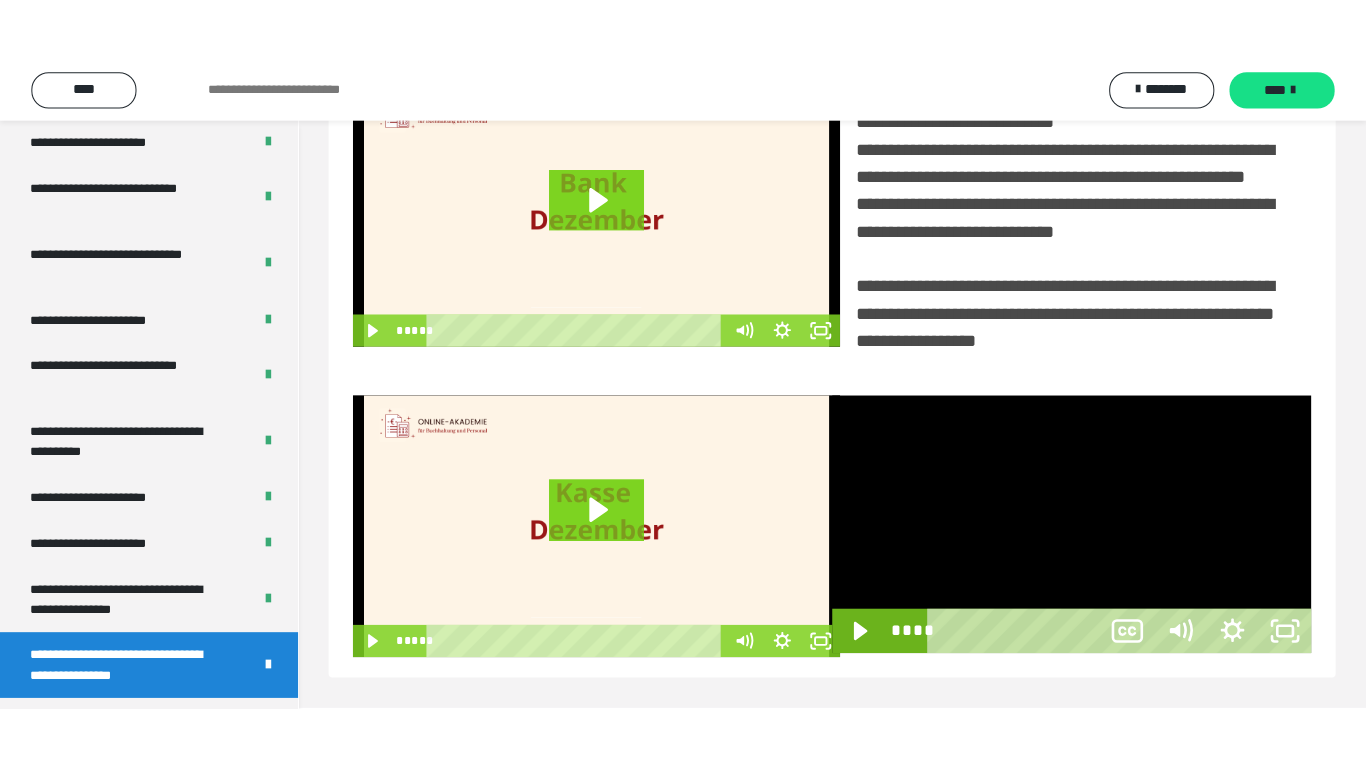 scroll, scrollTop: 358, scrollLeft: 0, axis: vertical 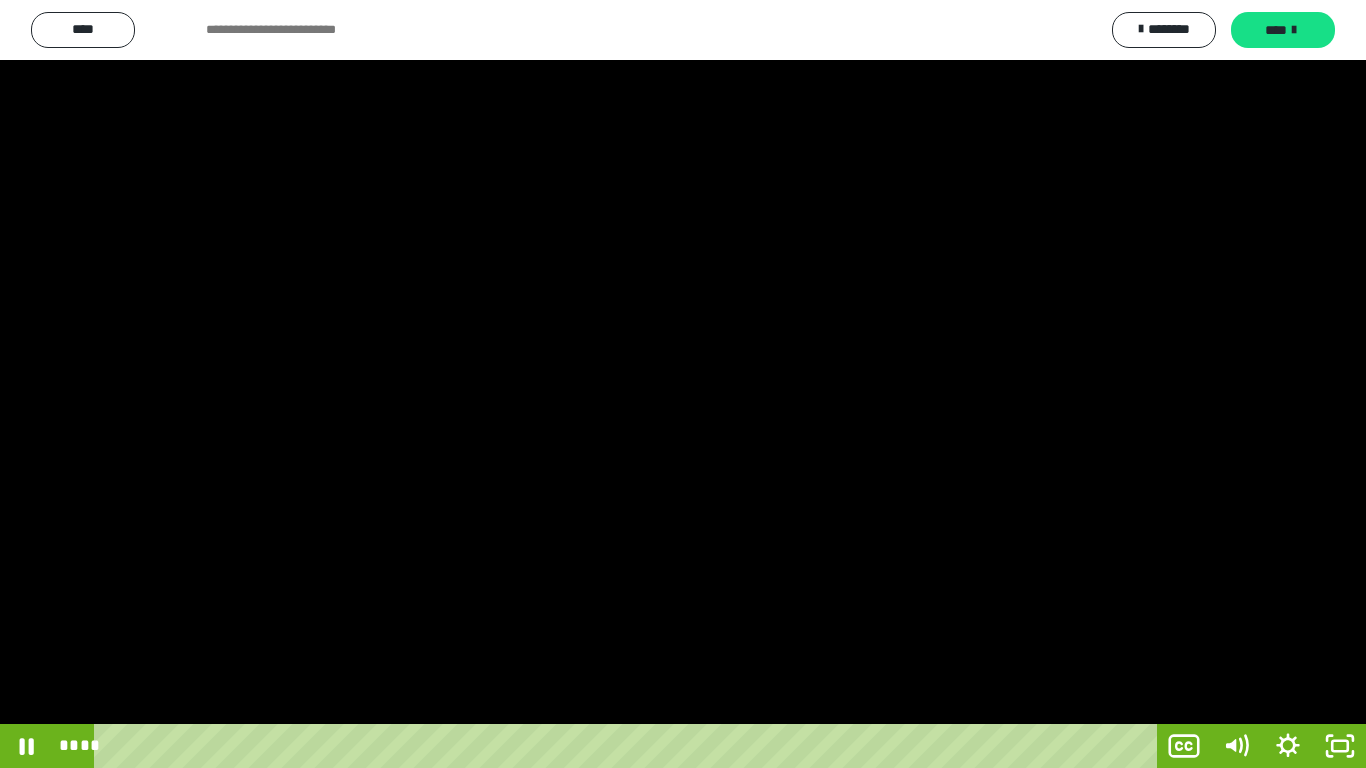 click at bounding box center (683, 384) 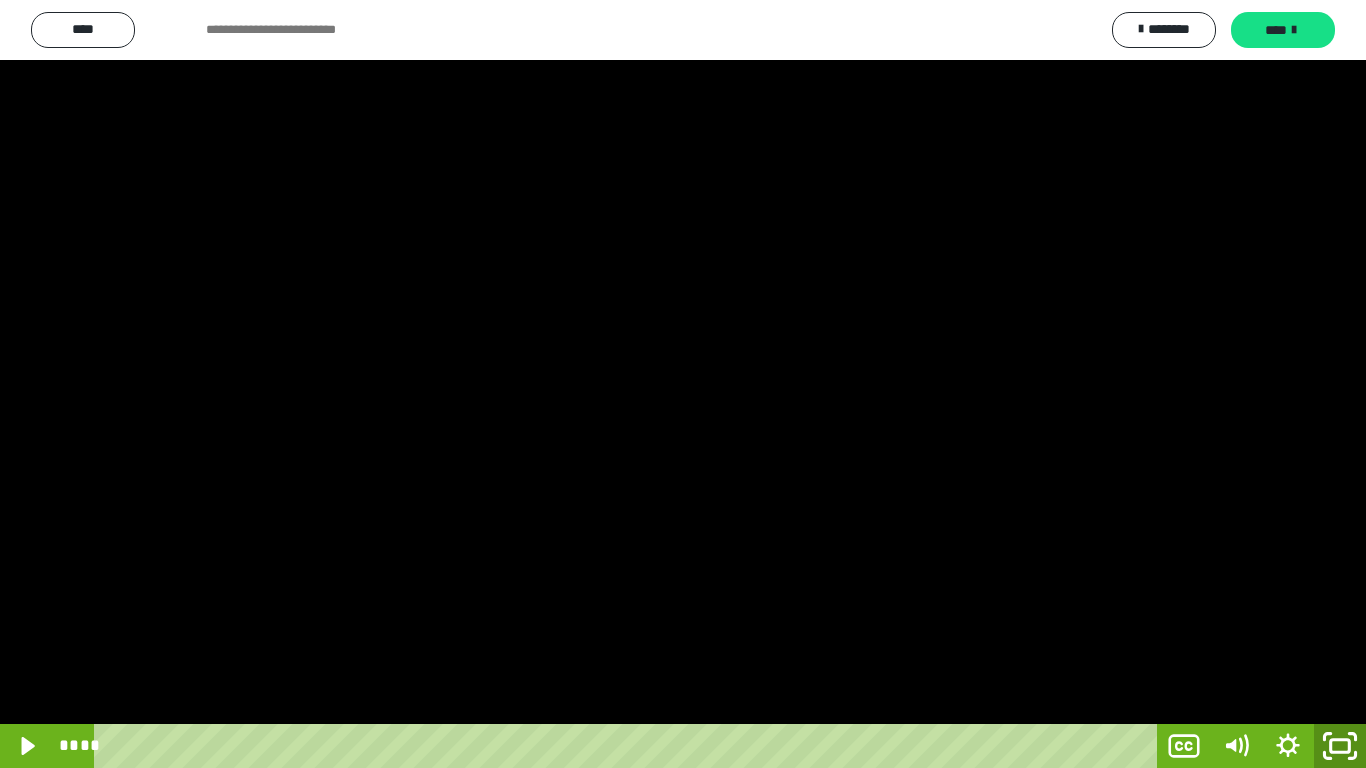click 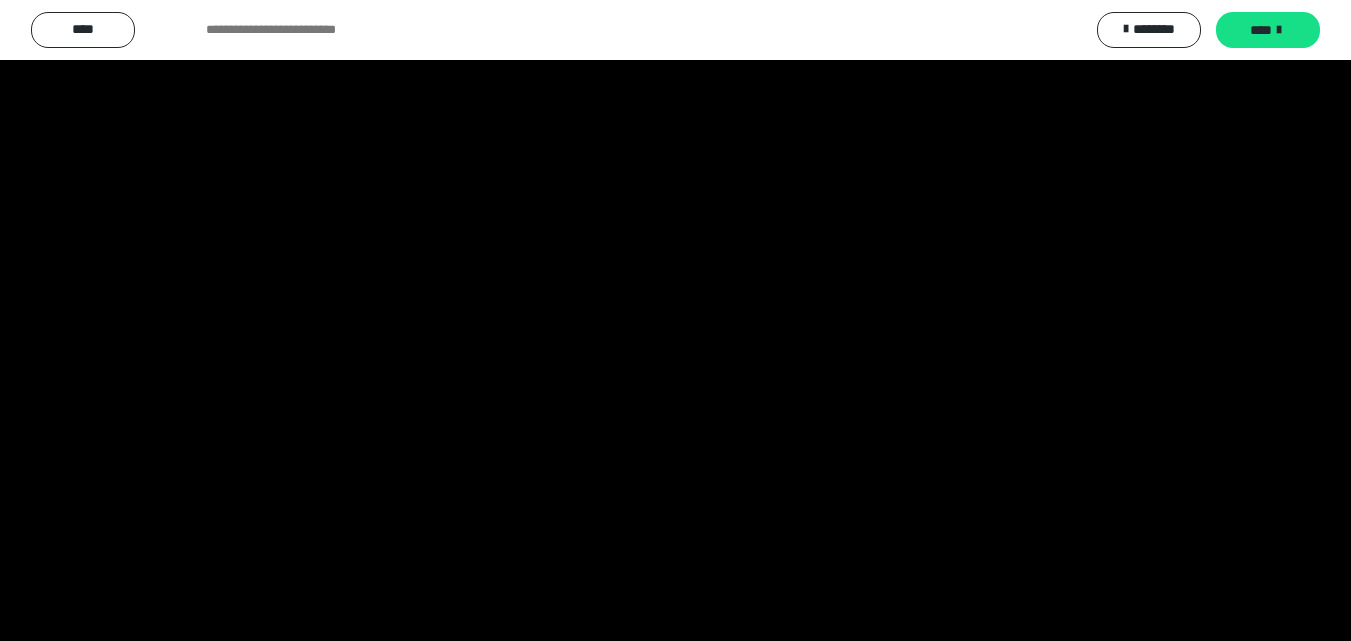 scroll, scrollTop: 4049, scrollLeft: 0, axis: vertical 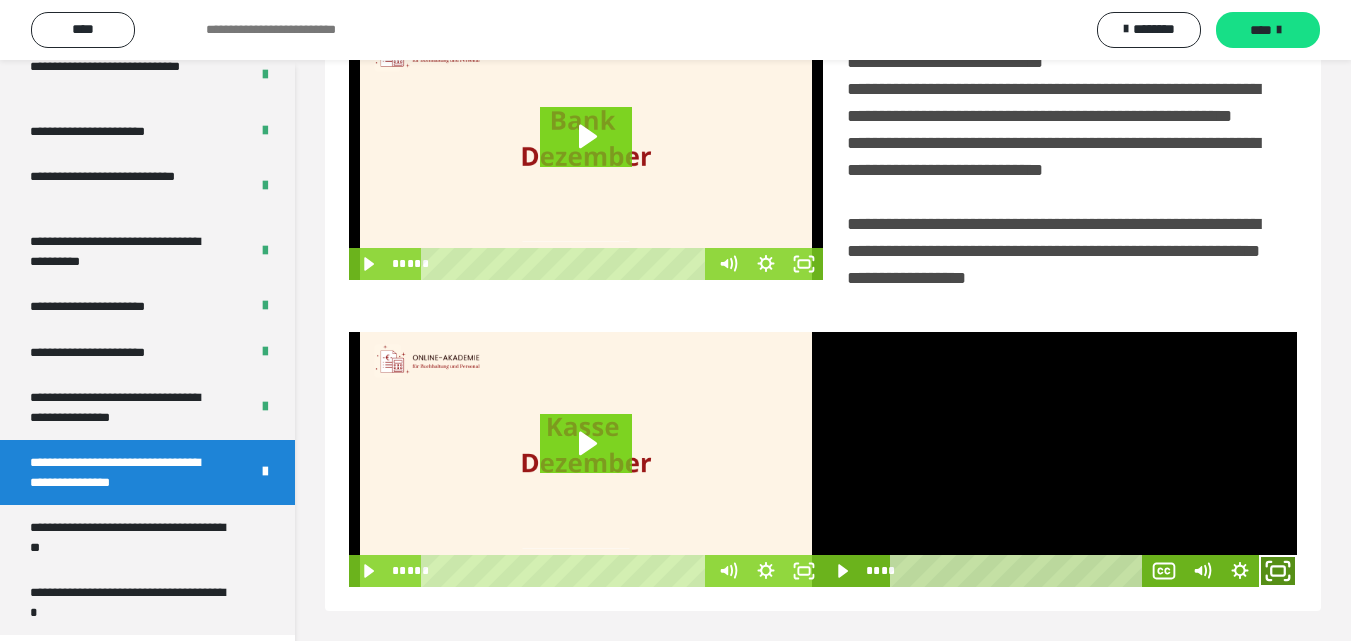 drag, startPoint x: 1275, startPoint y: 574, endPoint x: 1271, endPoint y: 655, distance: 81.09871 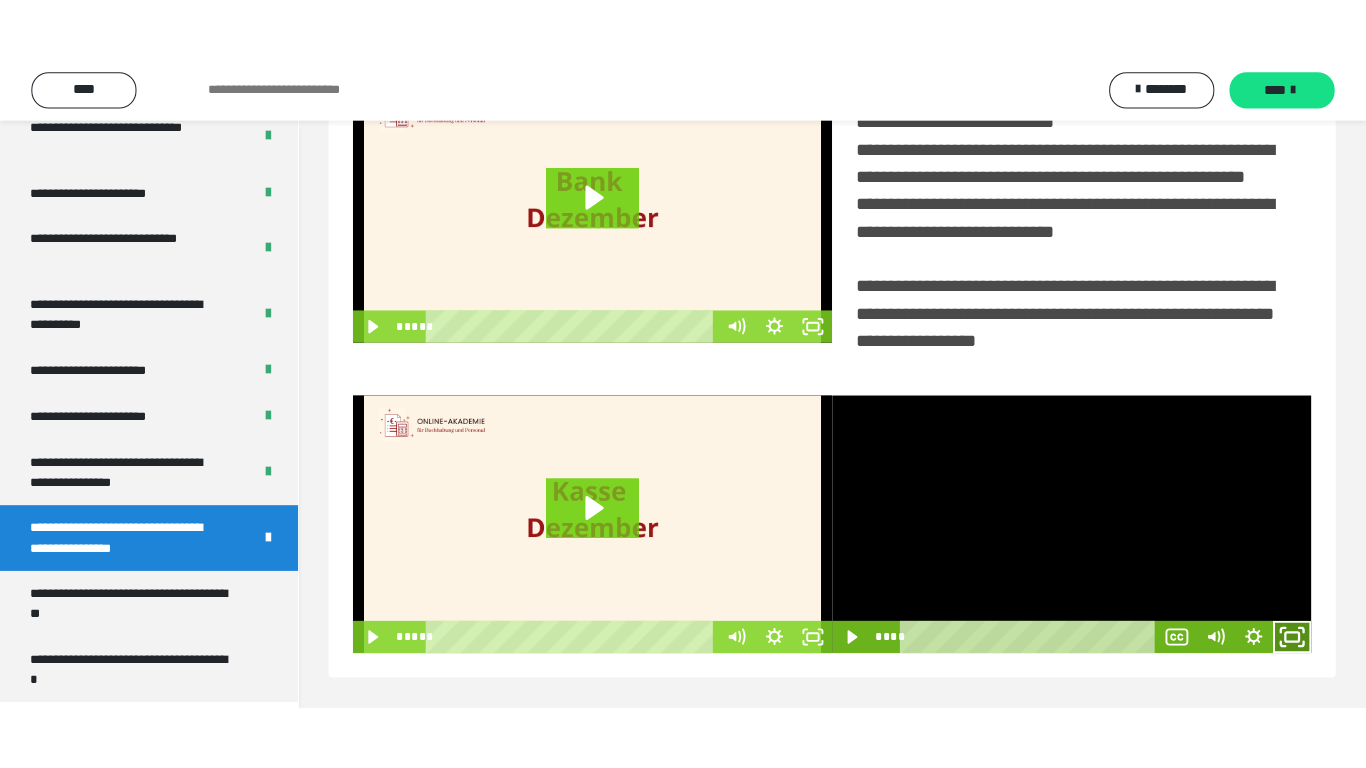 scroll, scrollTop: 358, scrollLeft: 0, axis: vertical 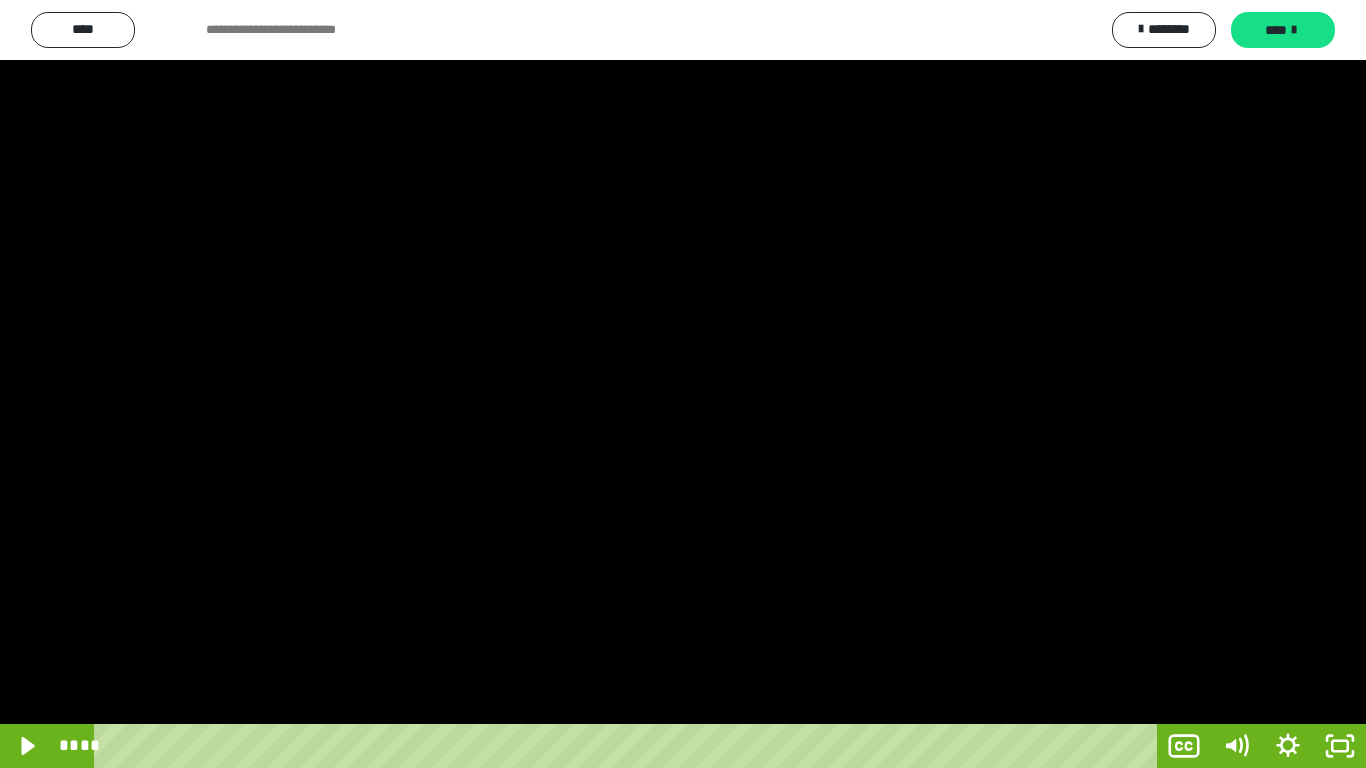 click at bounding box center (683, 384) 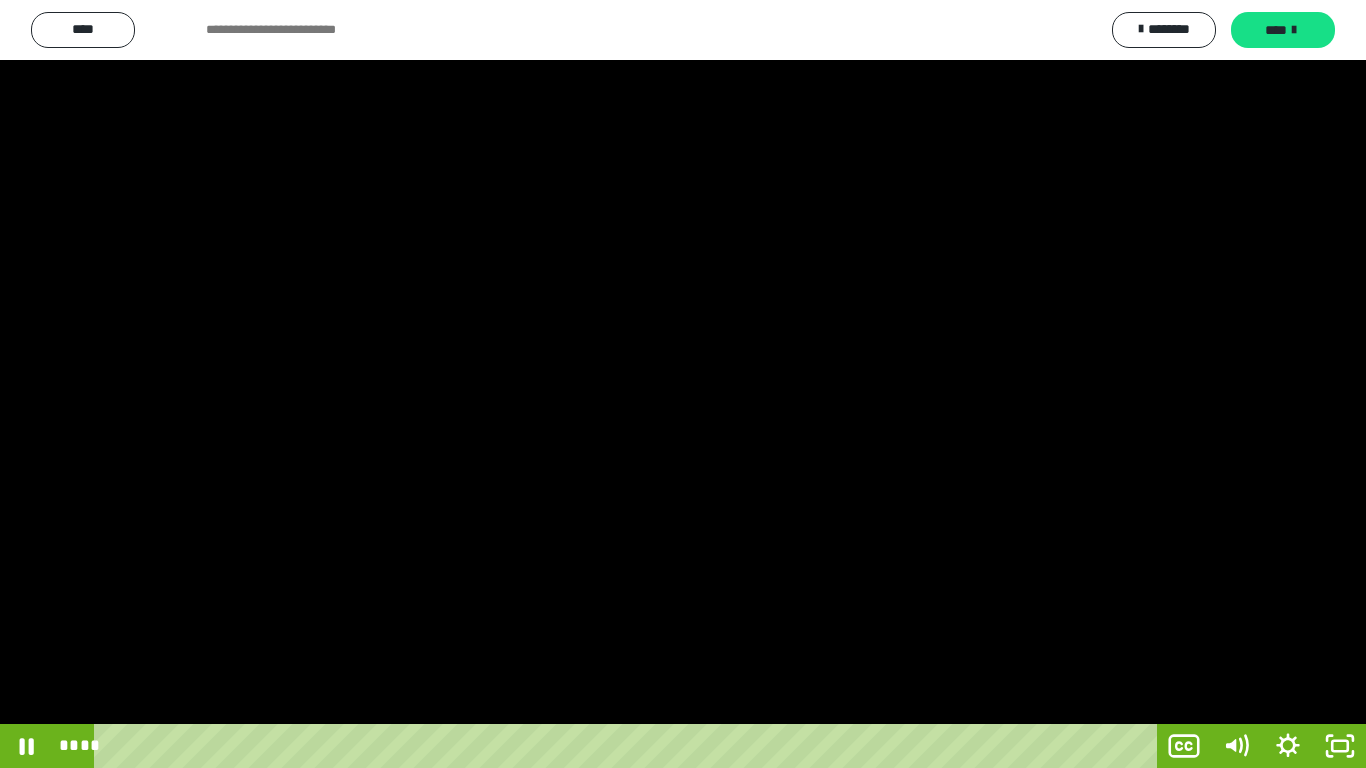 click at bounding box center [683, 384] 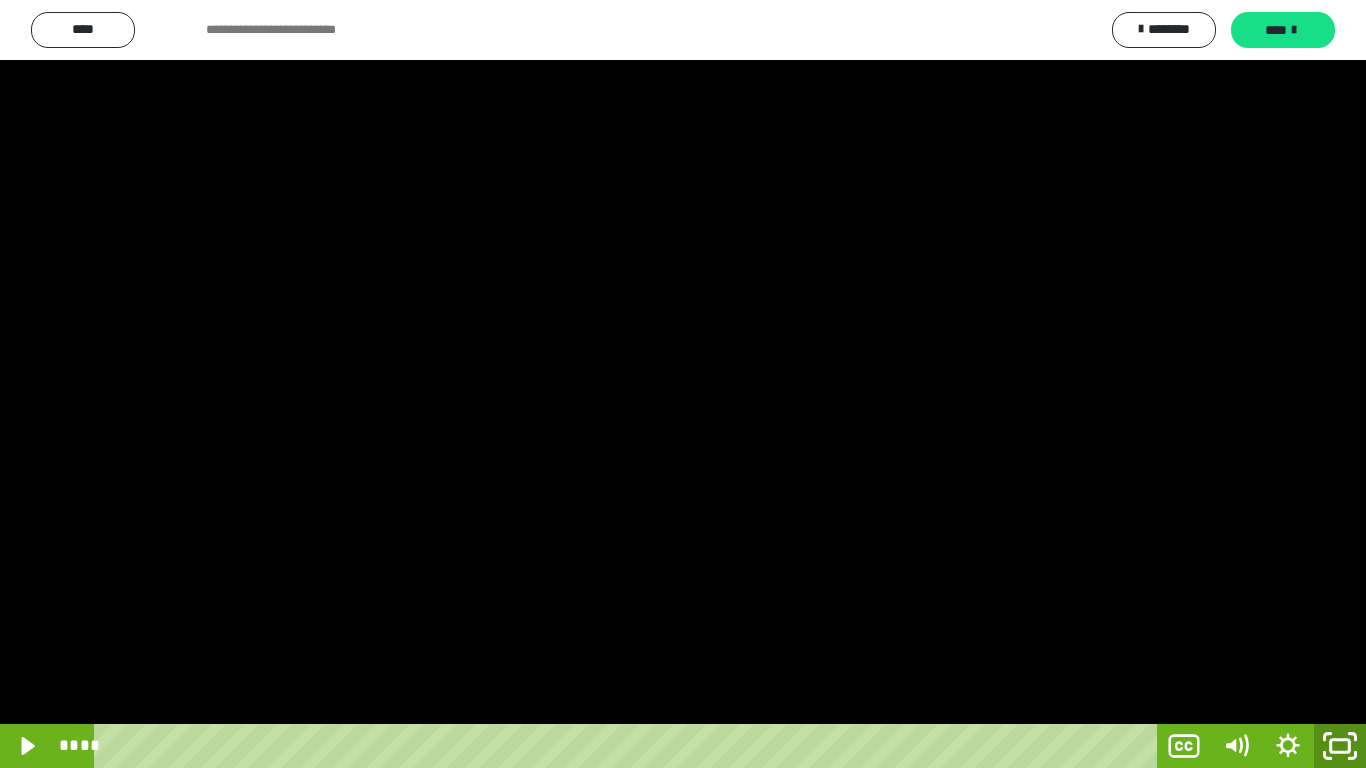 click 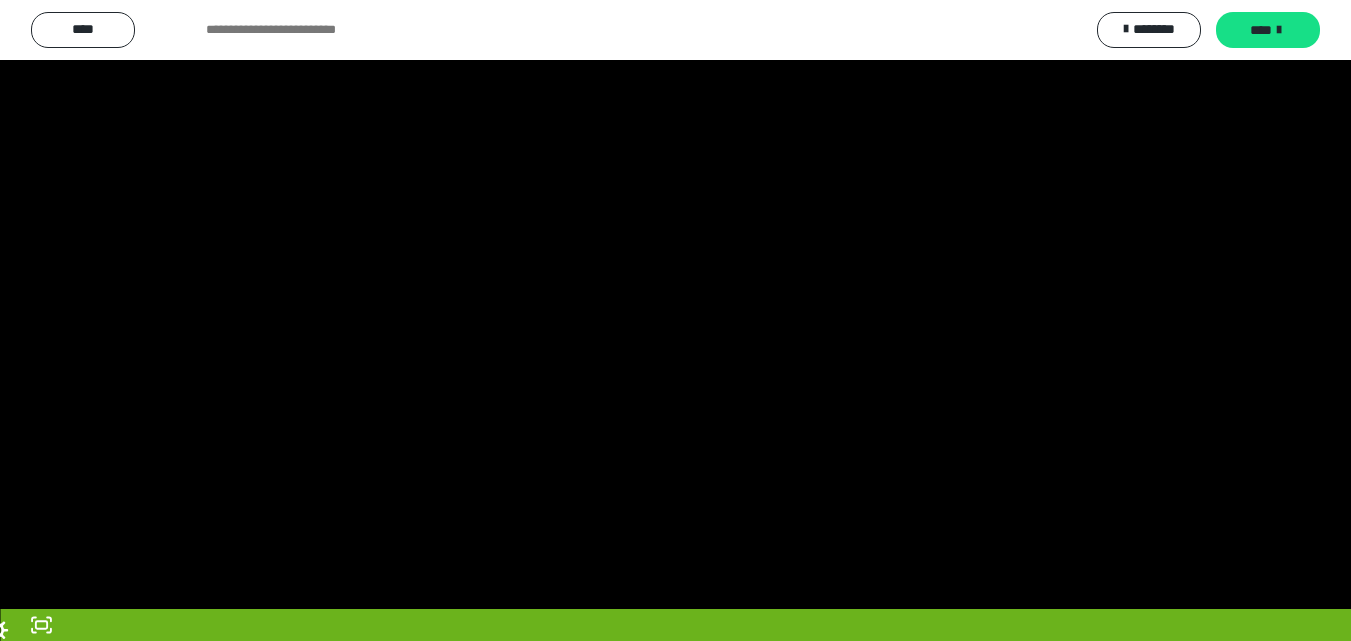 scroll, scrollTop: 4049, scrollLeft: 0, axis: vertical 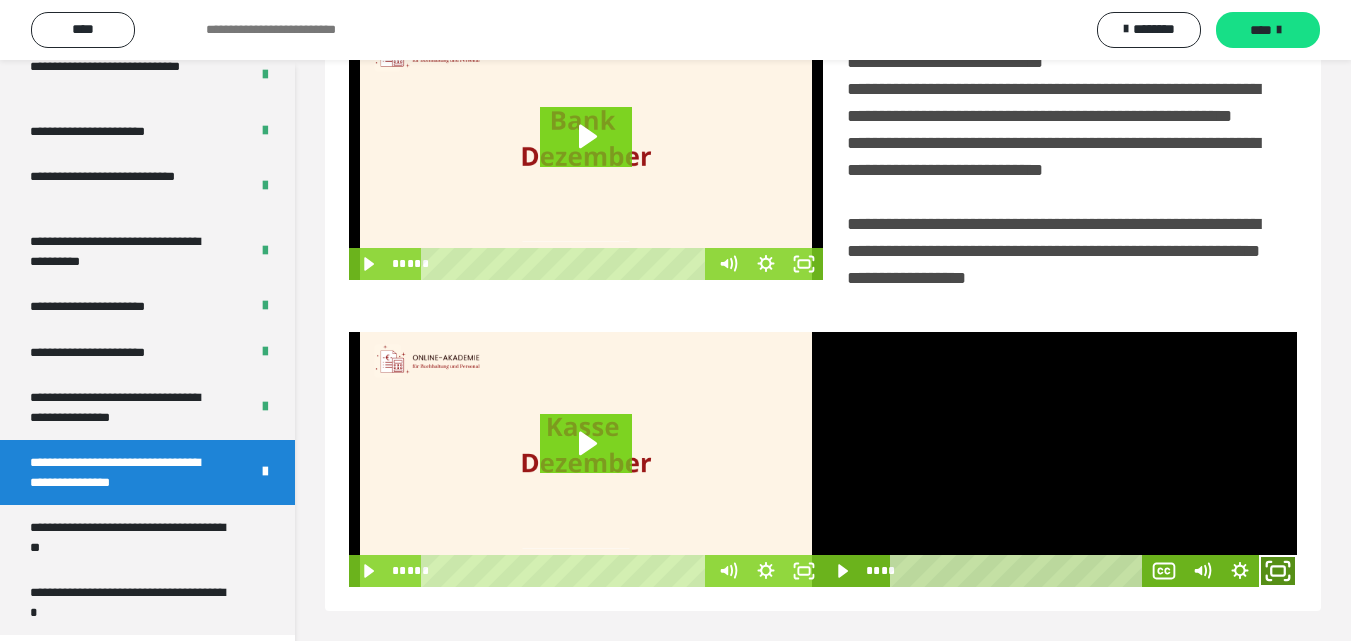 click 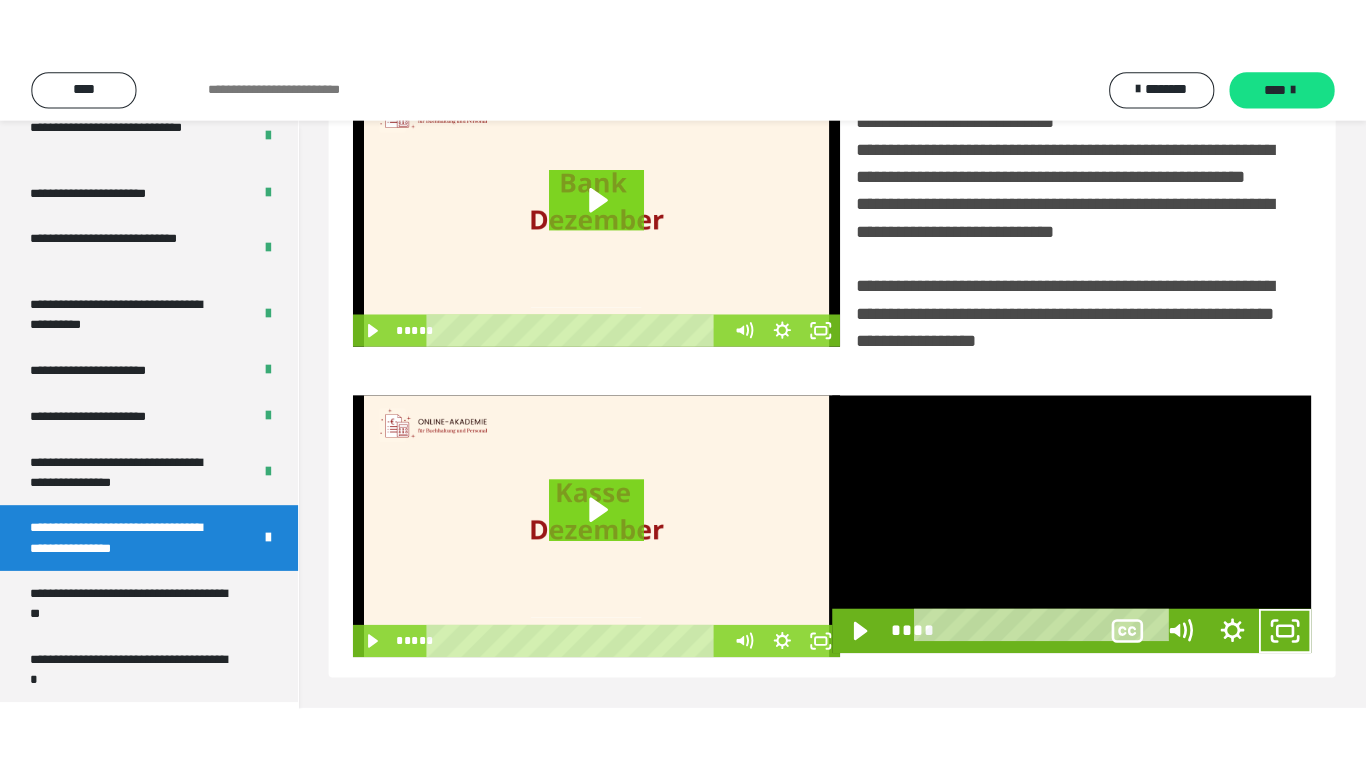 scroll, scrollTop: 358, scrollLeft: 0, axis: vertical 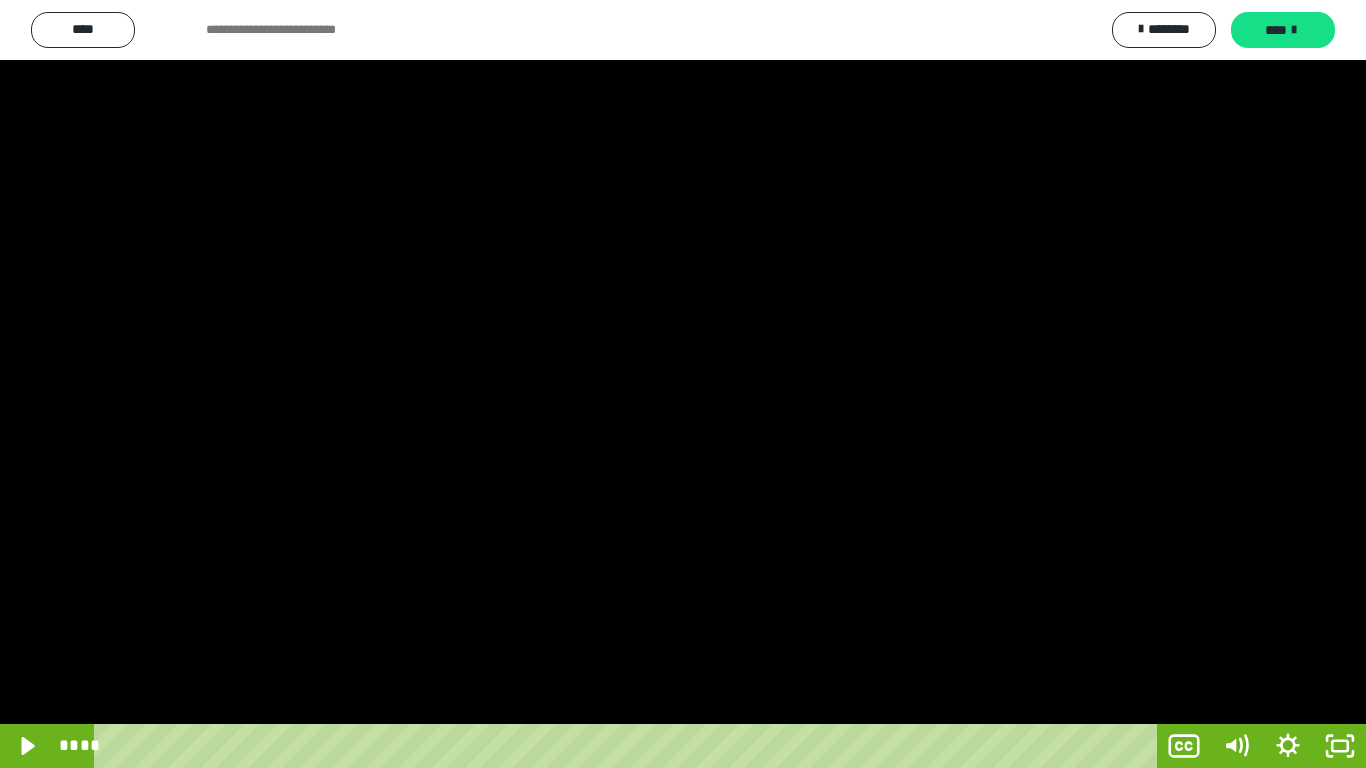 click at bounding box center [683, 384] 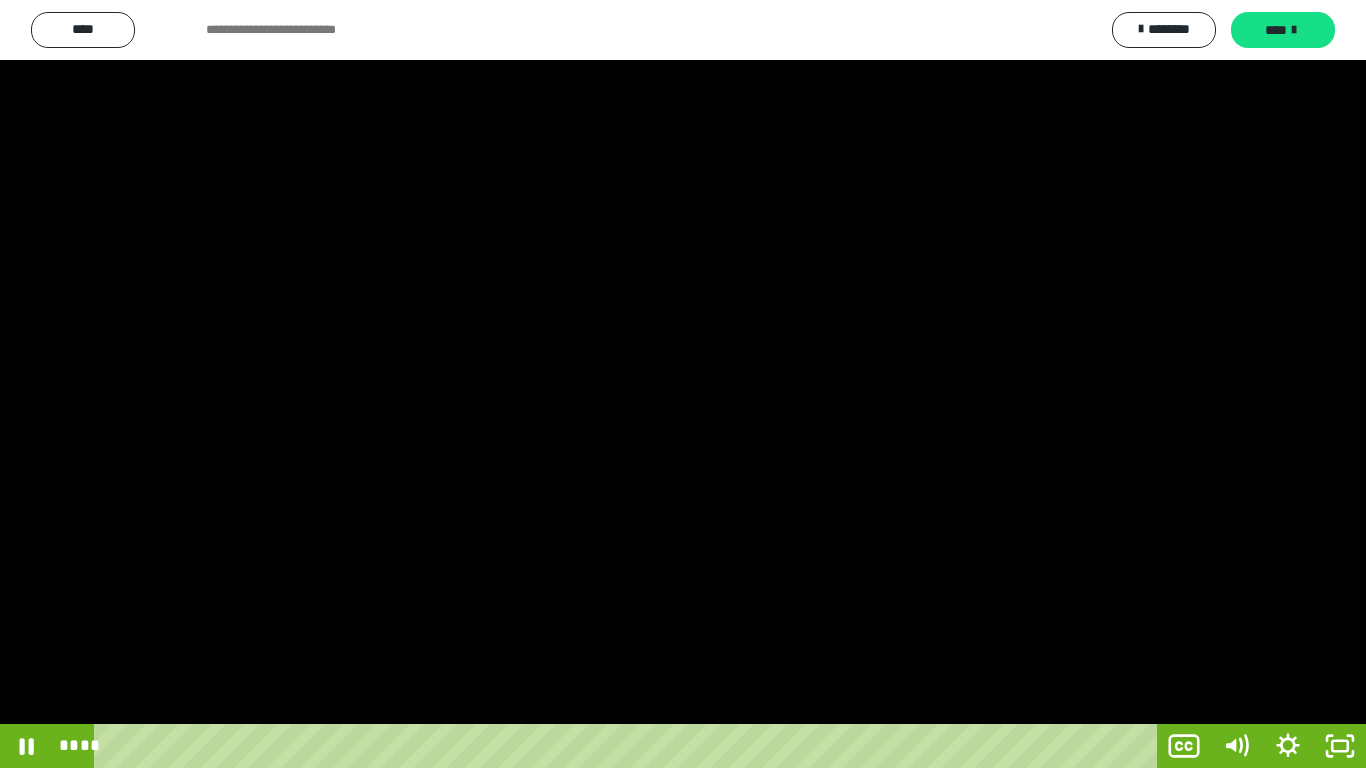 click at bounding box center (683, 384) 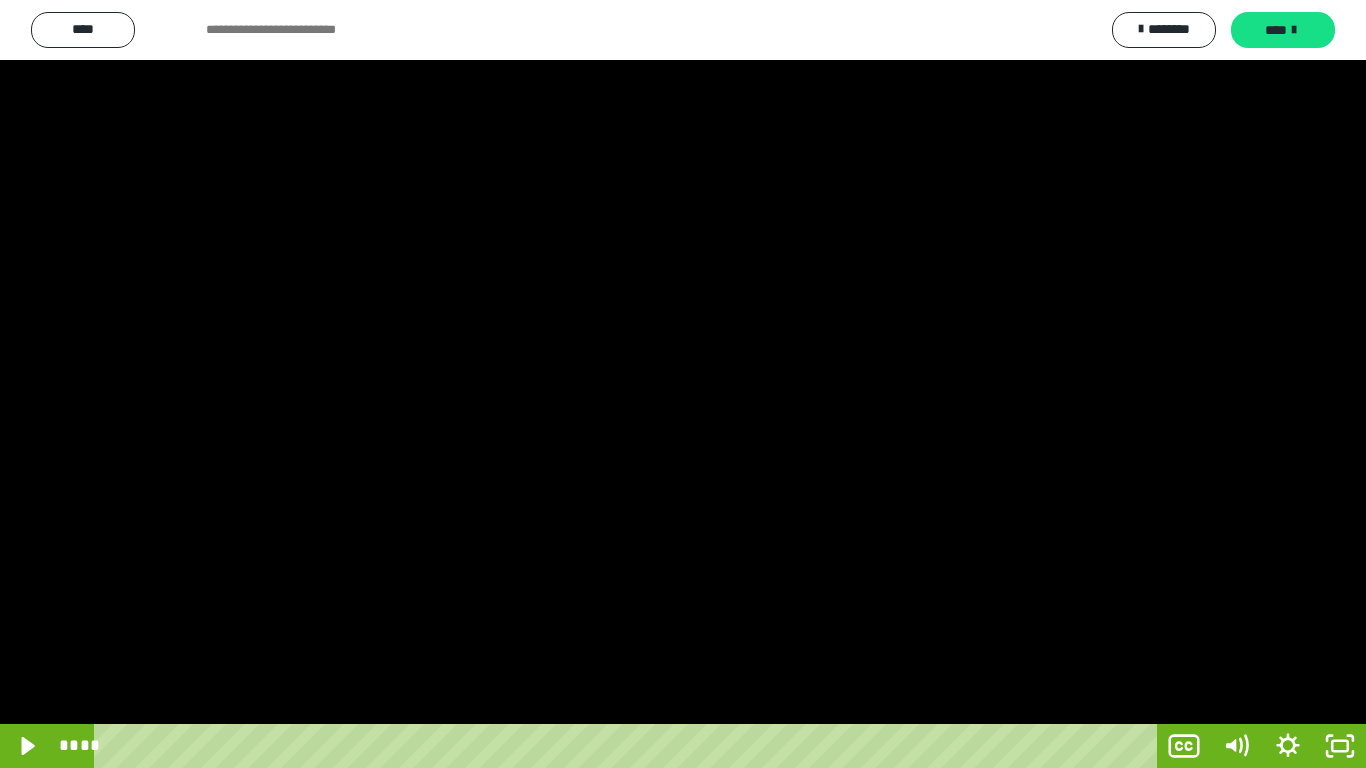 click at bounding box center [683, 384] 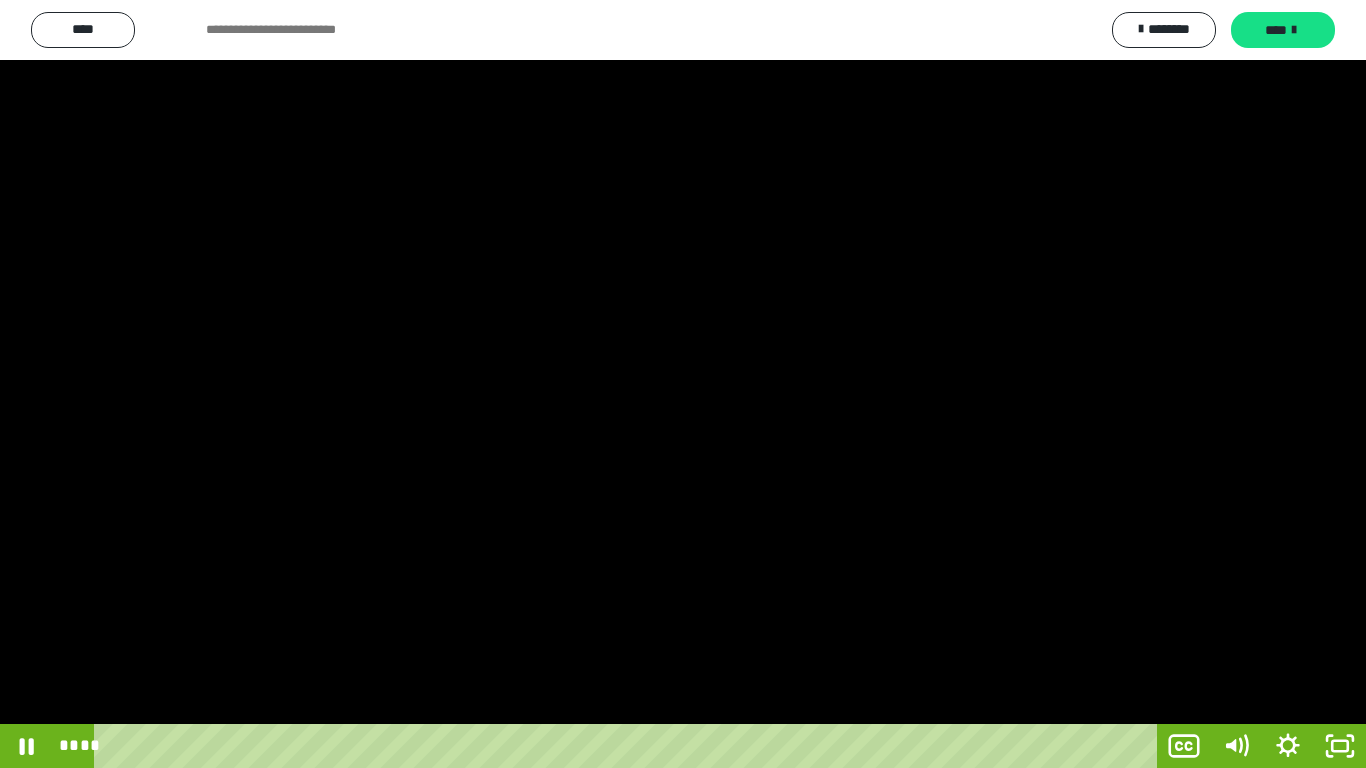 click at bounding box center [683, 384] 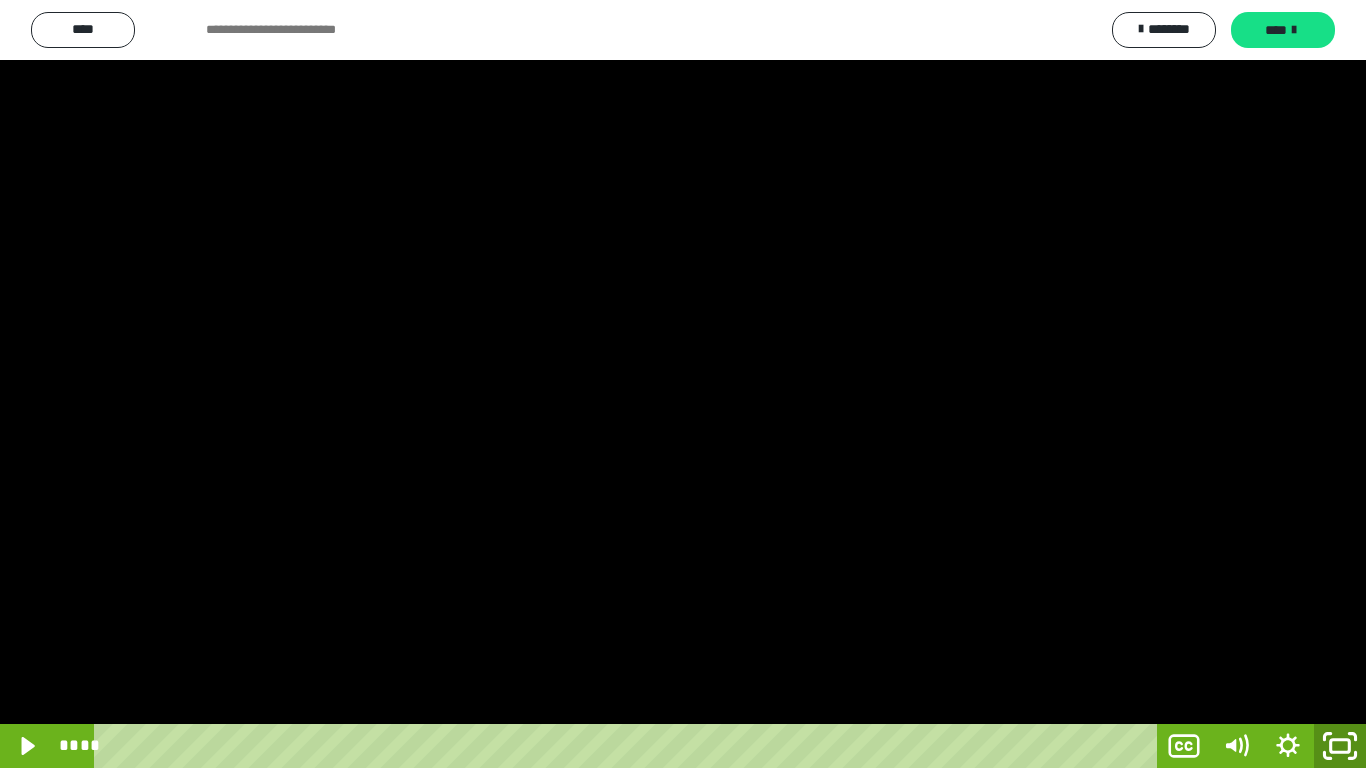 click 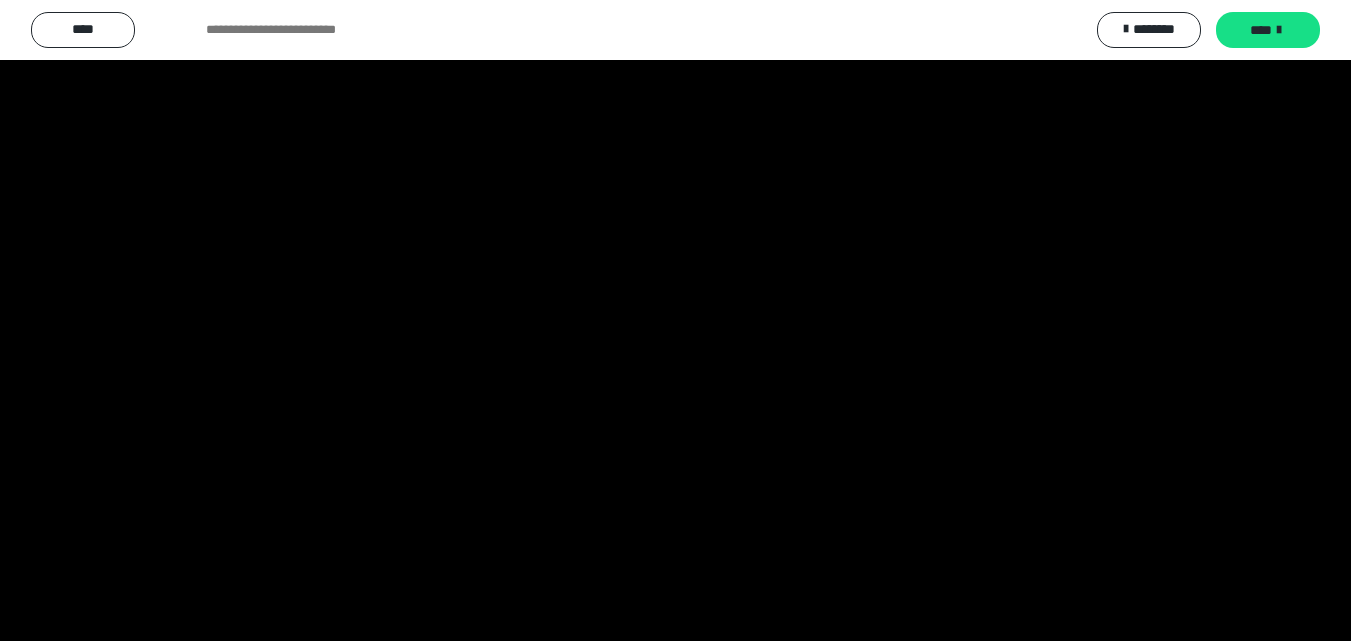 scroll, scrollTop: 4049, scrollLeft: 0, axis: vertical 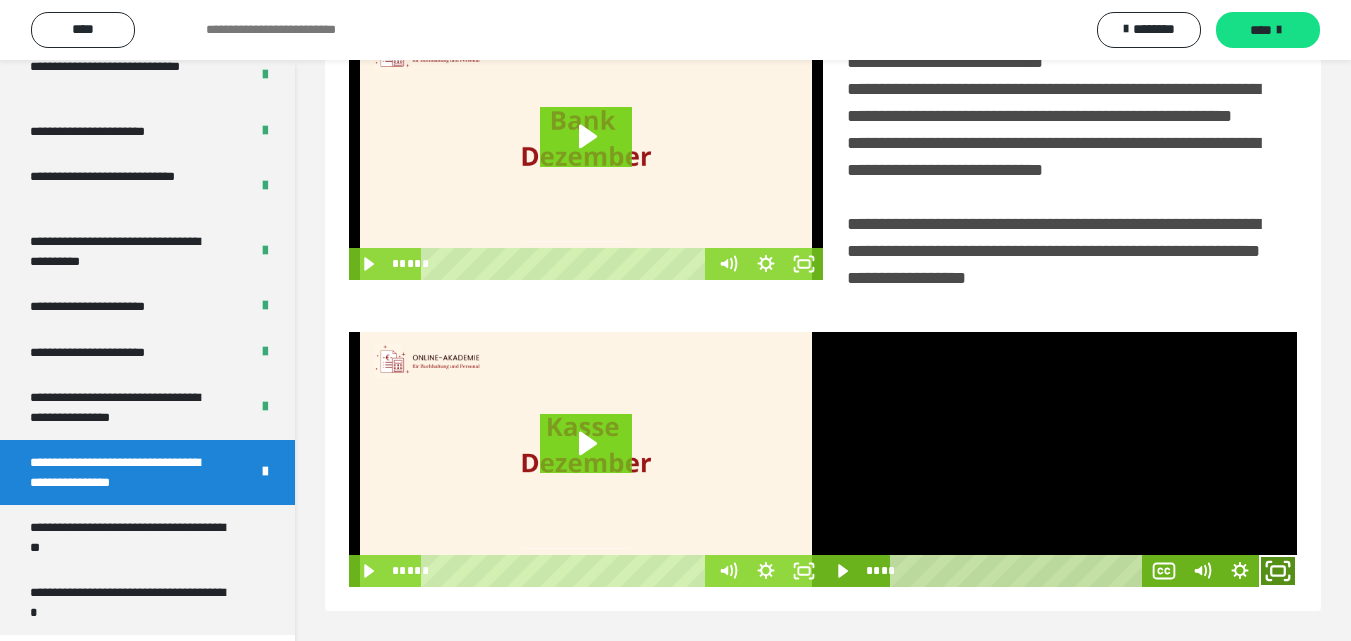 click 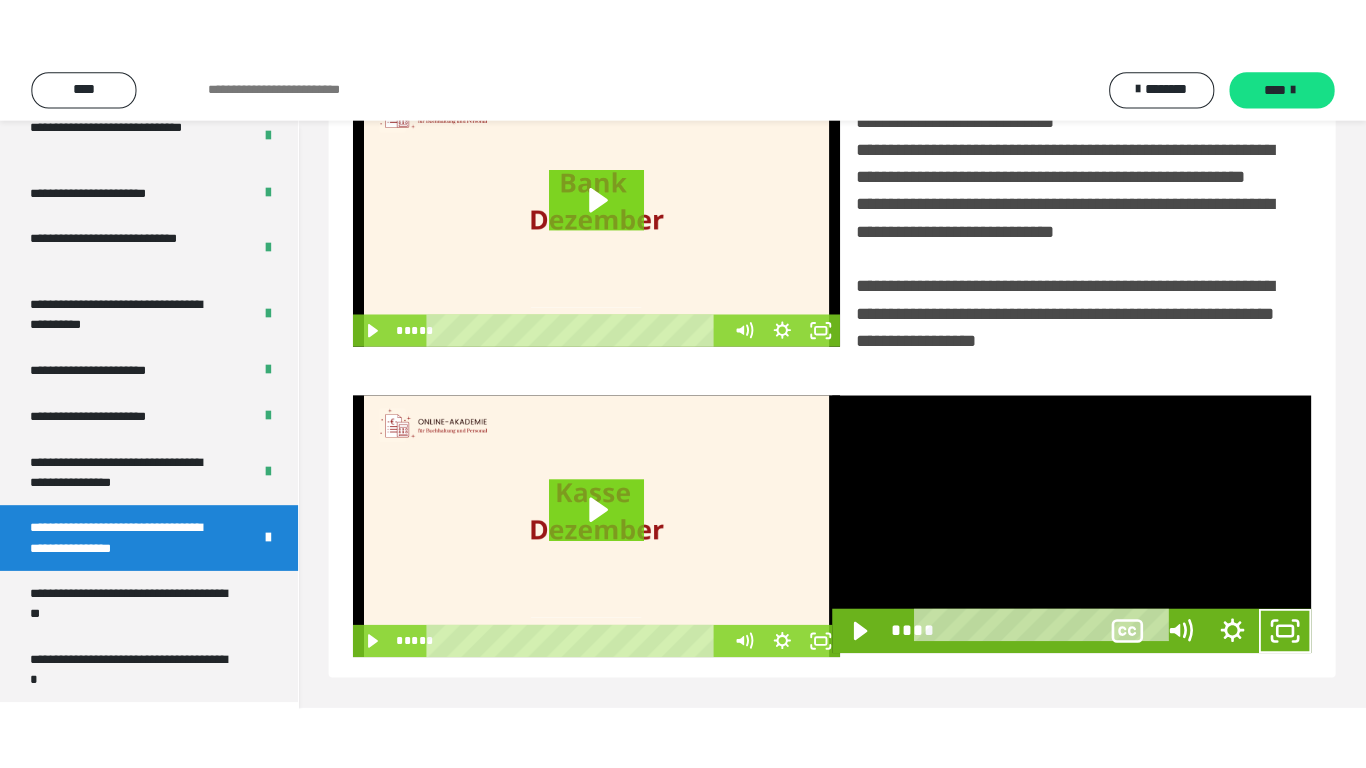 scroll, scrollTop: 358, scrollLeft: 0, axis: vertical 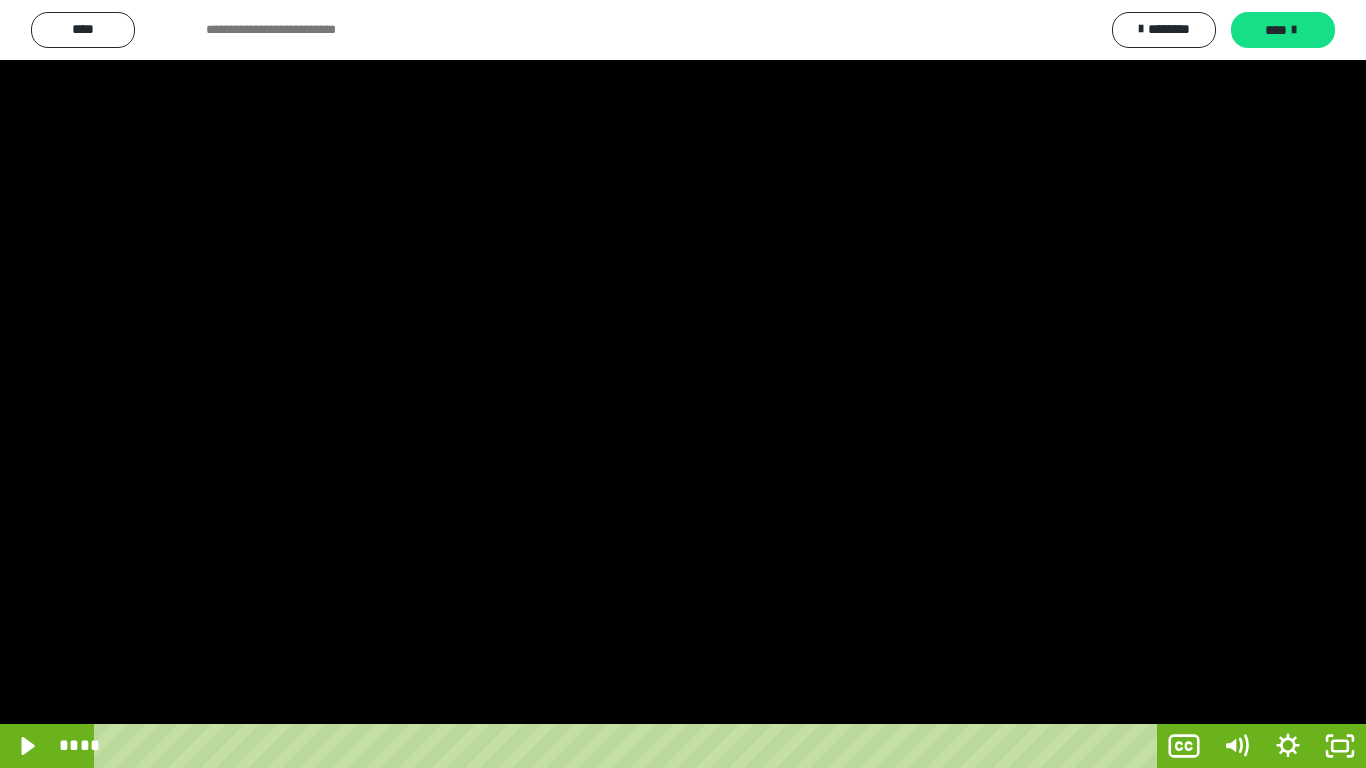 click at bounding box center [683, 384] 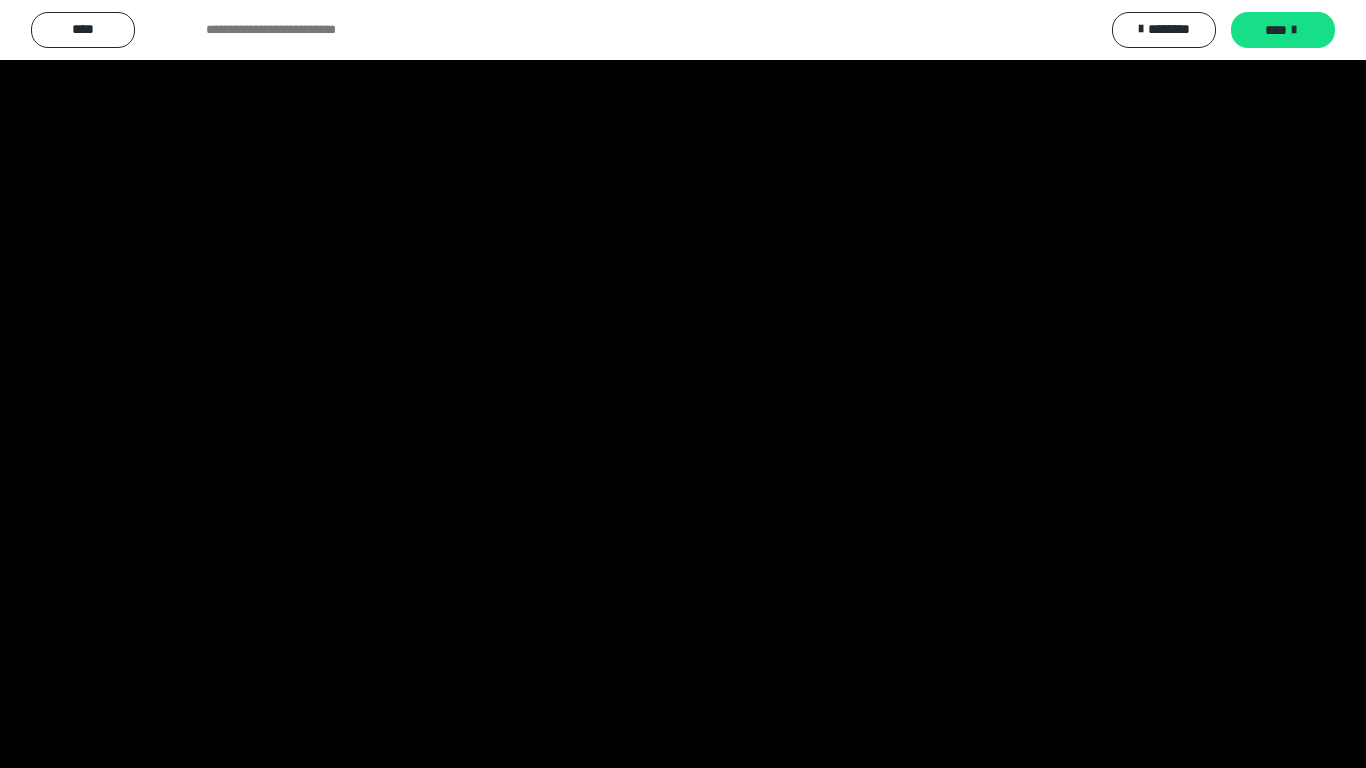 click at bounding box center [683, 384] 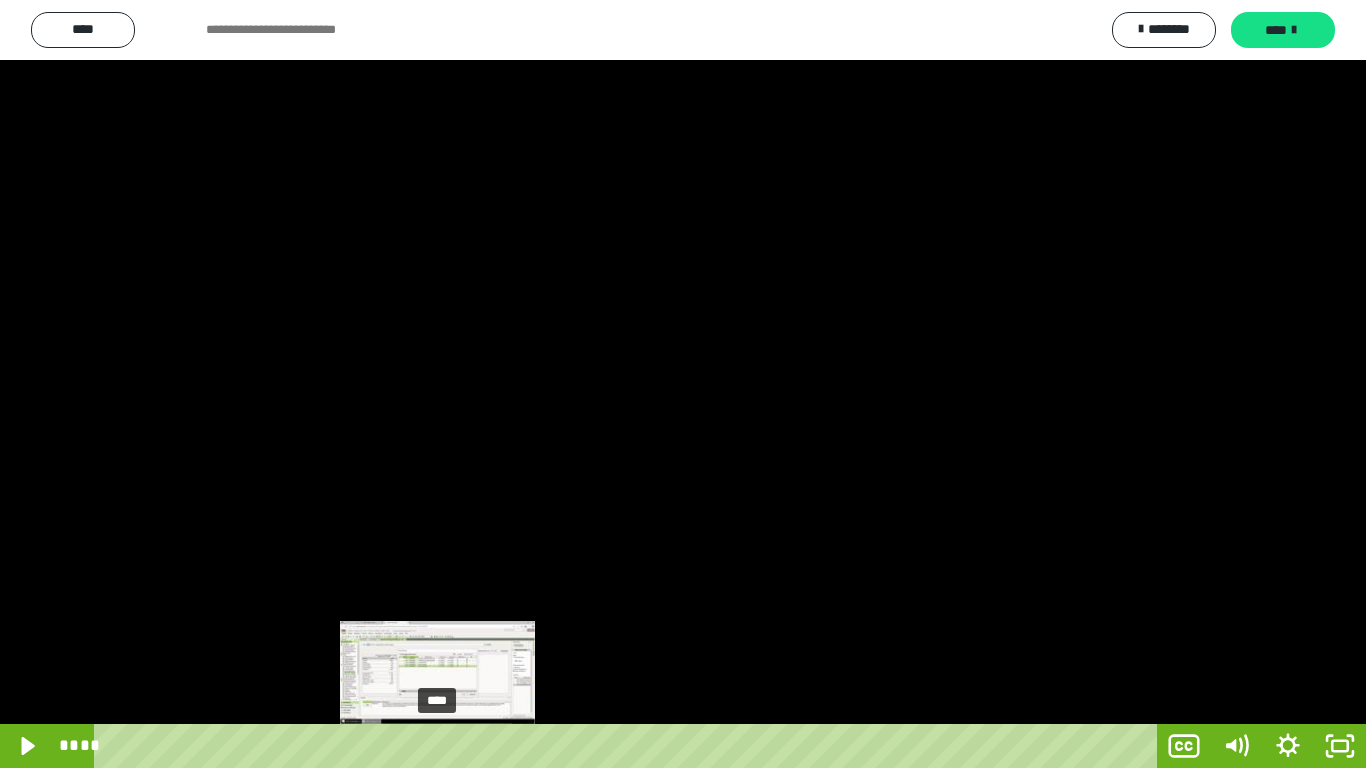 click on "****" at bounding box center [629, 746] 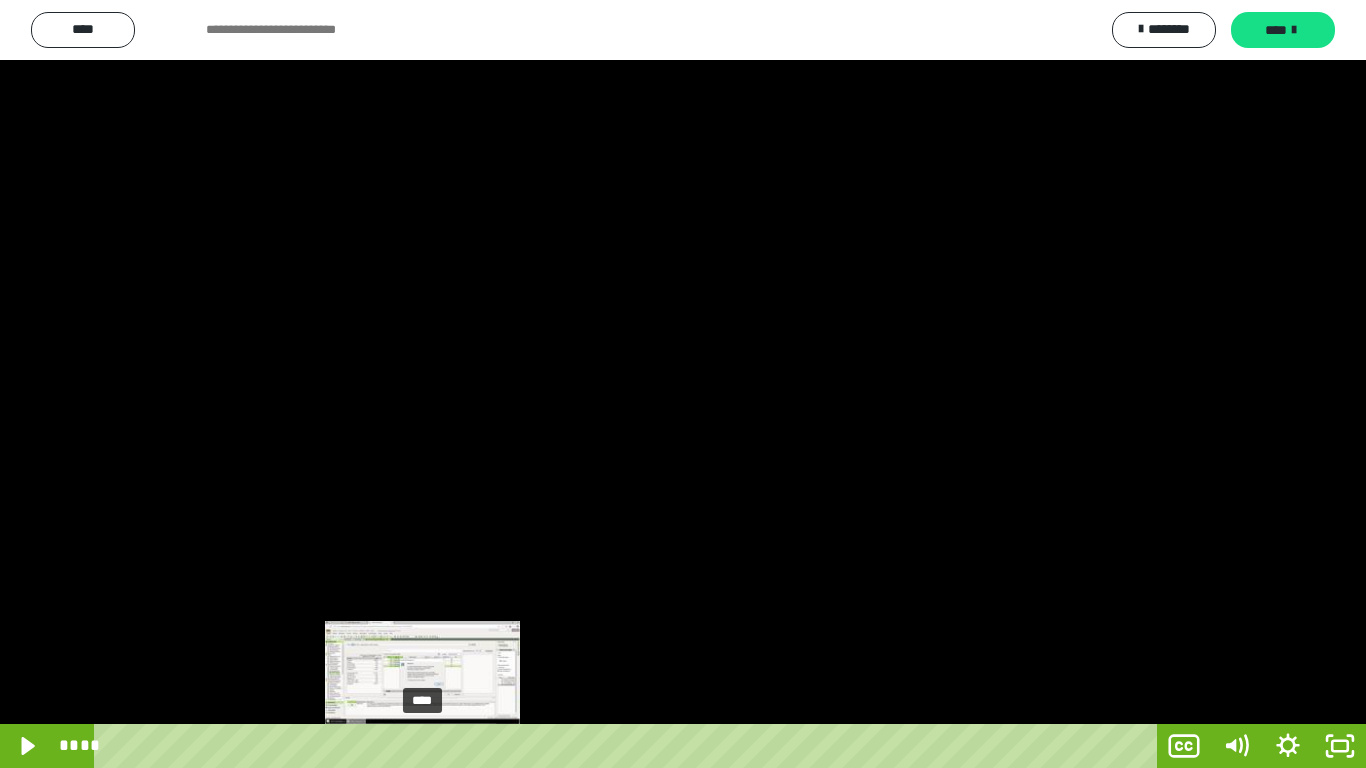 click on "****" at bounding box center [629, 746] 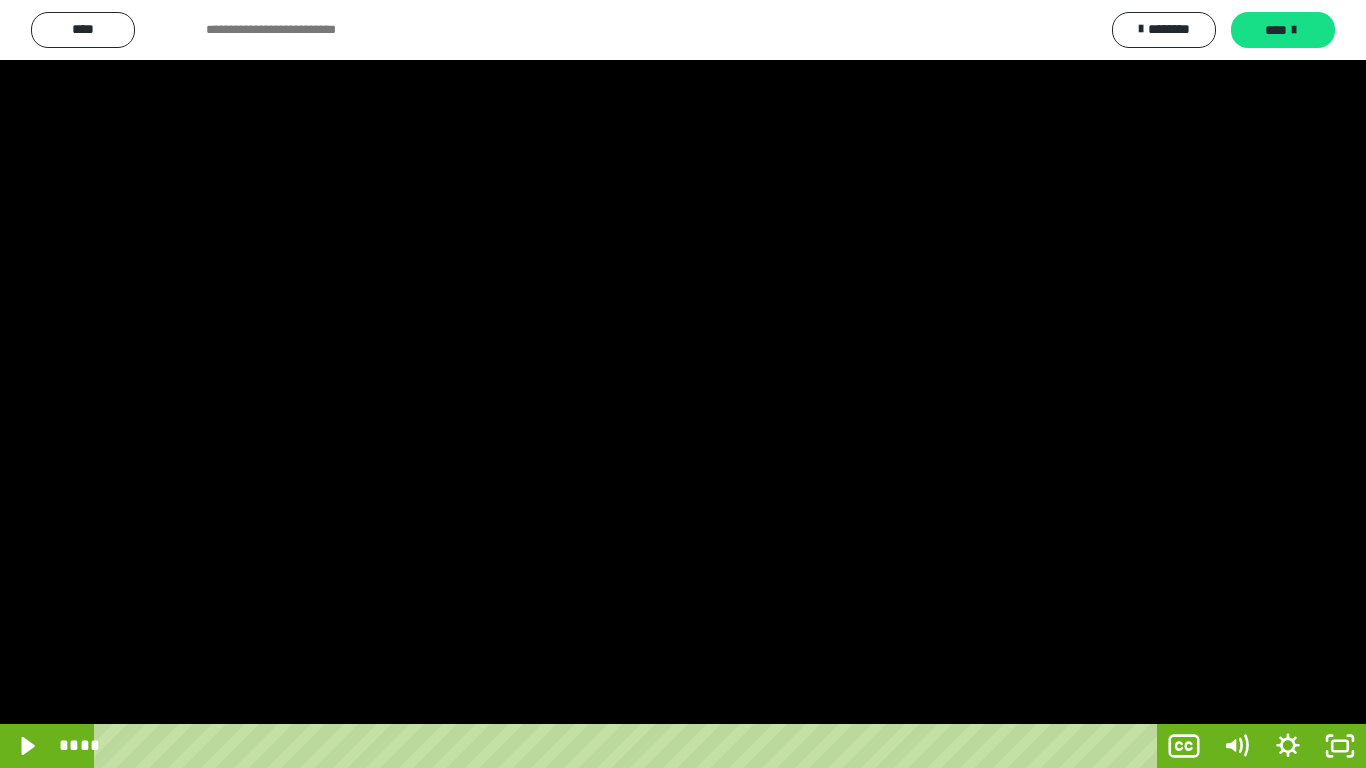 click at bounding box center [683, 384] 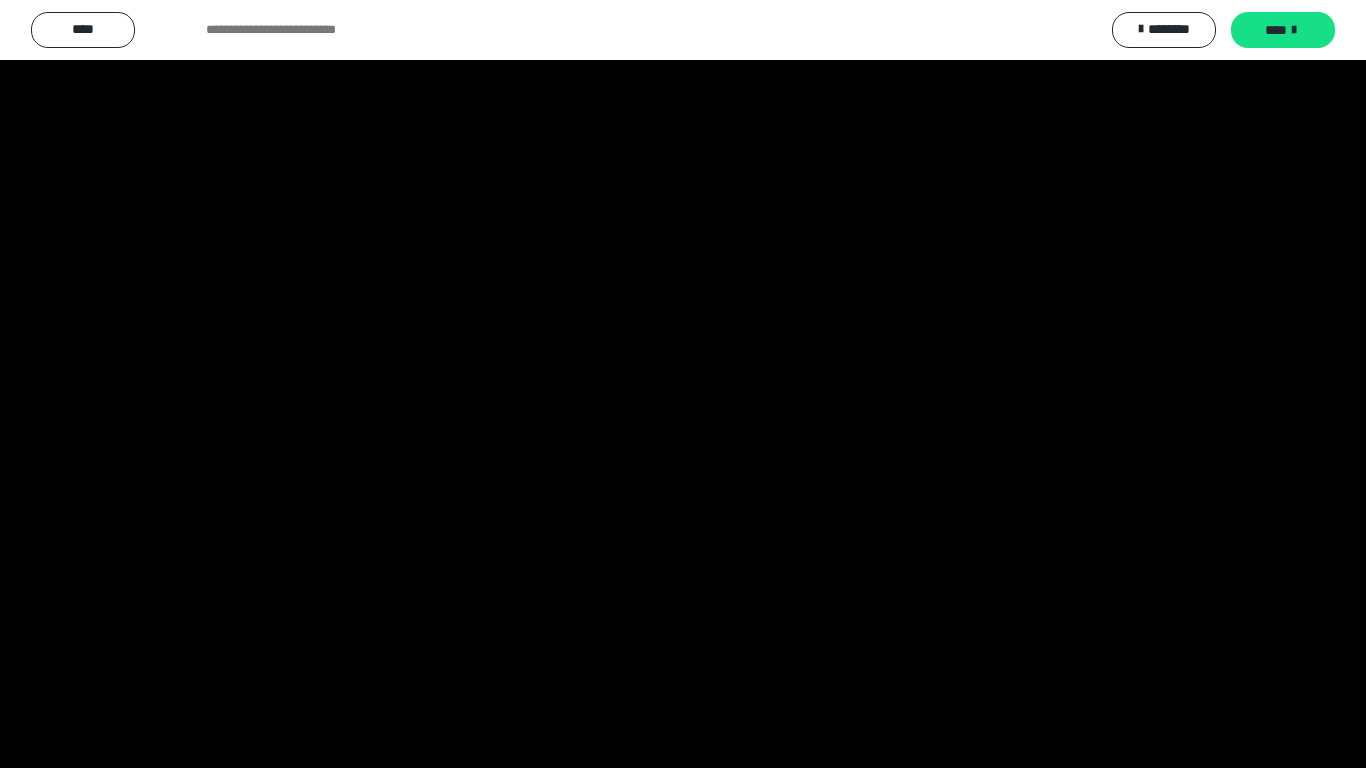 click at bounding box center (683, 384) 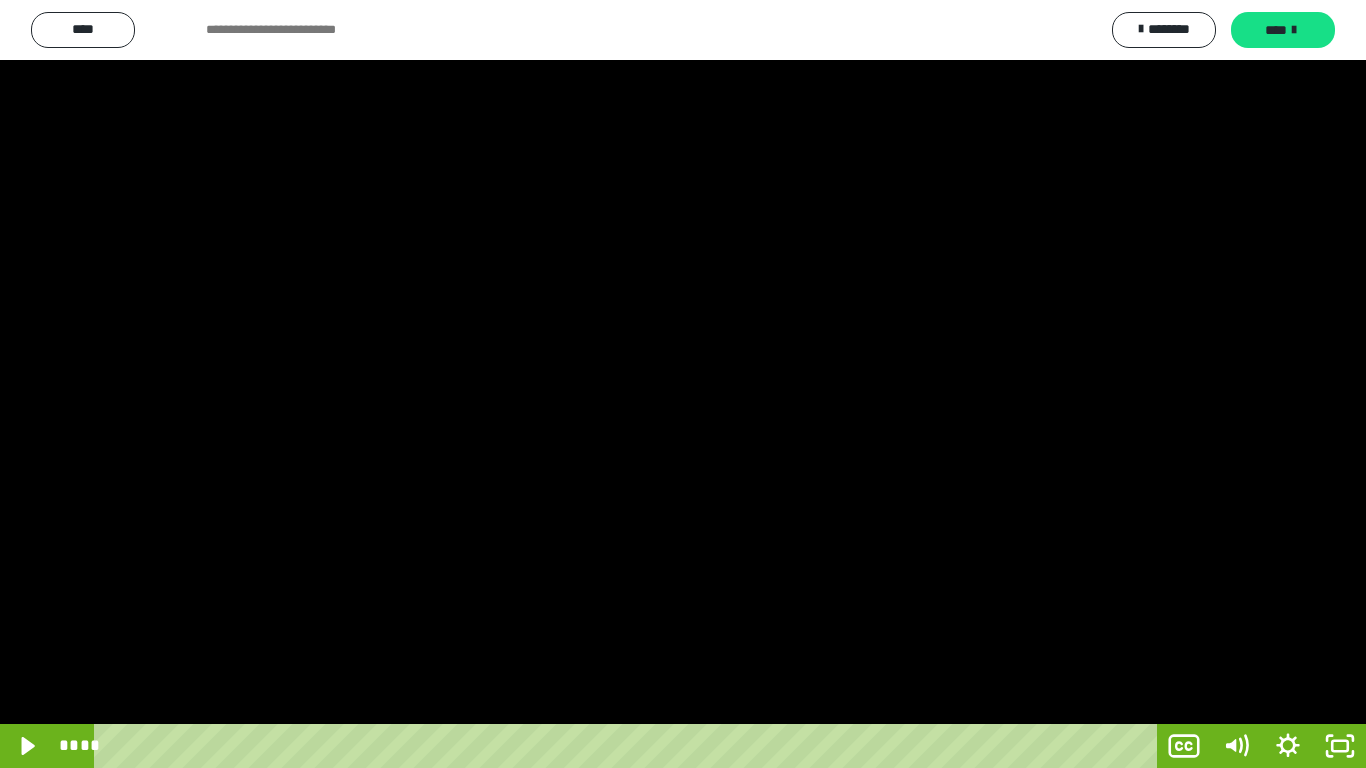 click at bounding box center [683, 384] 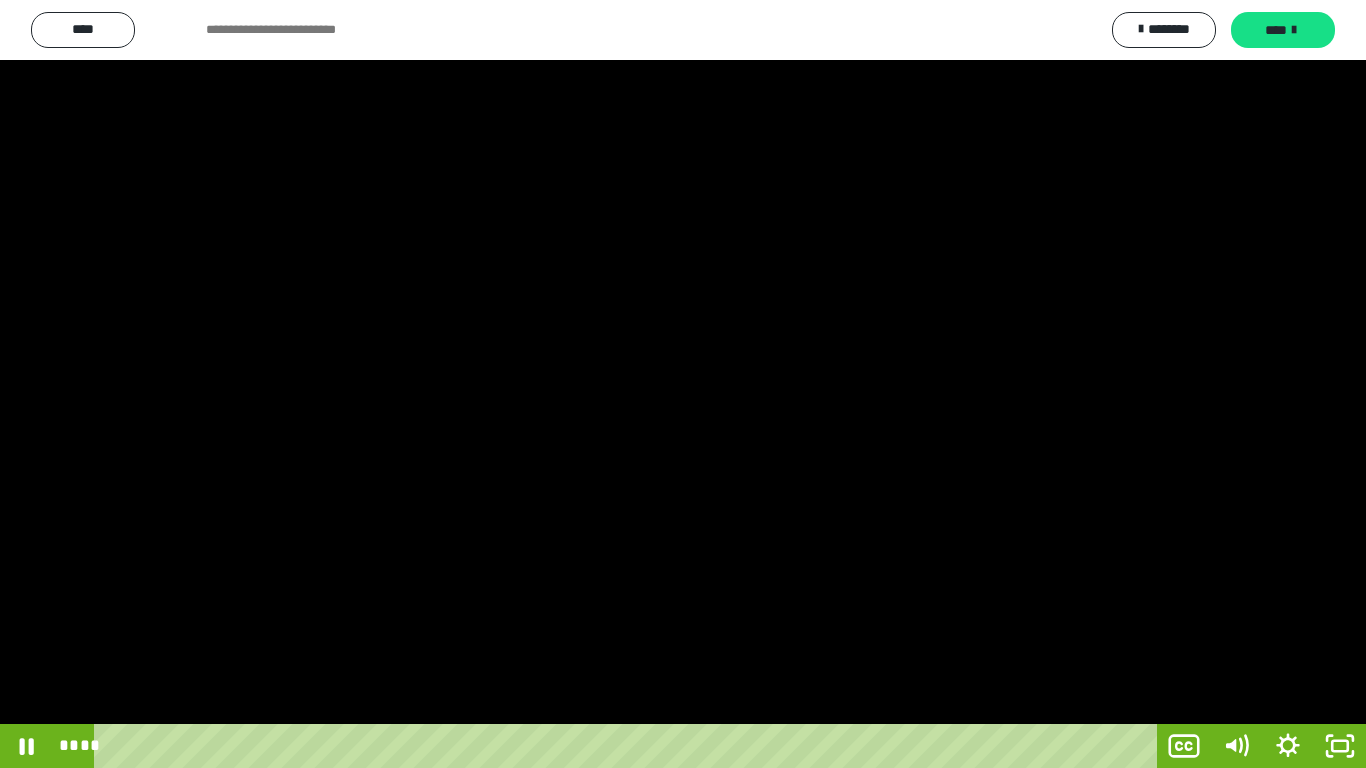 click at bounding box center [683, 384] 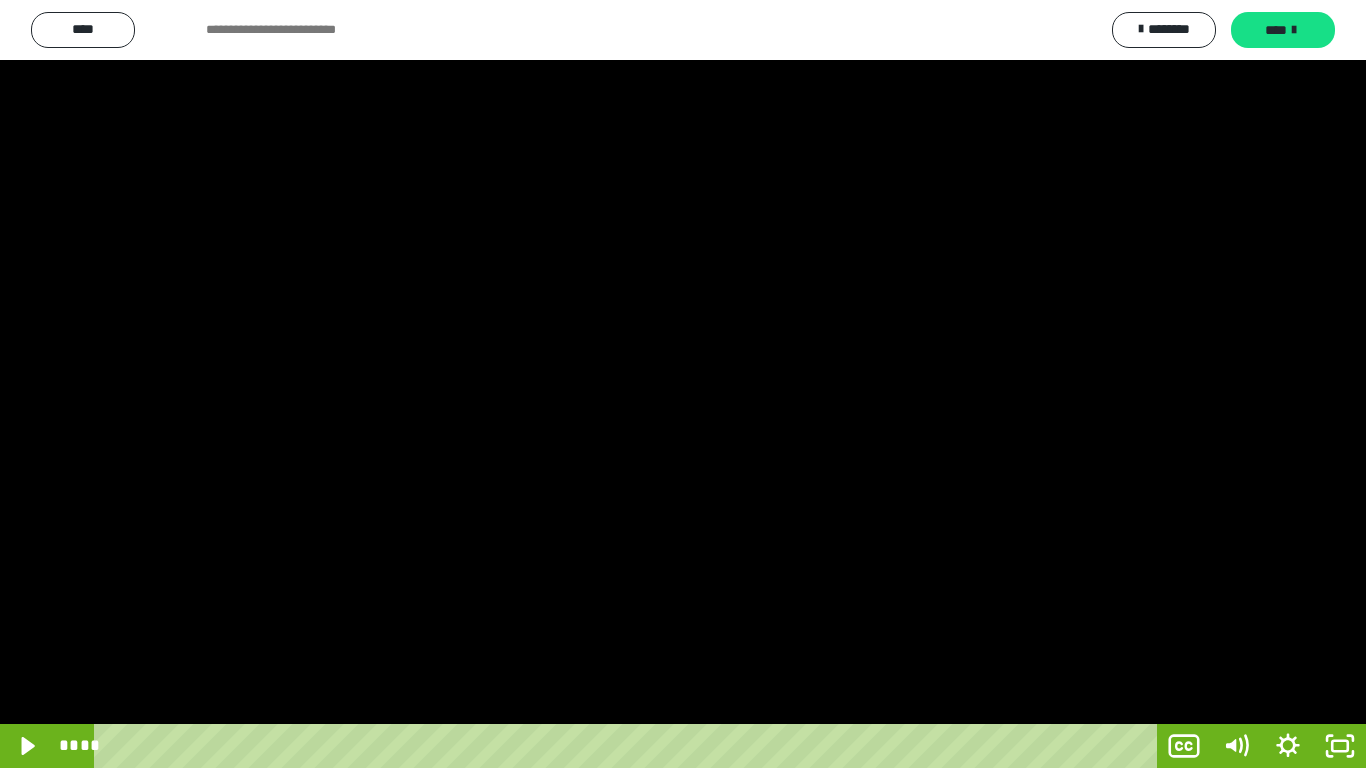 click at bounding box center (683, 384) 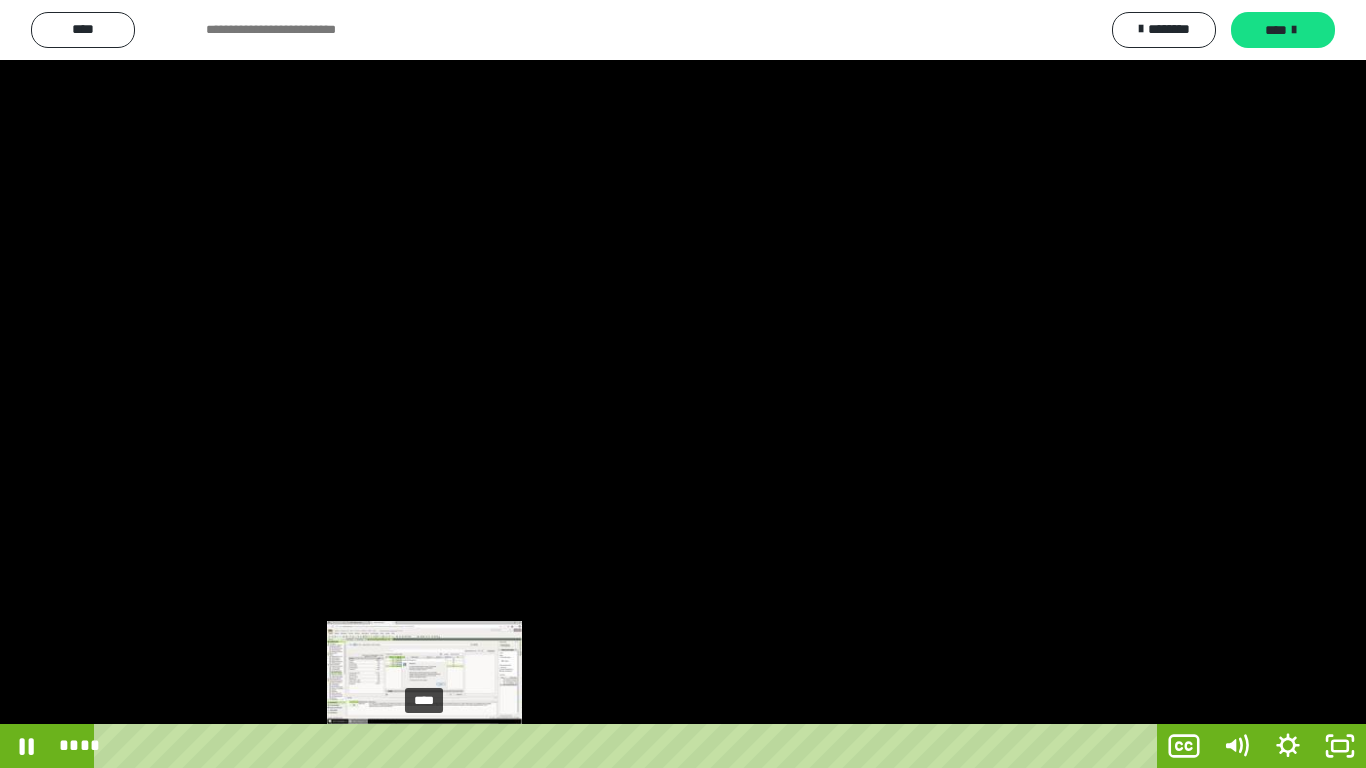 click on "****" at bounding box center [629, 746] 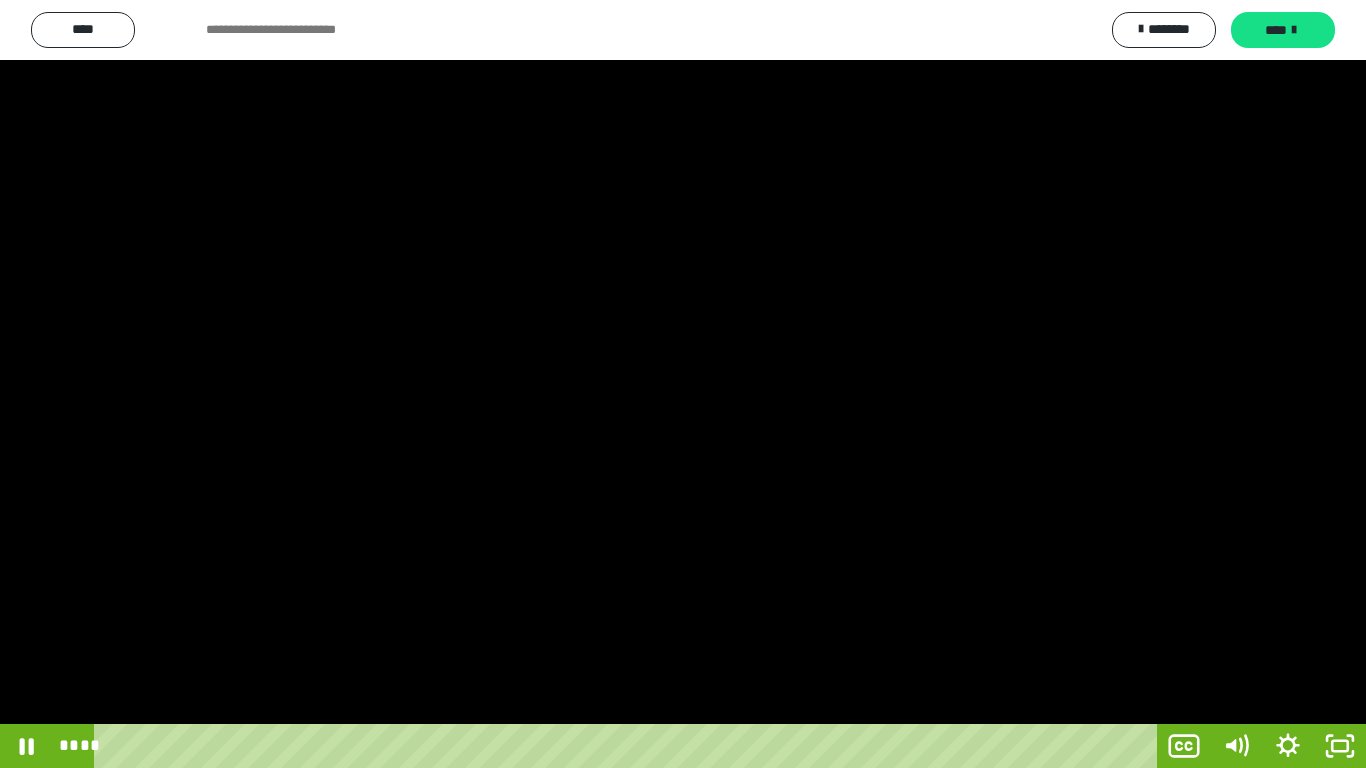 click at bounding box center (683, 384) 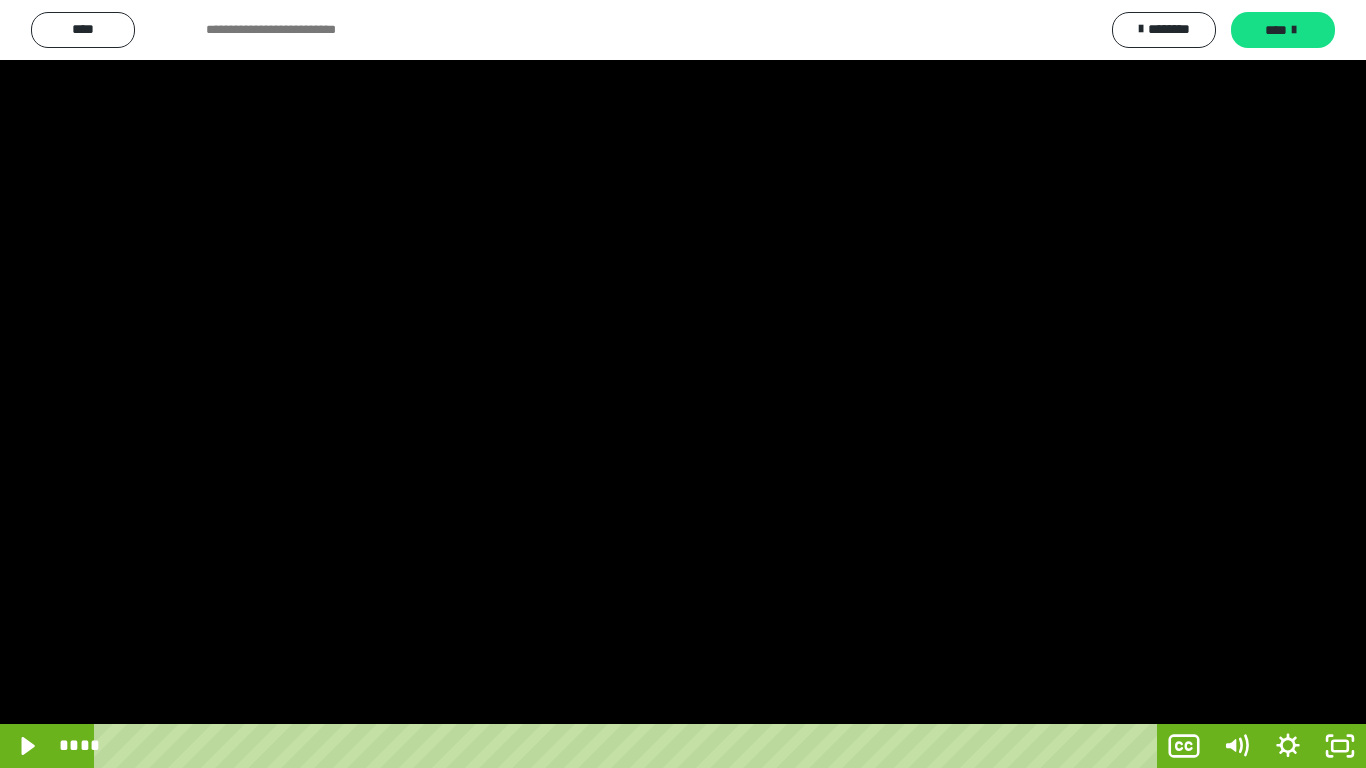 click at bounding box center [683, 384] 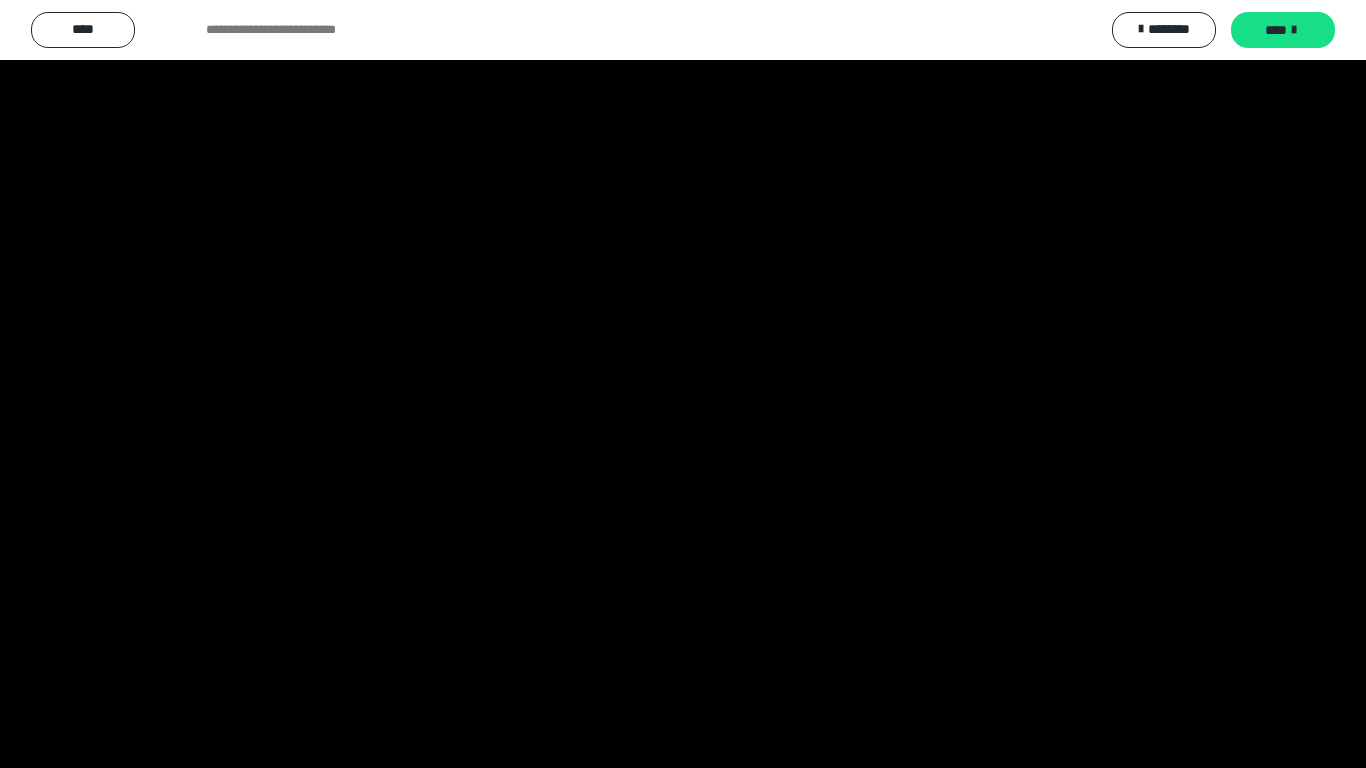 click at bounding box center (683, 384) 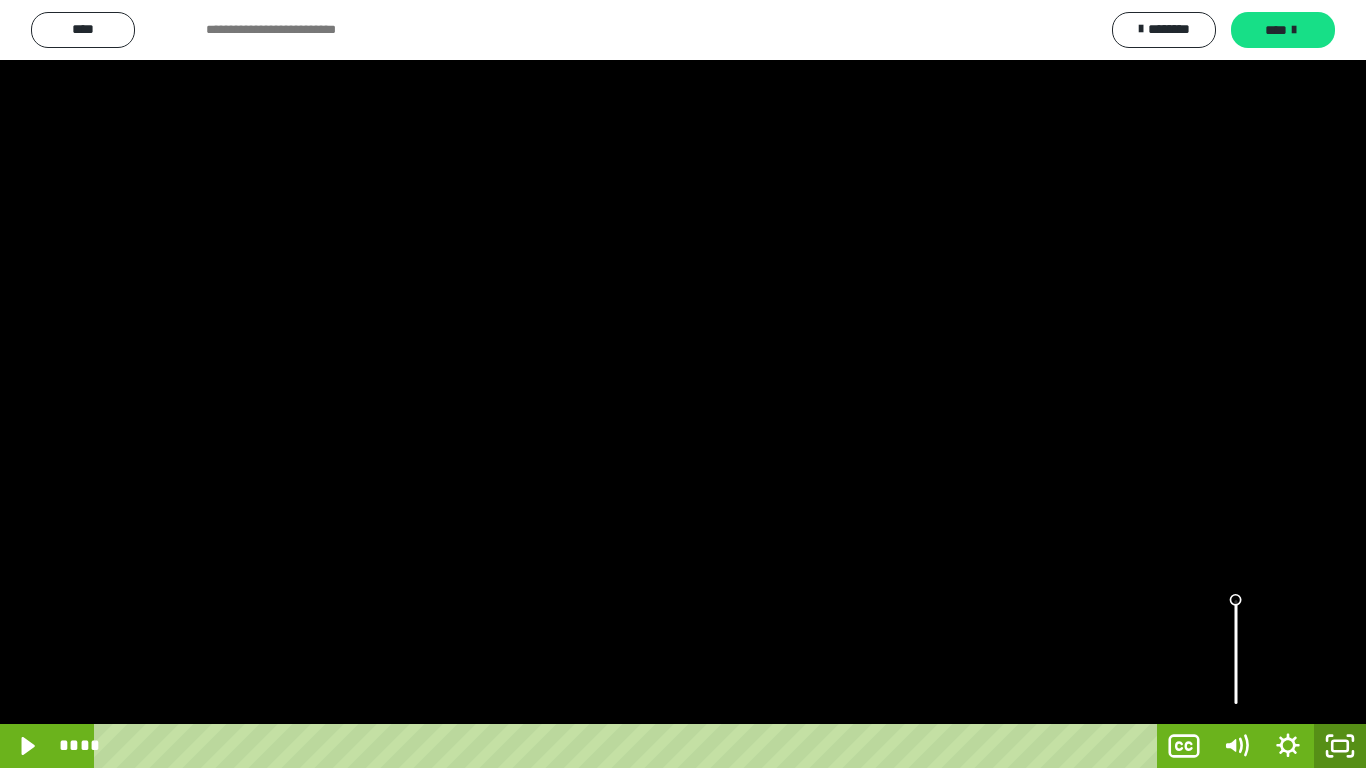 drag, startPoint x: 1334, startPoint y: 741, endPoint x: 1309, endPoint y: 608, distance: 135.32922 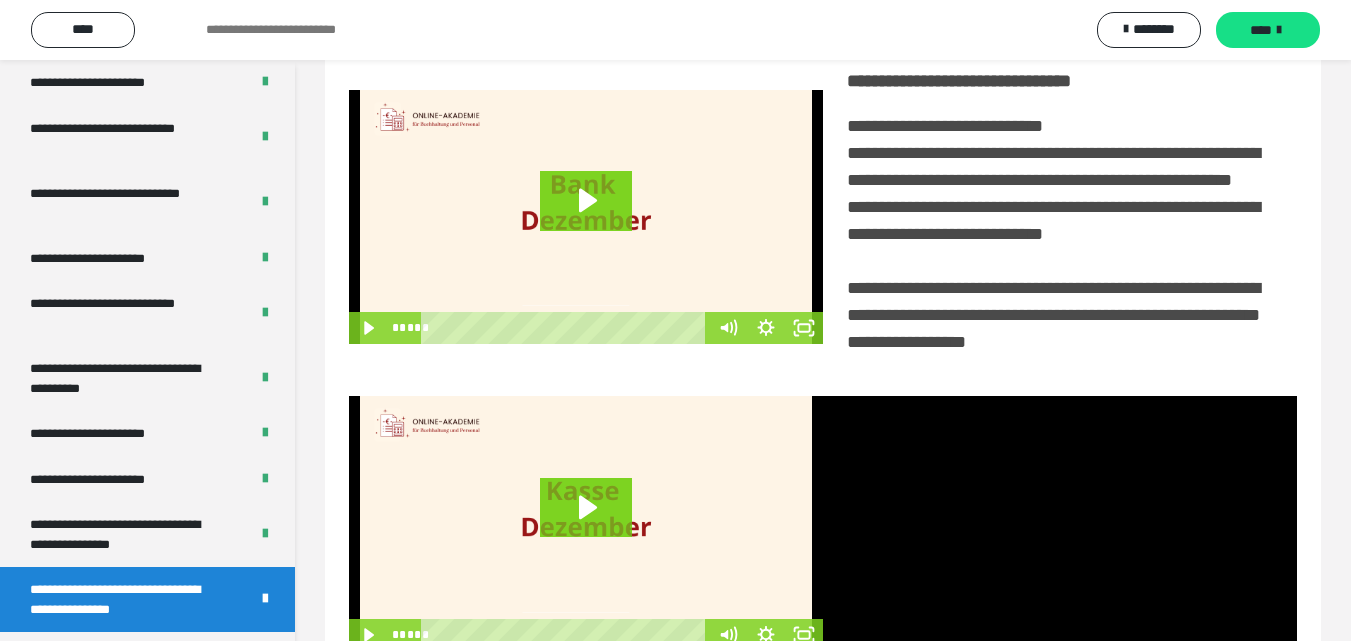 scroll, scrollTop: 4049, scrollLeft: 0, axis: vertical 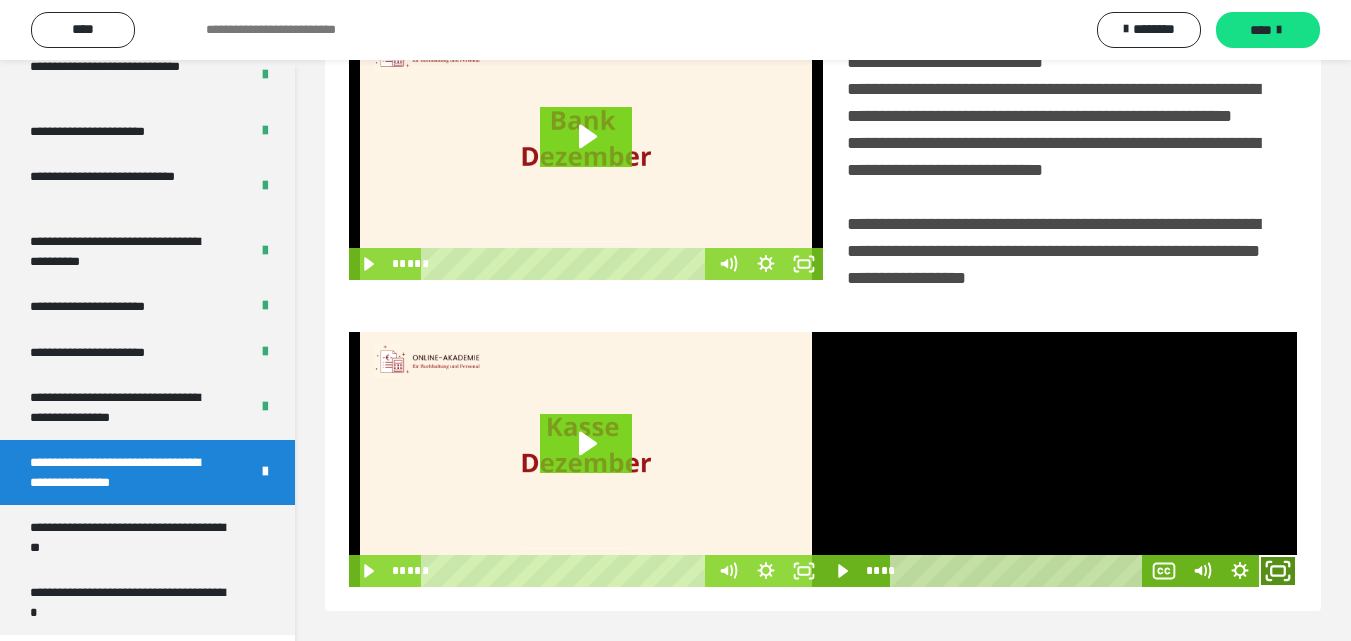 click 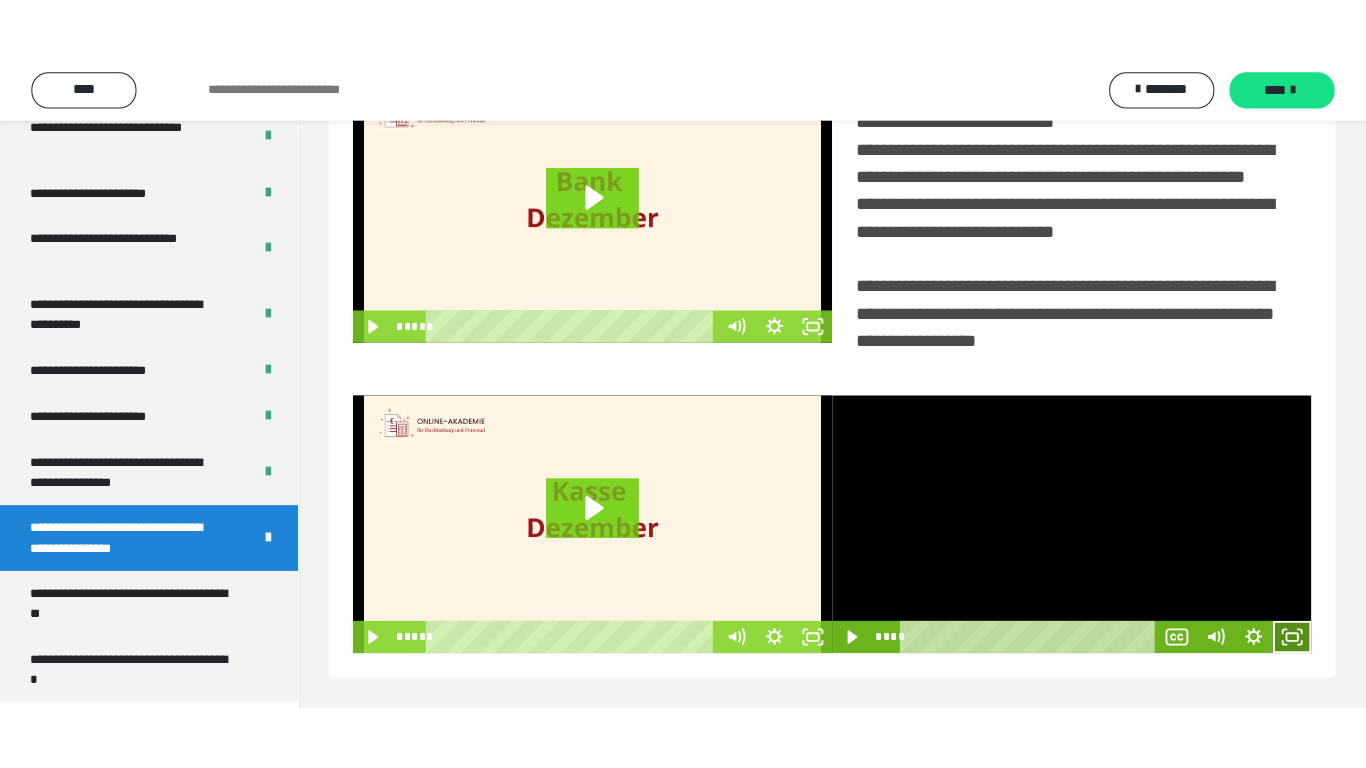 scroll, scrollTop: 358, scrollLeft: 0, axis: vertical 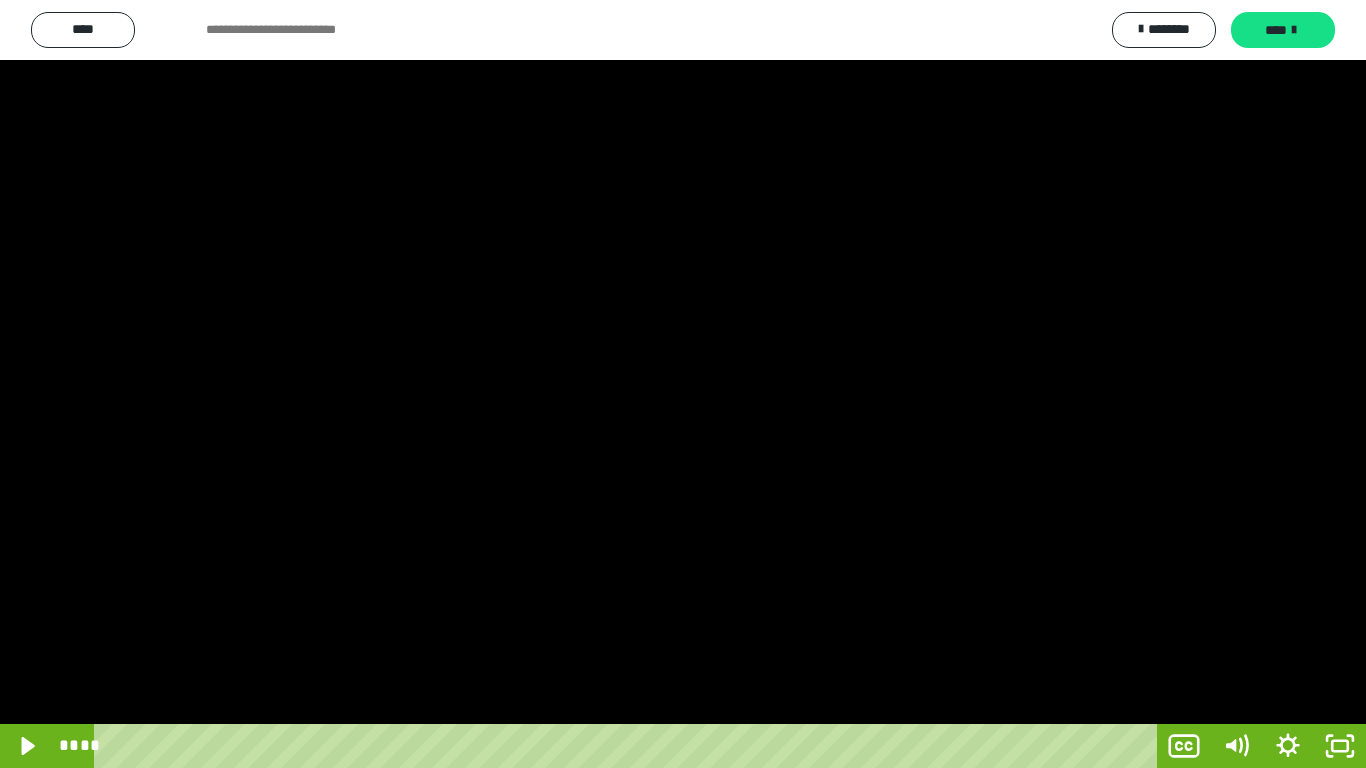 click at bounding box center [683, 384] 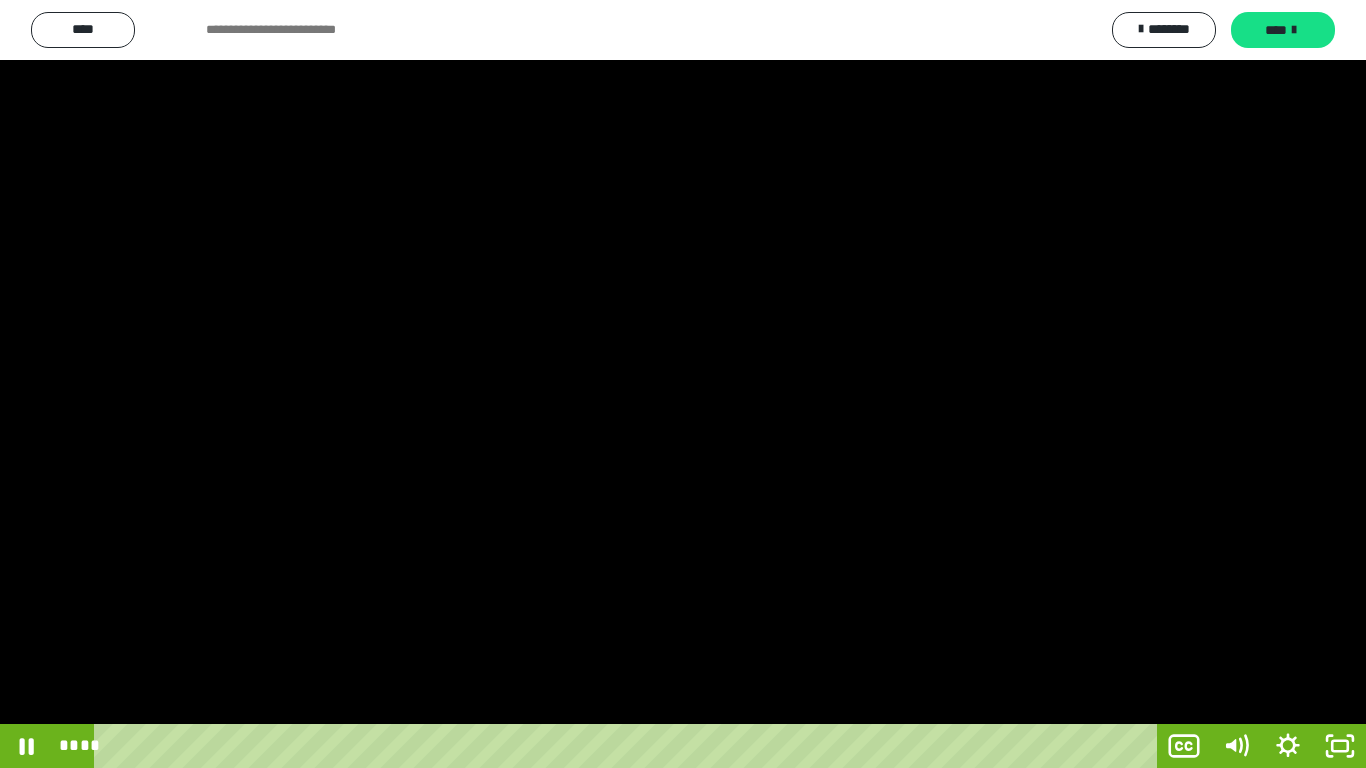 click at bounding box center (683, 384) 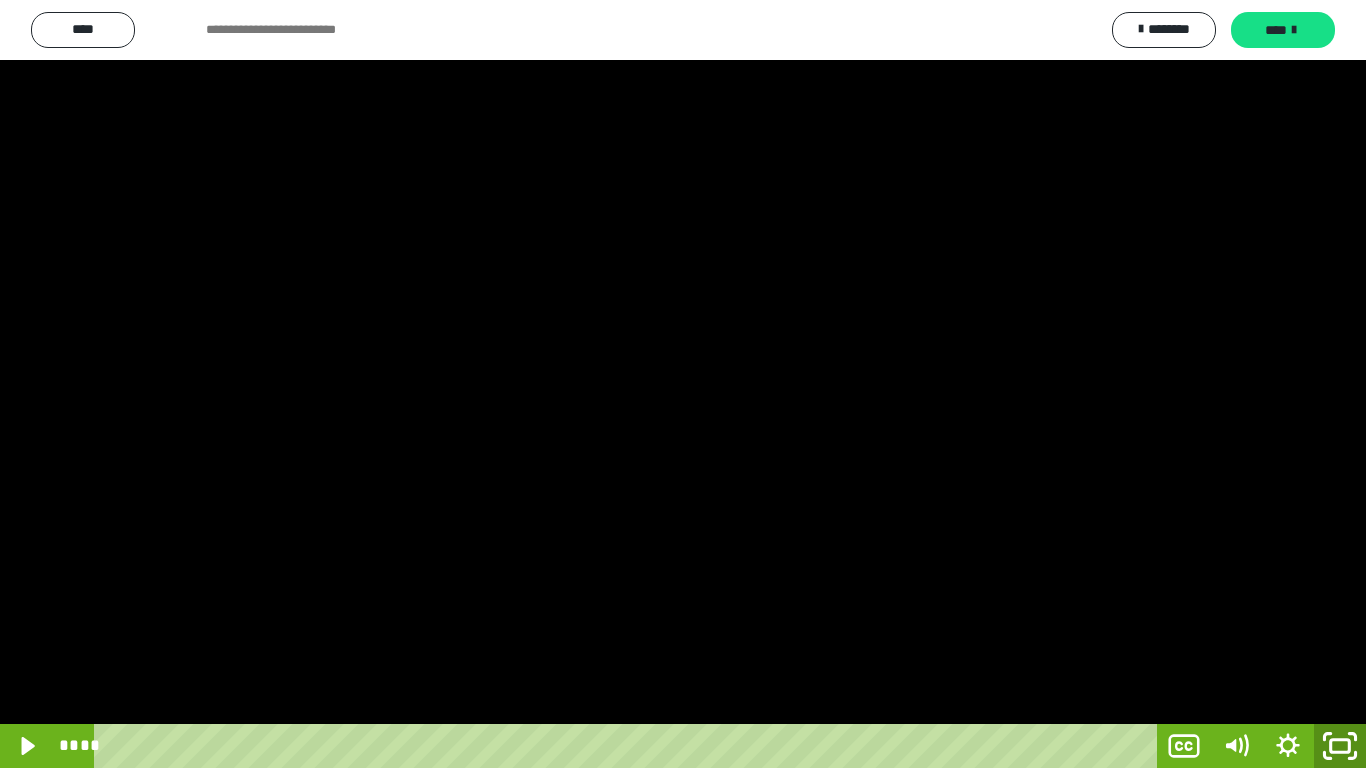 click 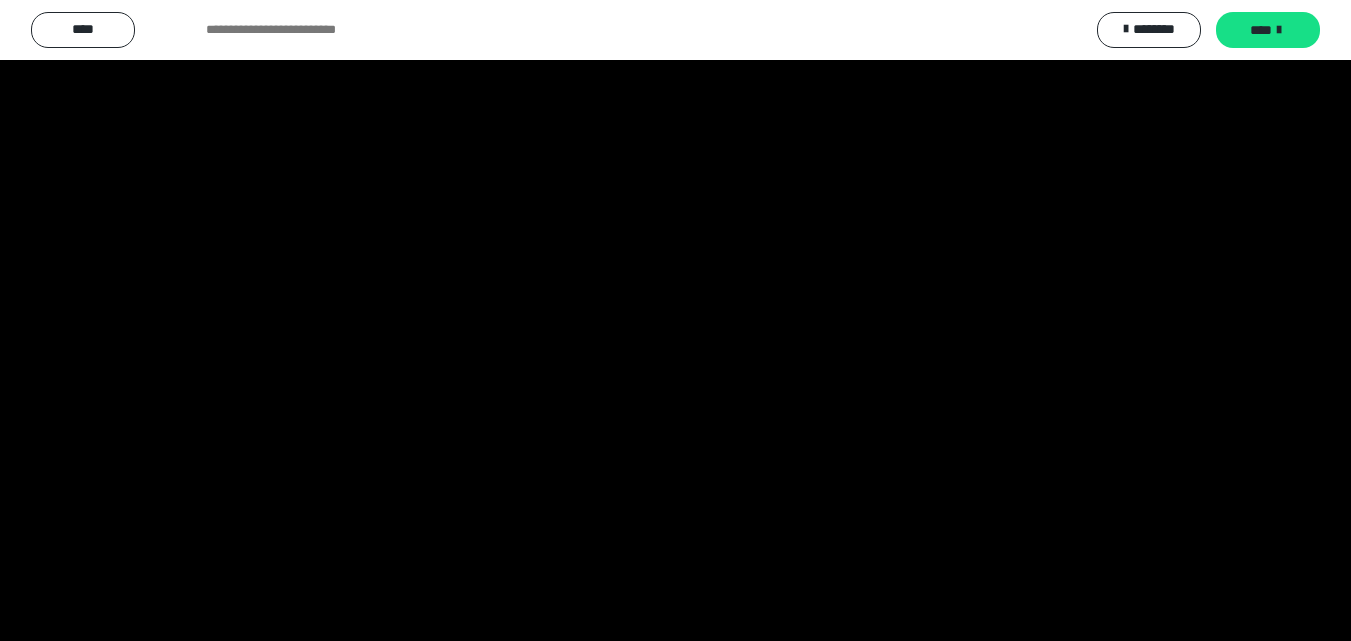 scroll, scrollTop: 4049, scrollLeft: 0, axis: vertical 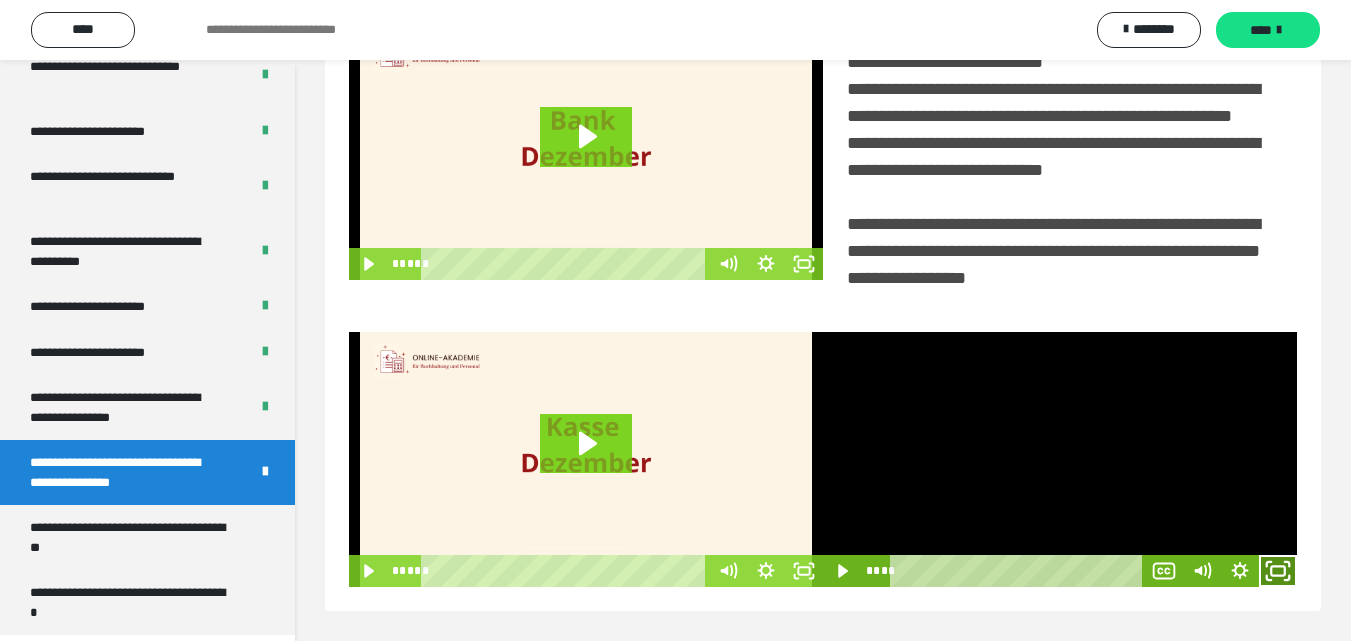 drag, startPoint x: 1281, startPoint y: 569, endPoint x: 1279, endPoint y: 655, distance: 86.023254 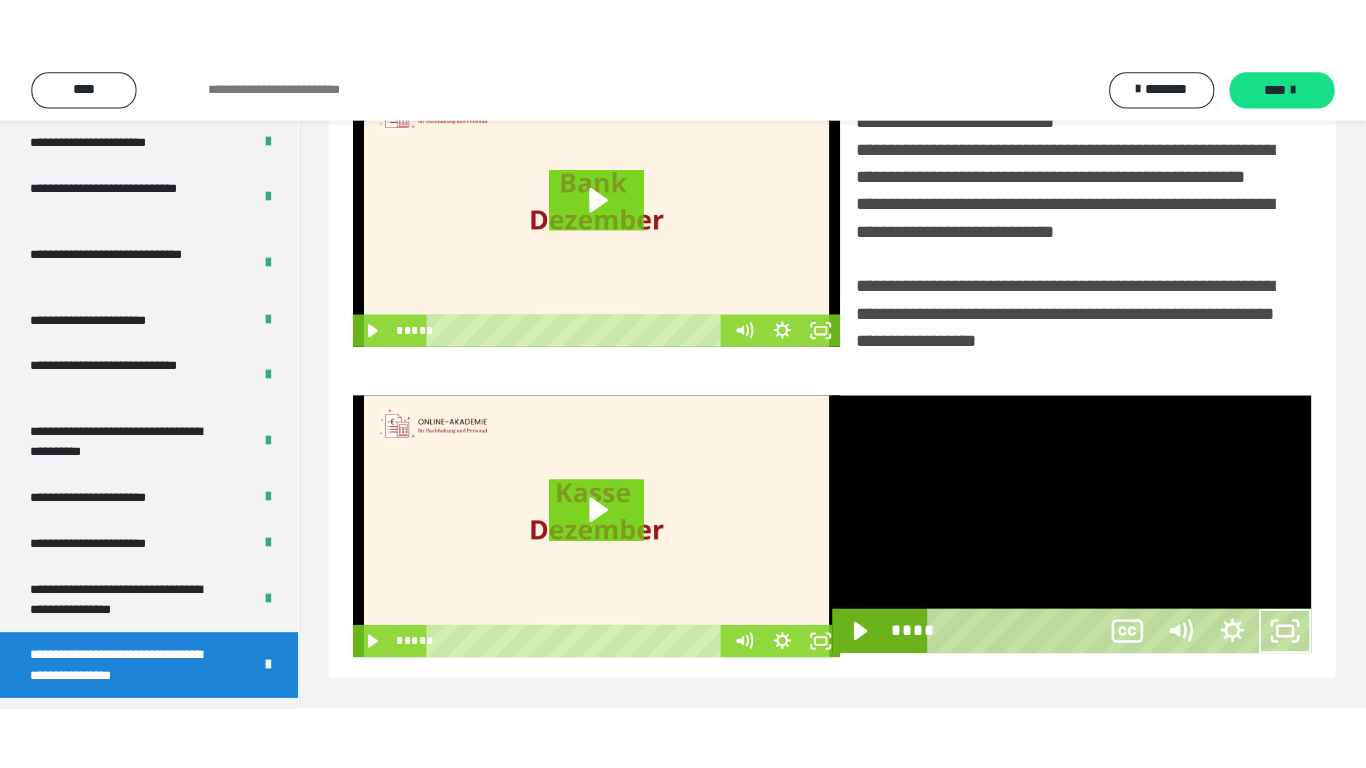 scroll, scrollTop: 358, scrollLeft: 0, axis: vertical 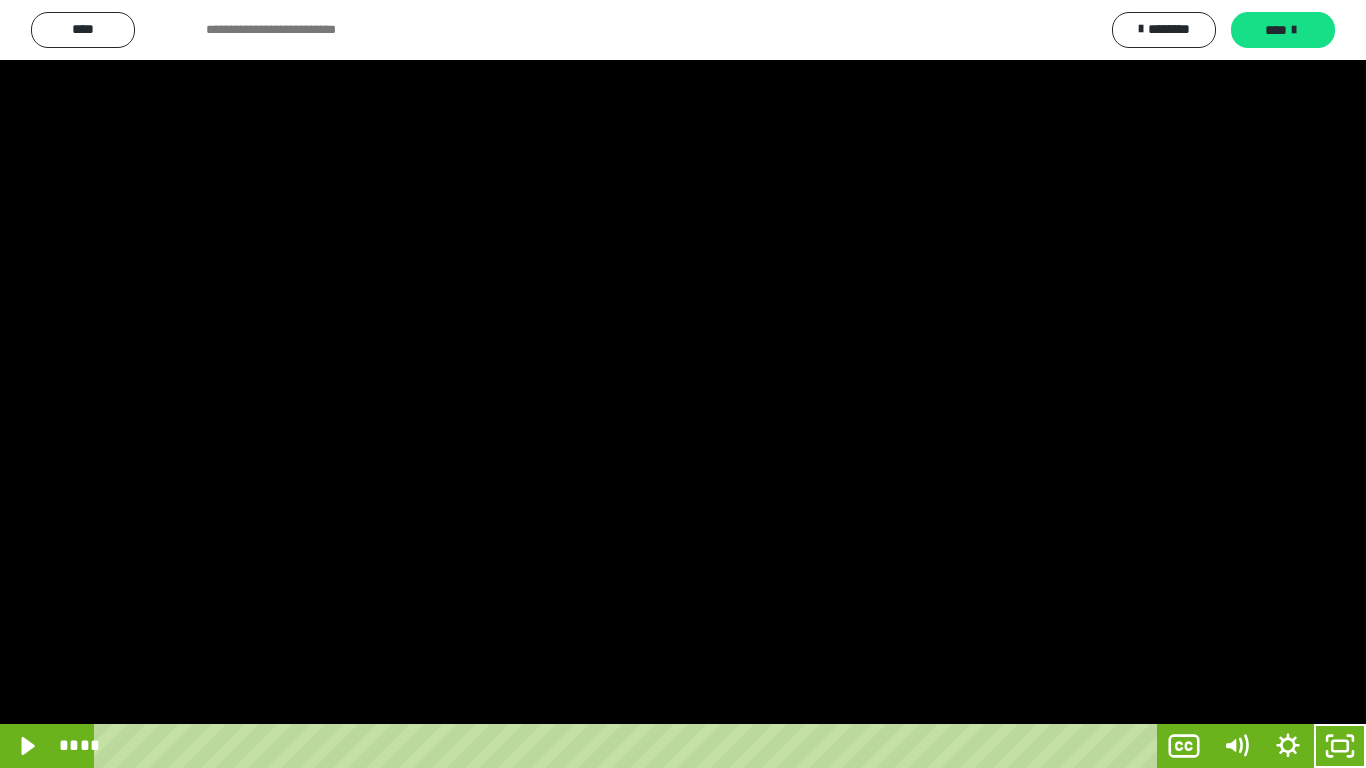 click at bounding box center [683, 384] 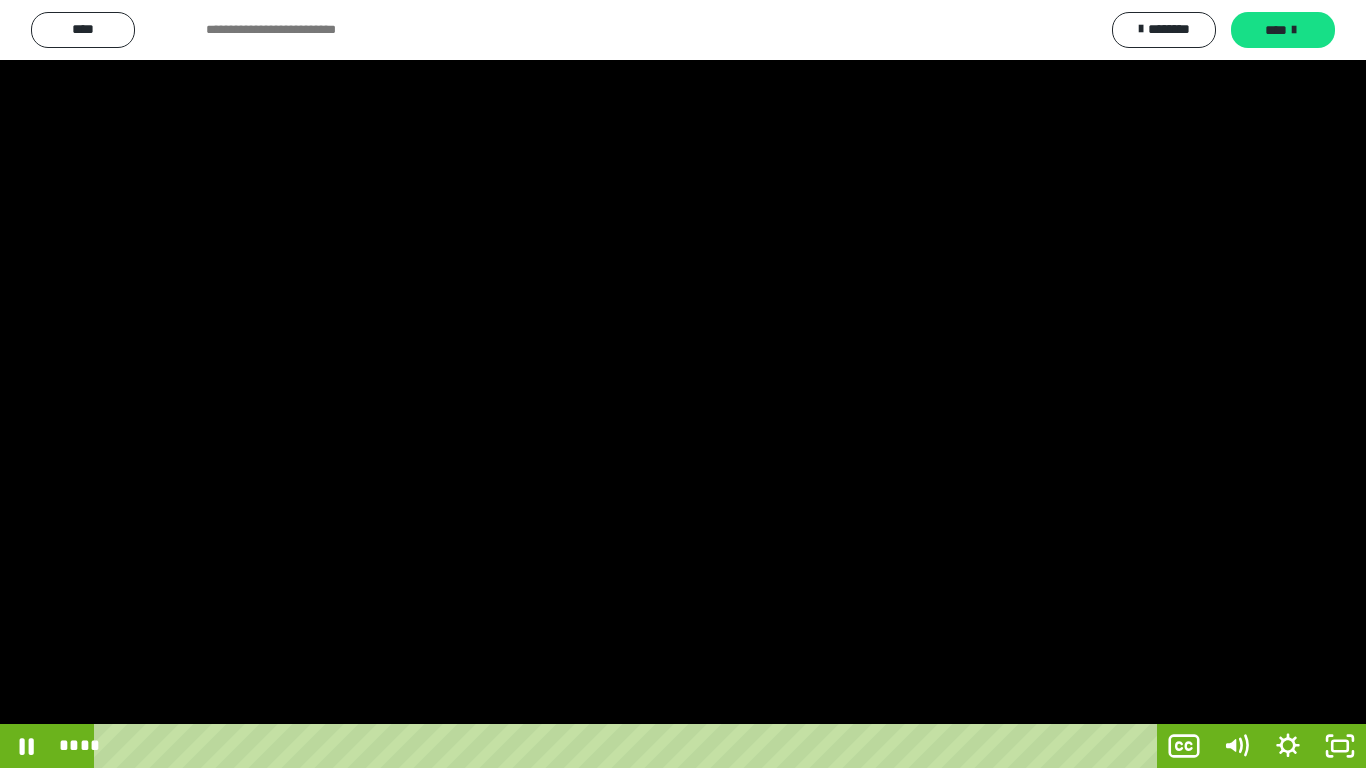 click at bounding box center [683, 384] 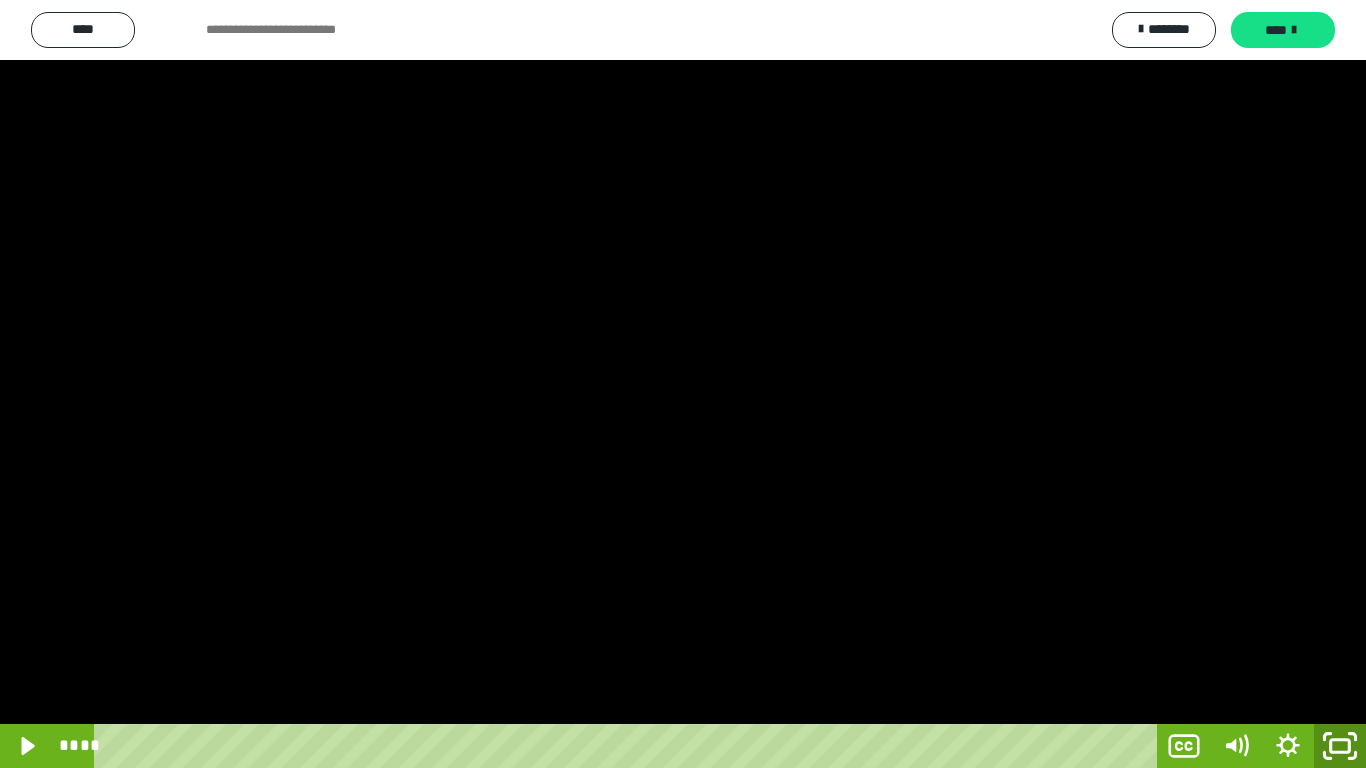click 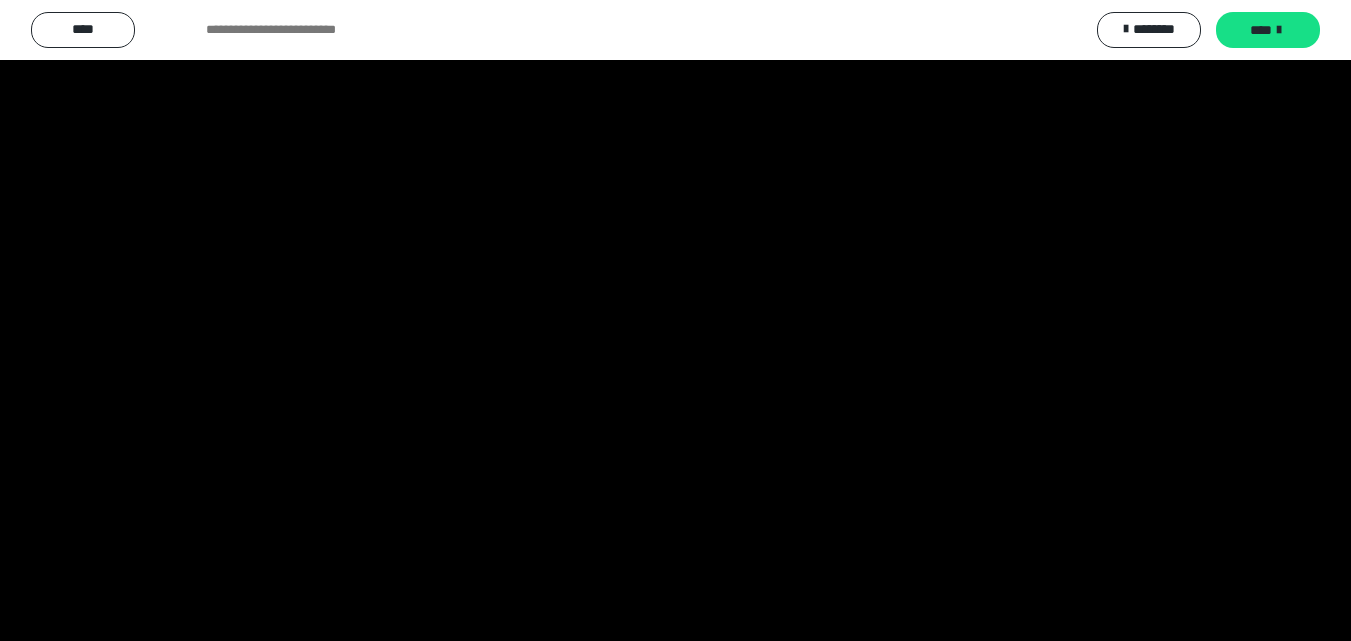 scroll, scrollTop: 4049, scrollLeft: 0, axis: vertical 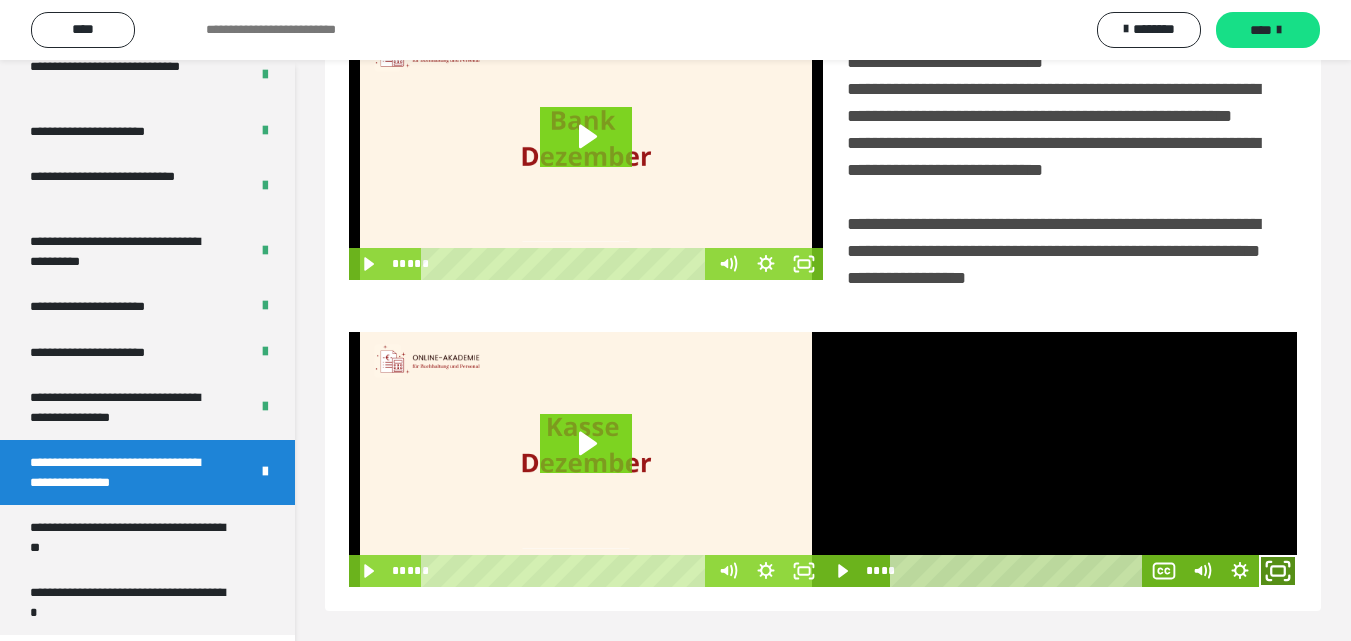 click 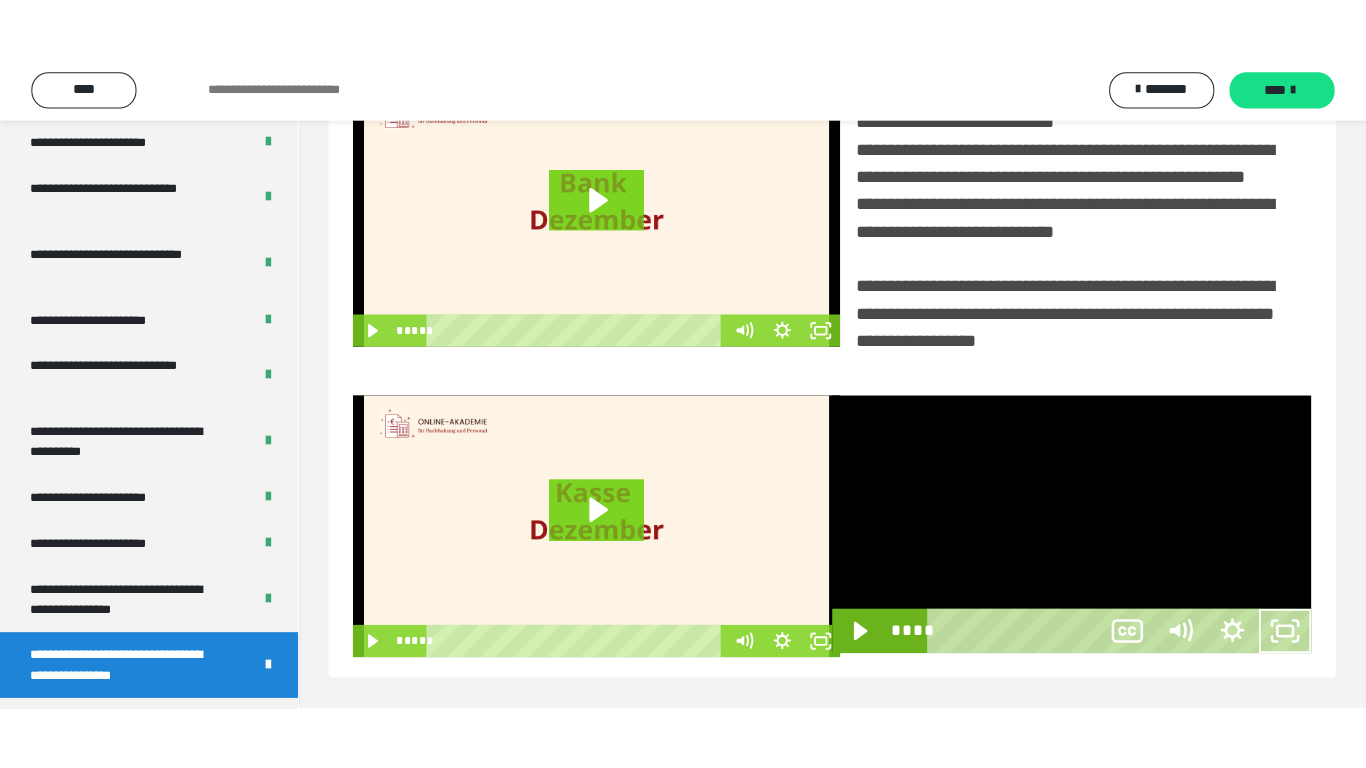 scroll, scrollTop: 358, scrollLeft: 0, axis: vertical 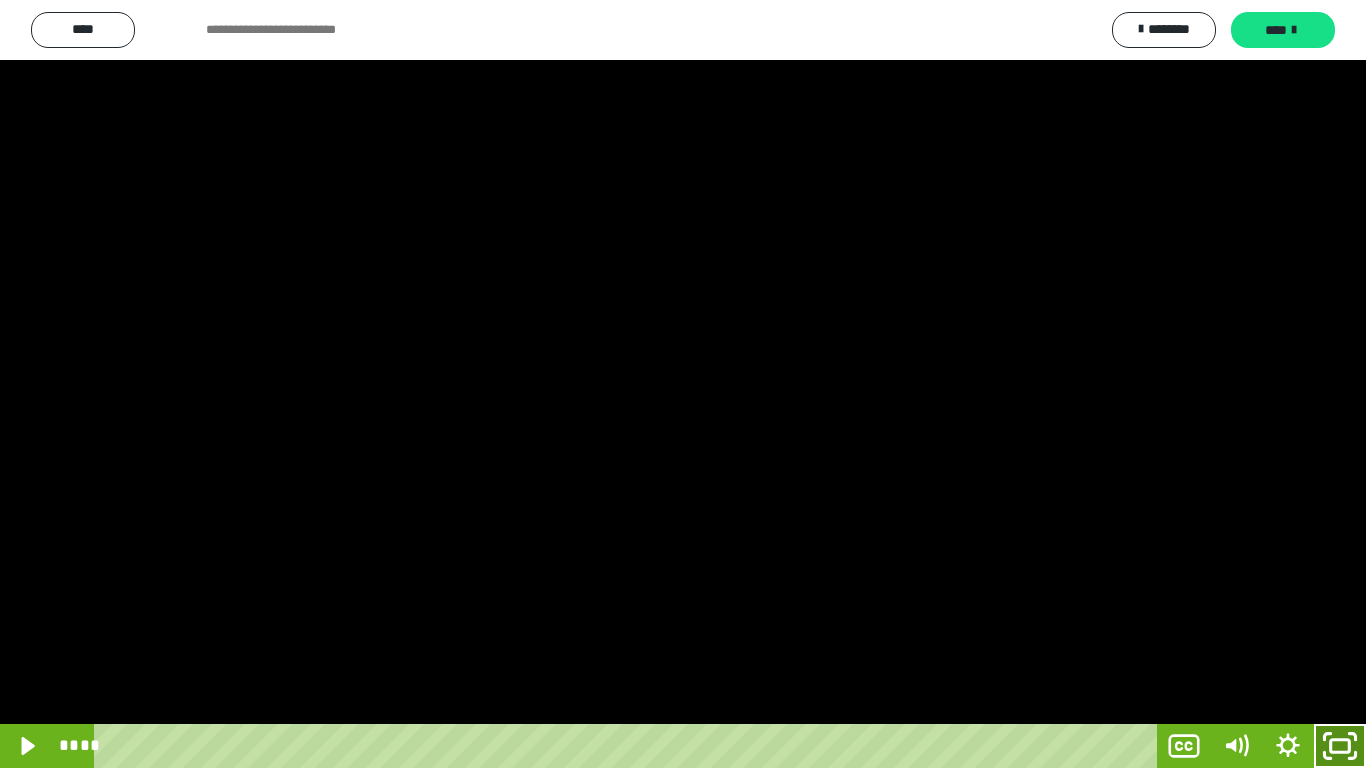 click 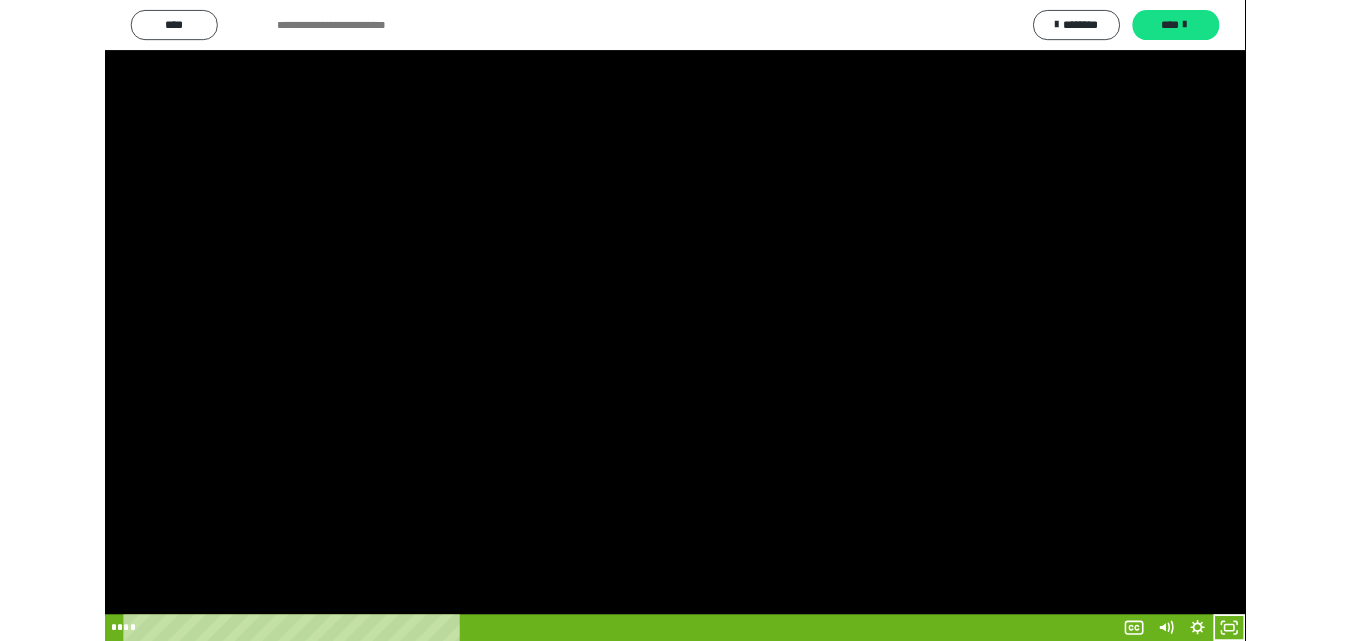scroll, scrollTop: 4049, scrollLeft: 0, axis: vertical 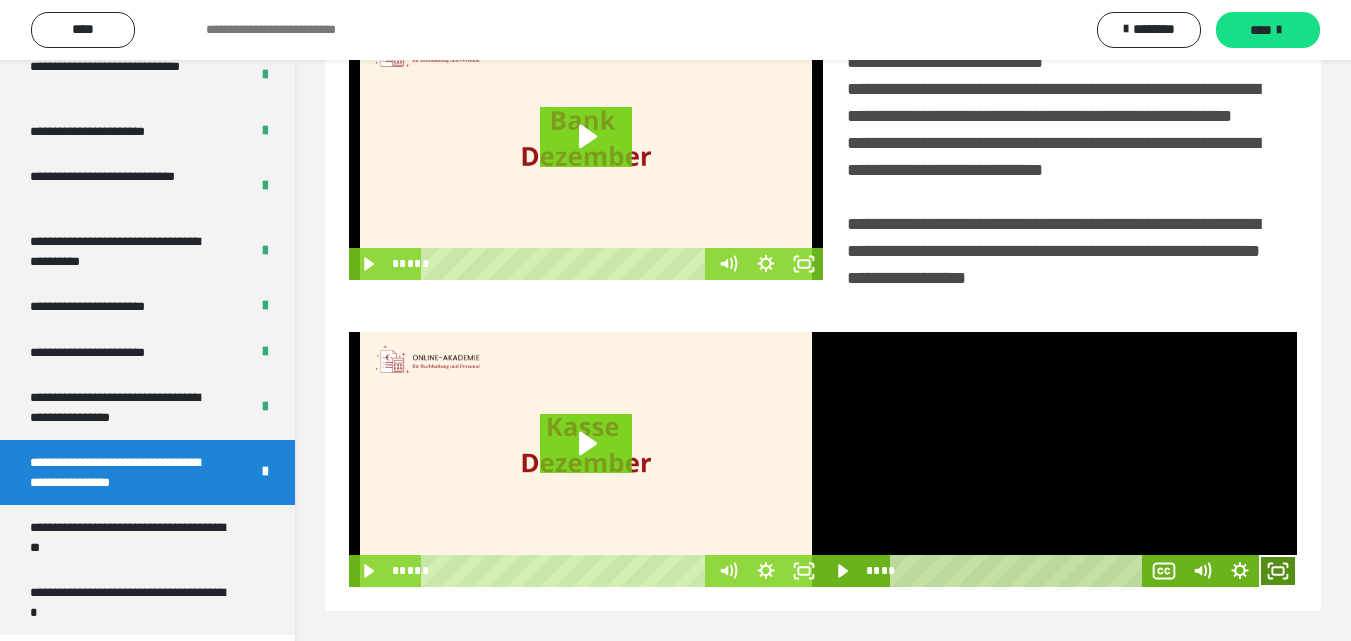 click 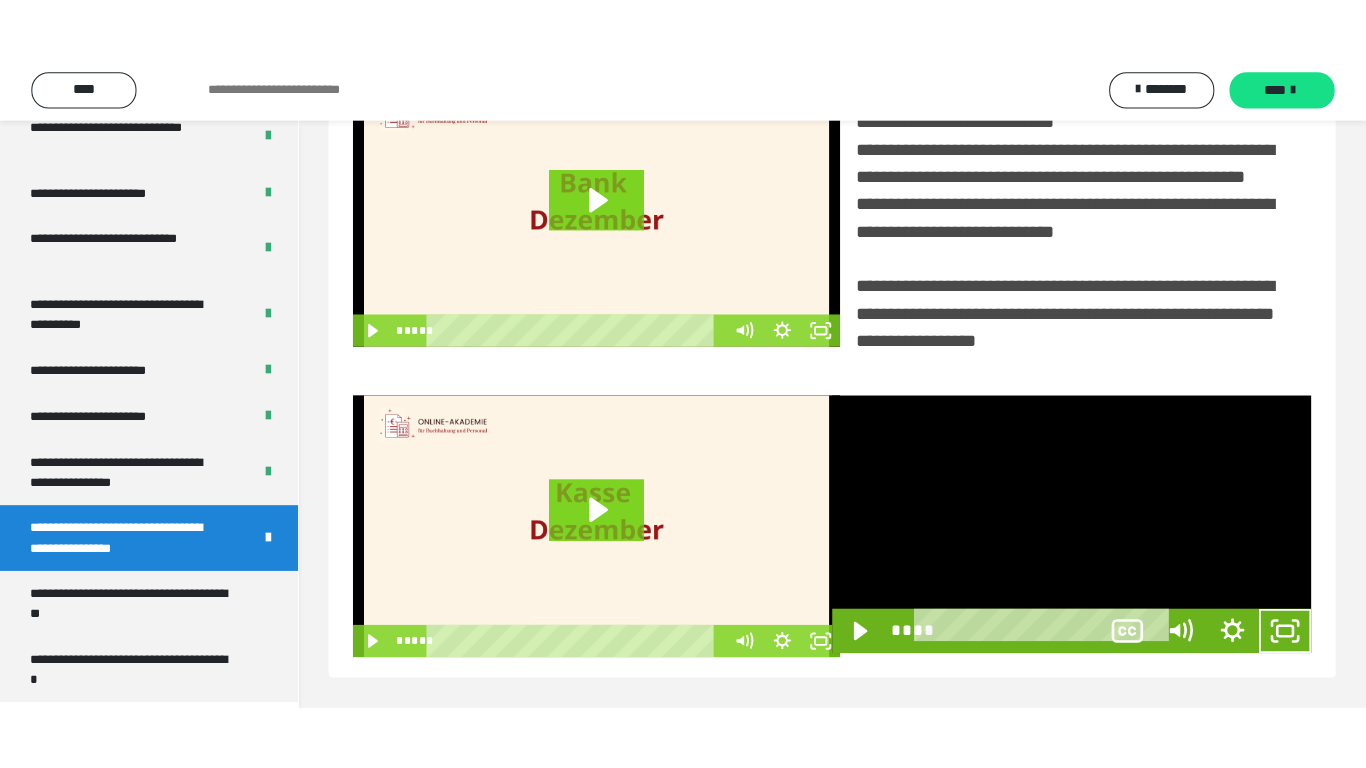 scroll, scrollTop: 358, scrollLeft: 0, axis: vertical 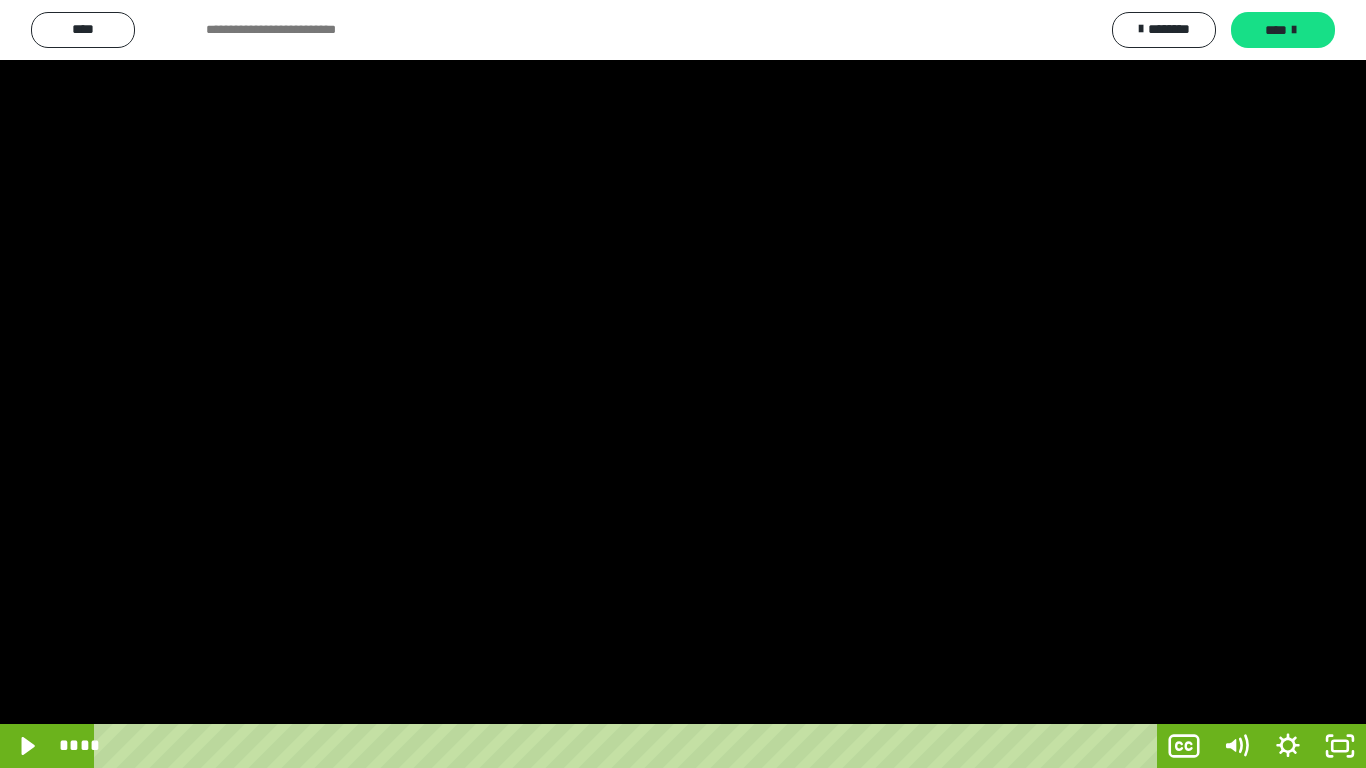 click at bounding box center [683, 384] 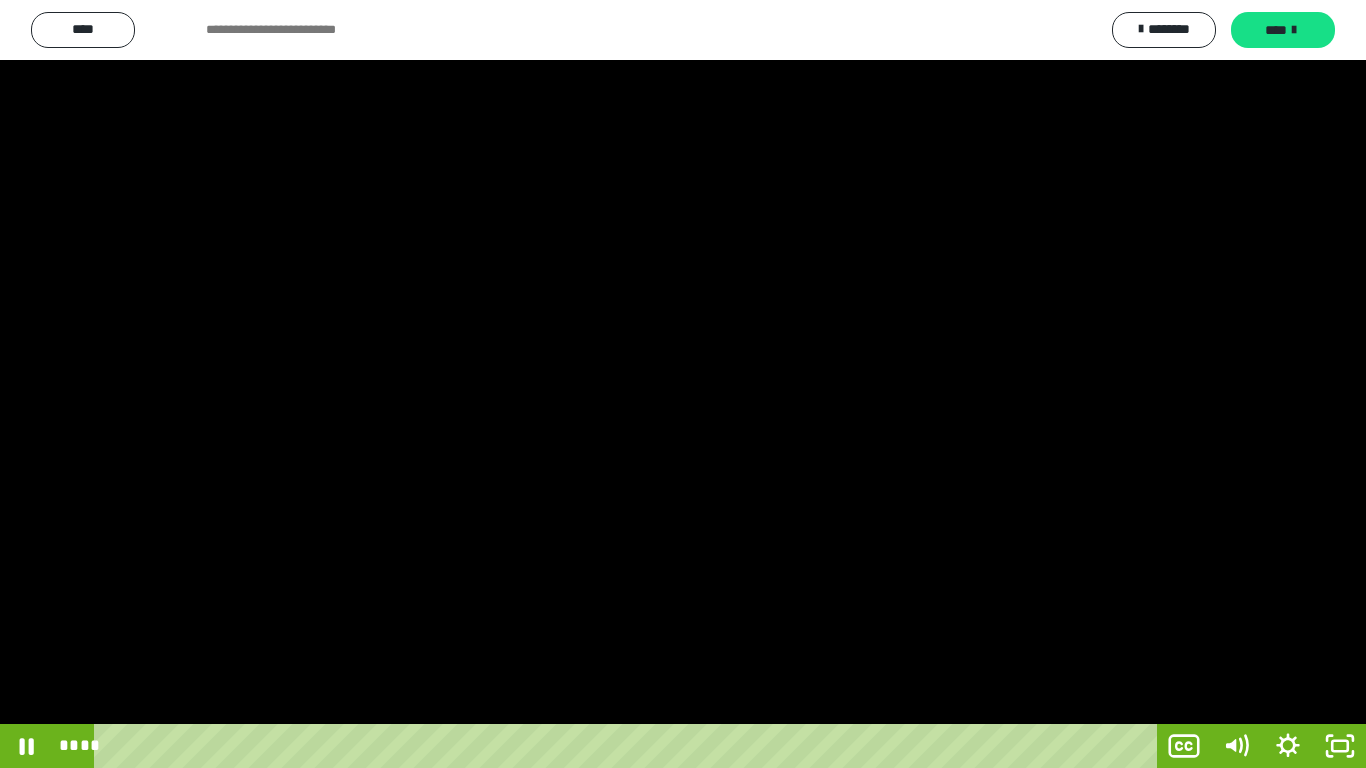 click at bounding box center (683, 384) 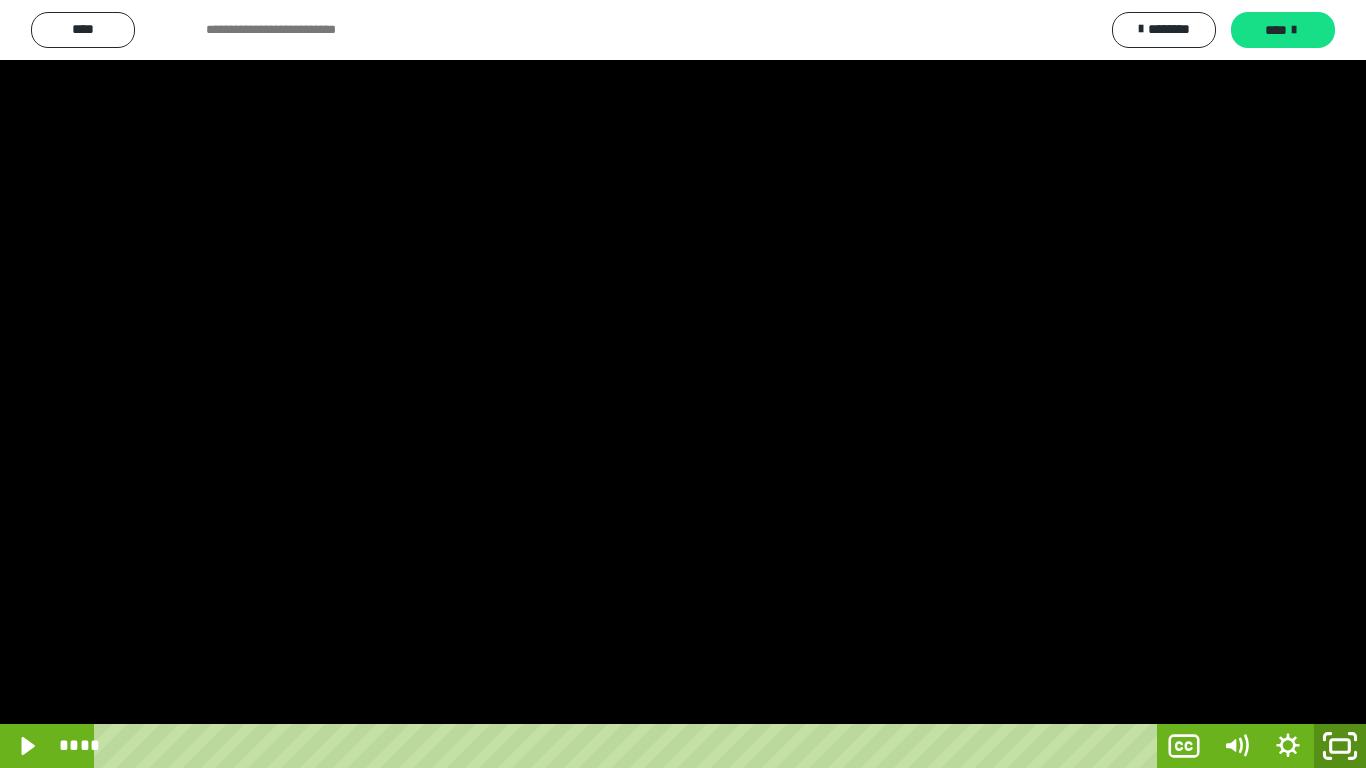 click 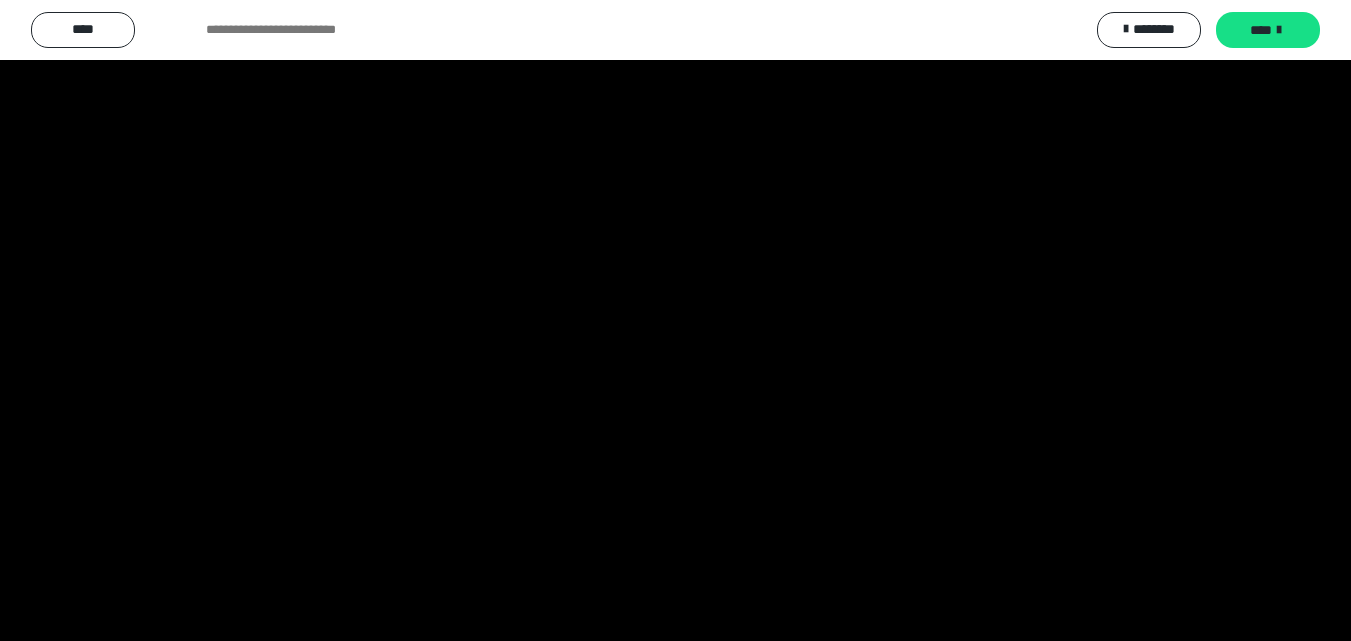 scroll, scrollTop: 4049, scrollLeft: 0, axis: vertical 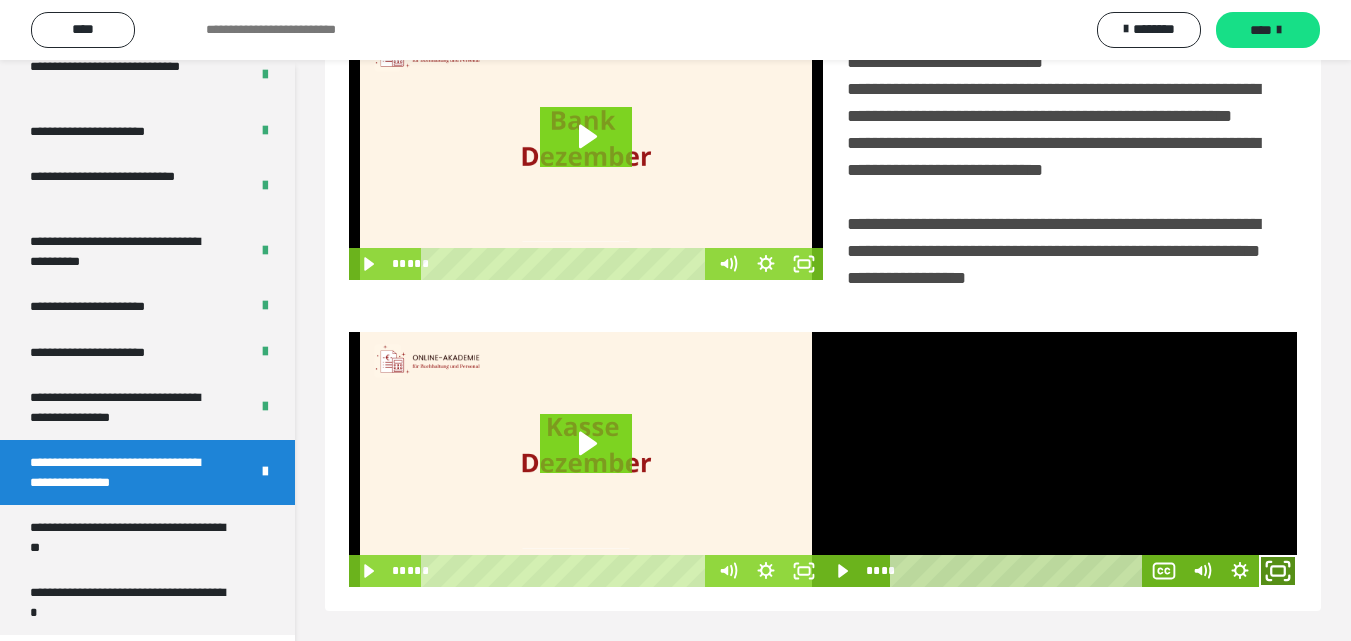 click 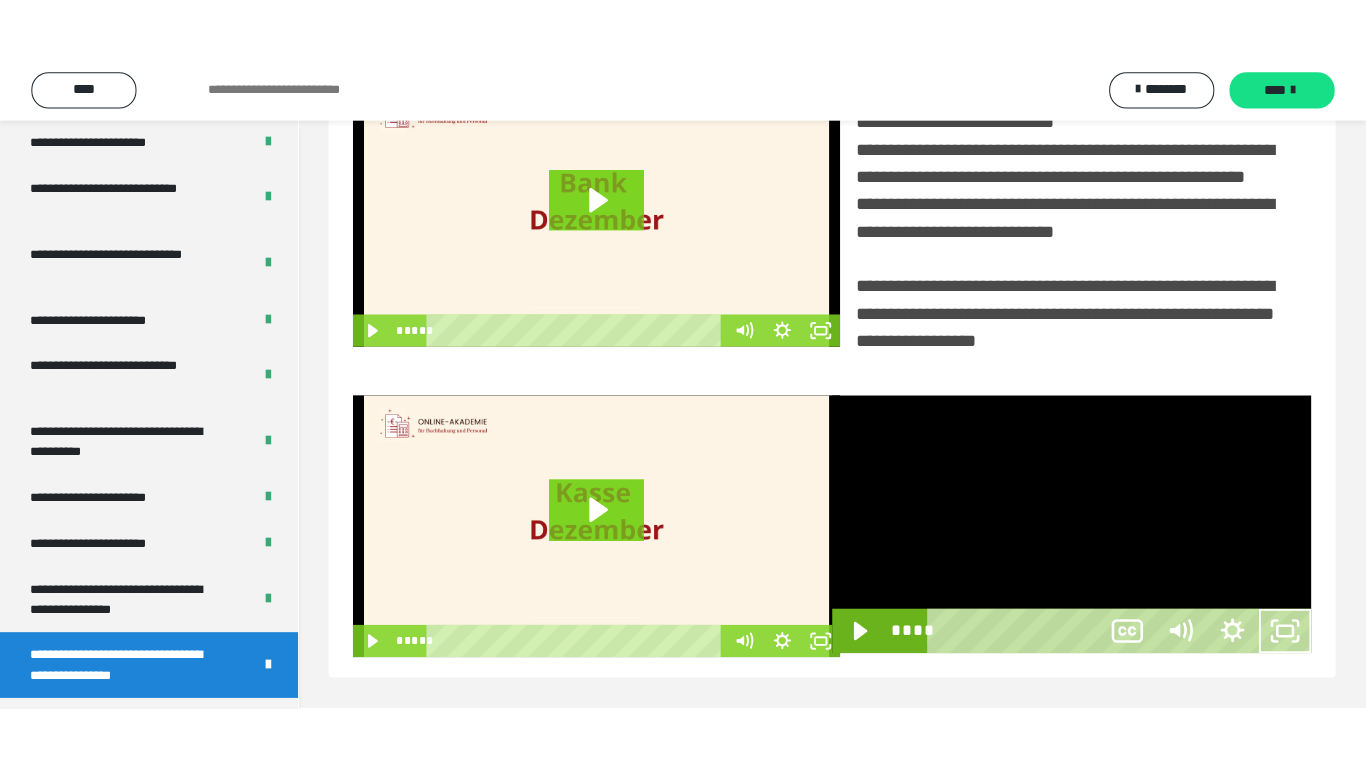 scroll, scrollTop: 358, scrollLeft: 0, axis: vertical 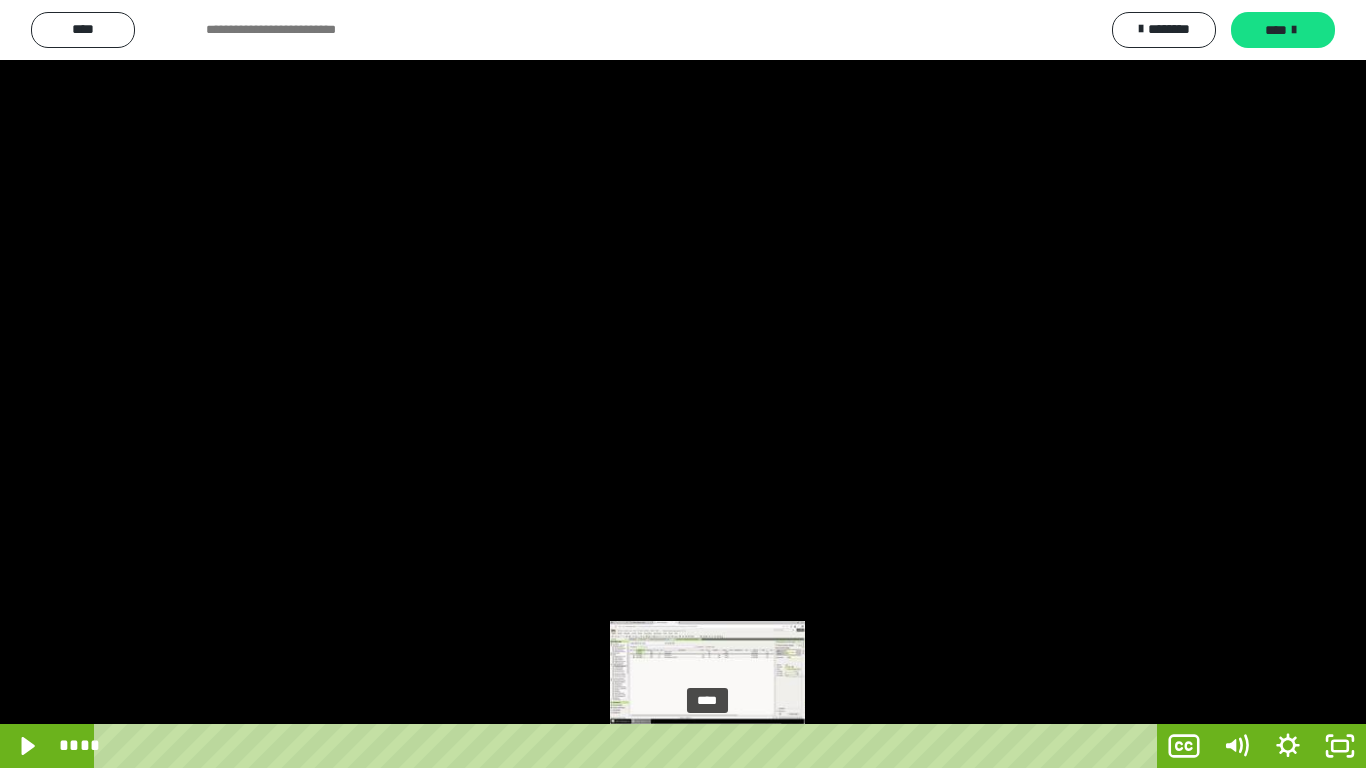 click on "****" at bounding box center (629, 746) 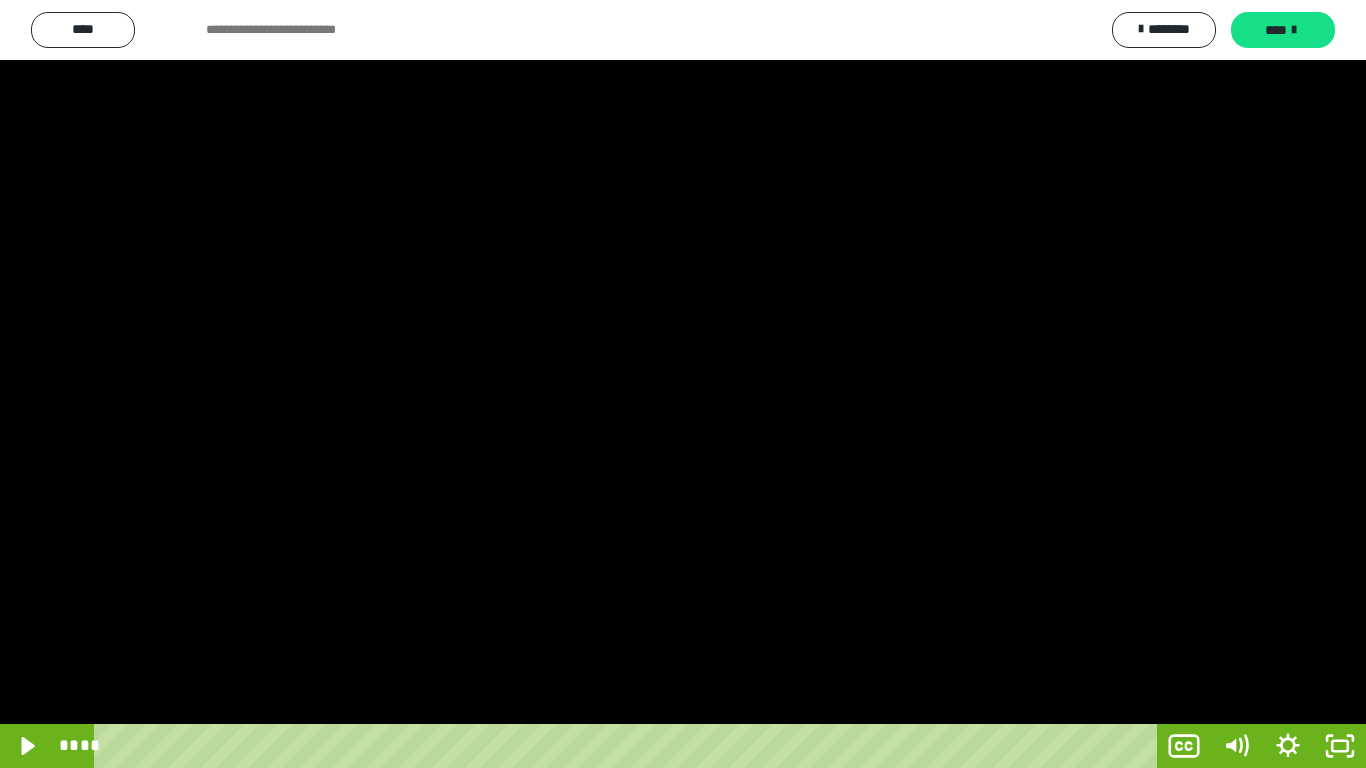 click at bounding box center [683, 384] 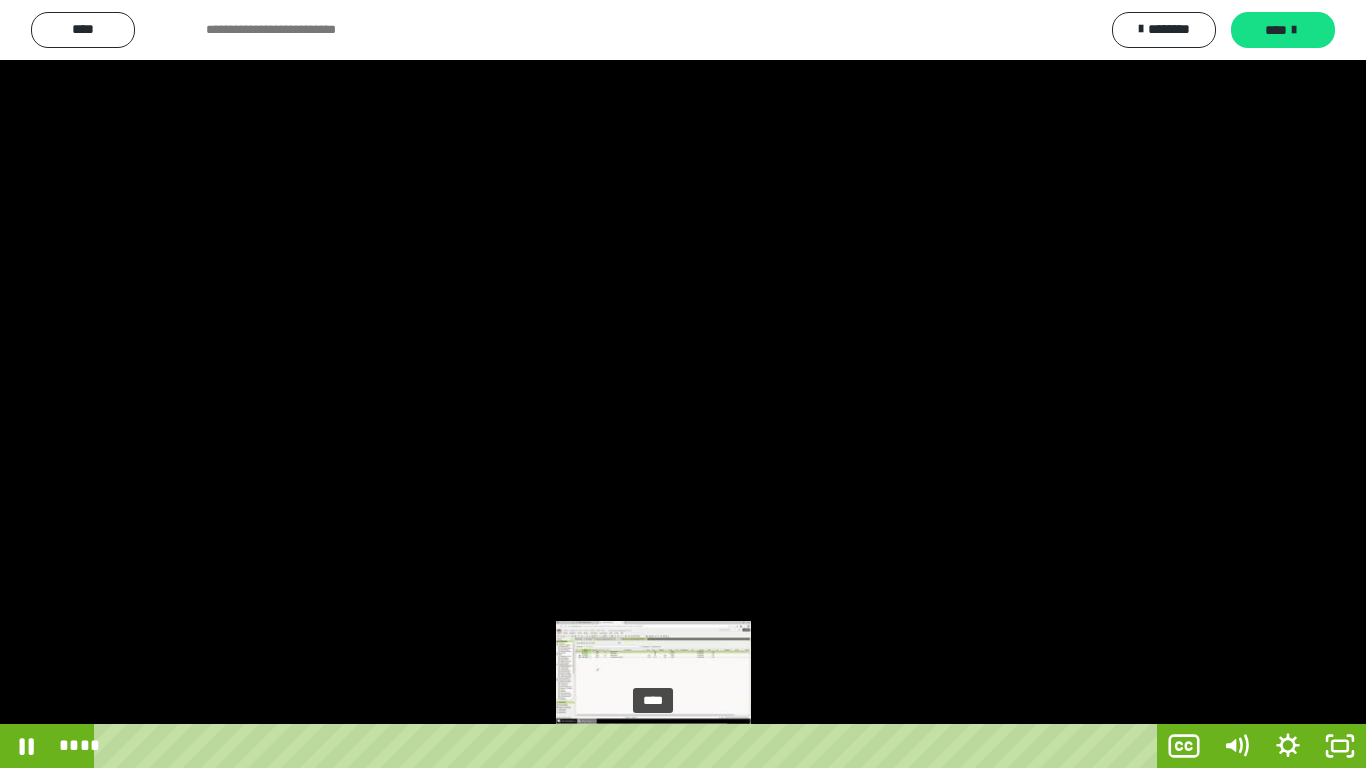 click on "****" at bounding box center [629, 746] 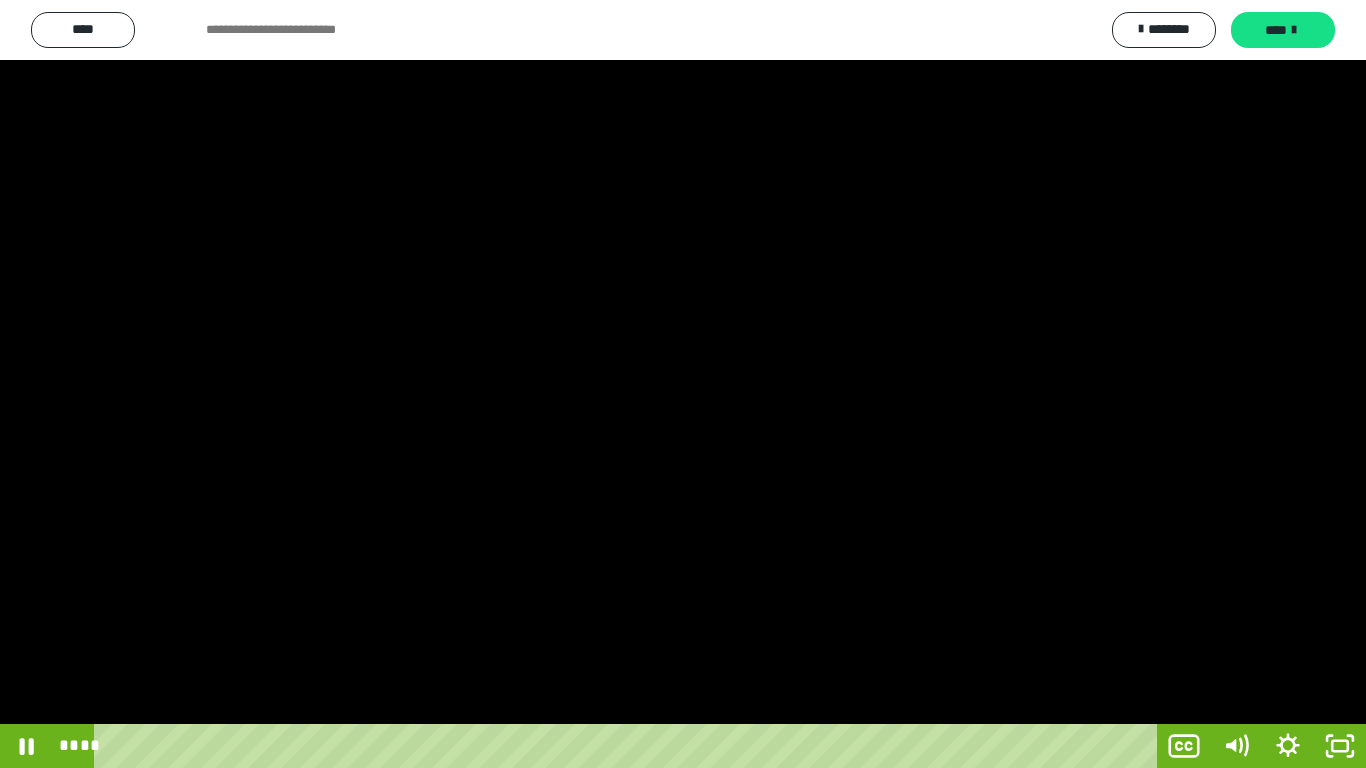 click at bounding box center (683, 384) 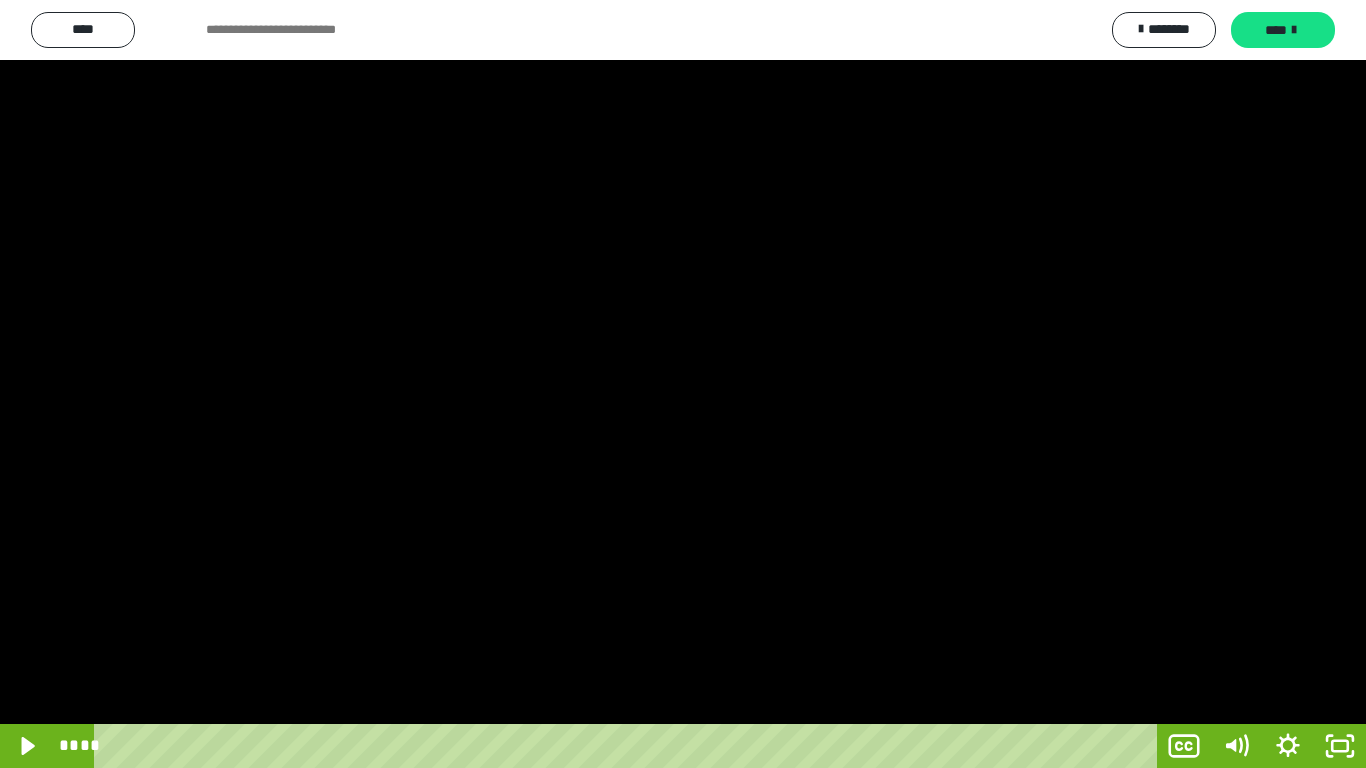 click at bounding box center (683, 384) 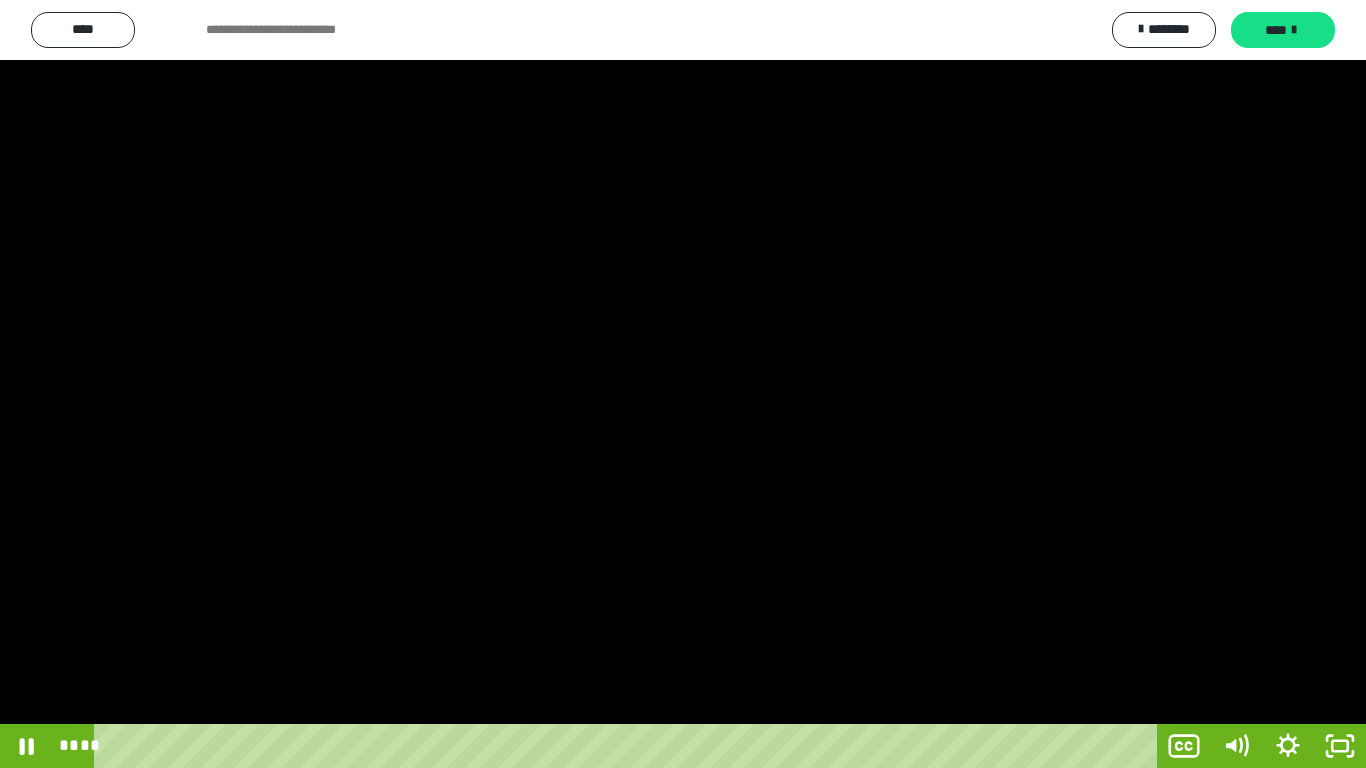 click at bounding box center [683, 384] 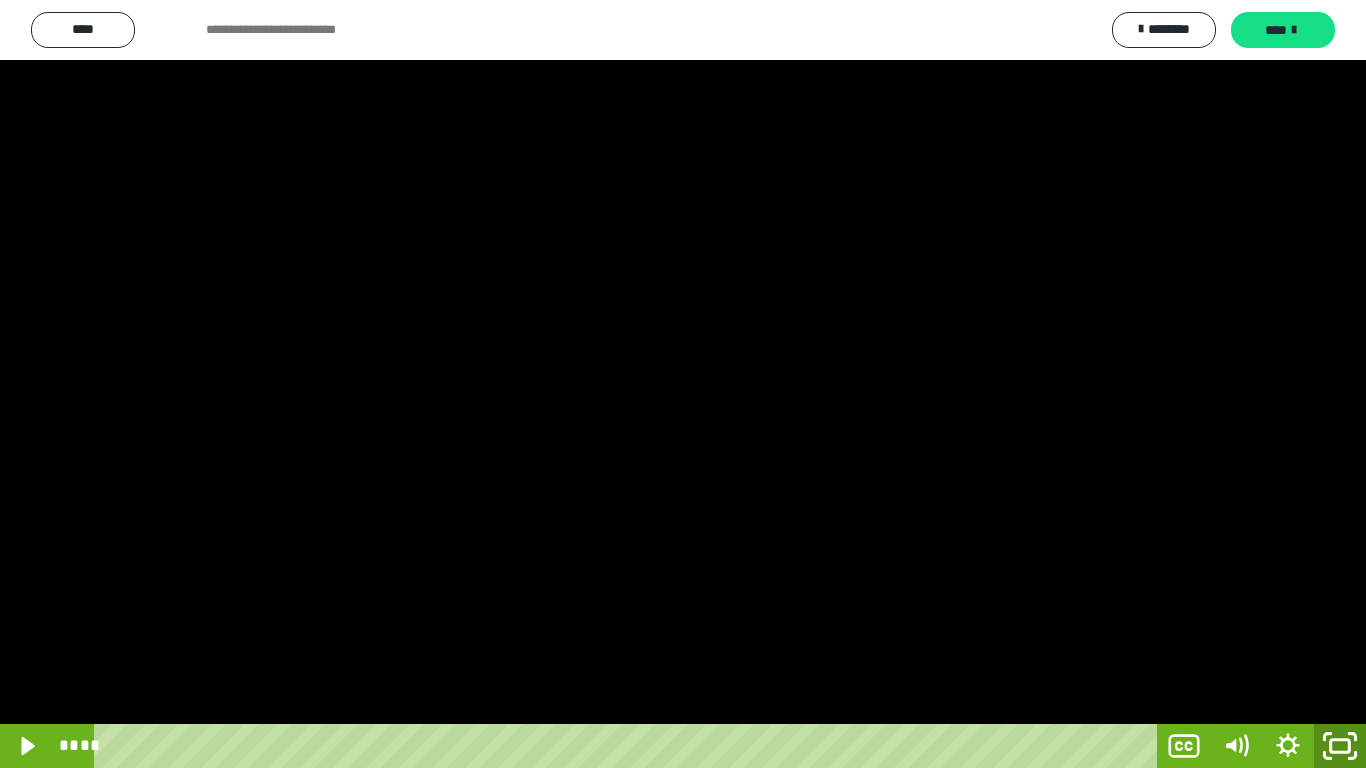 click 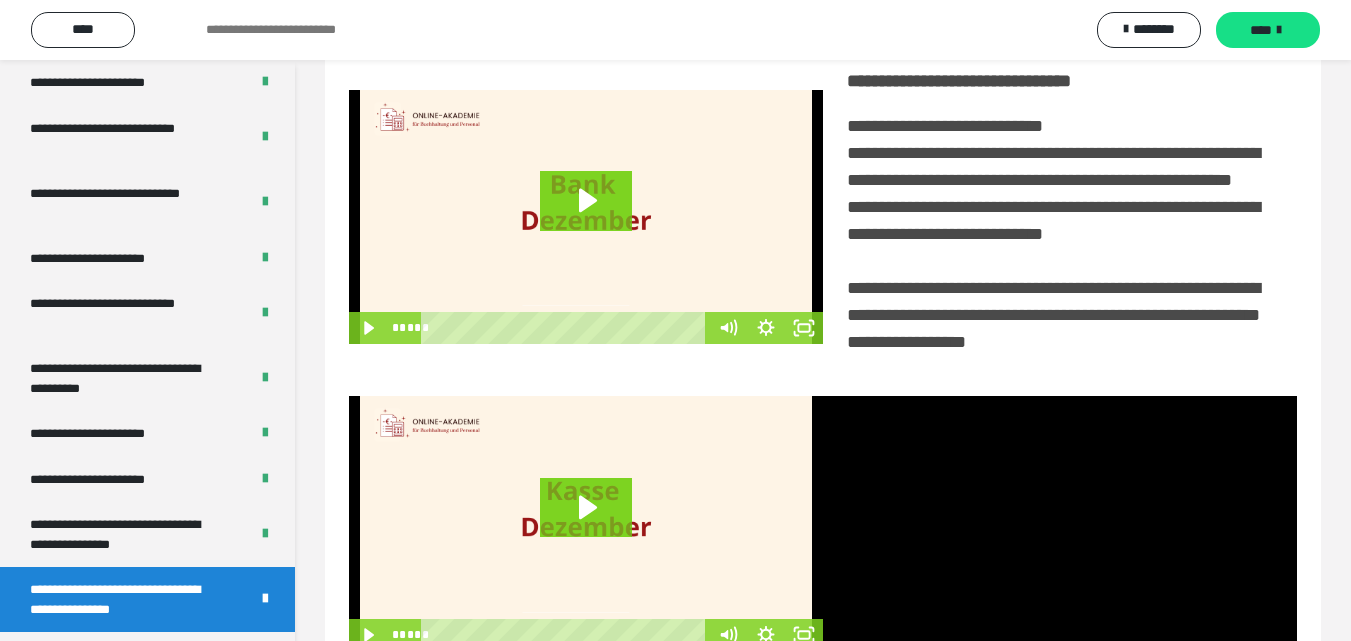 scroll, scrollTop: 4049, scrollLeft: 0, axis: vertical 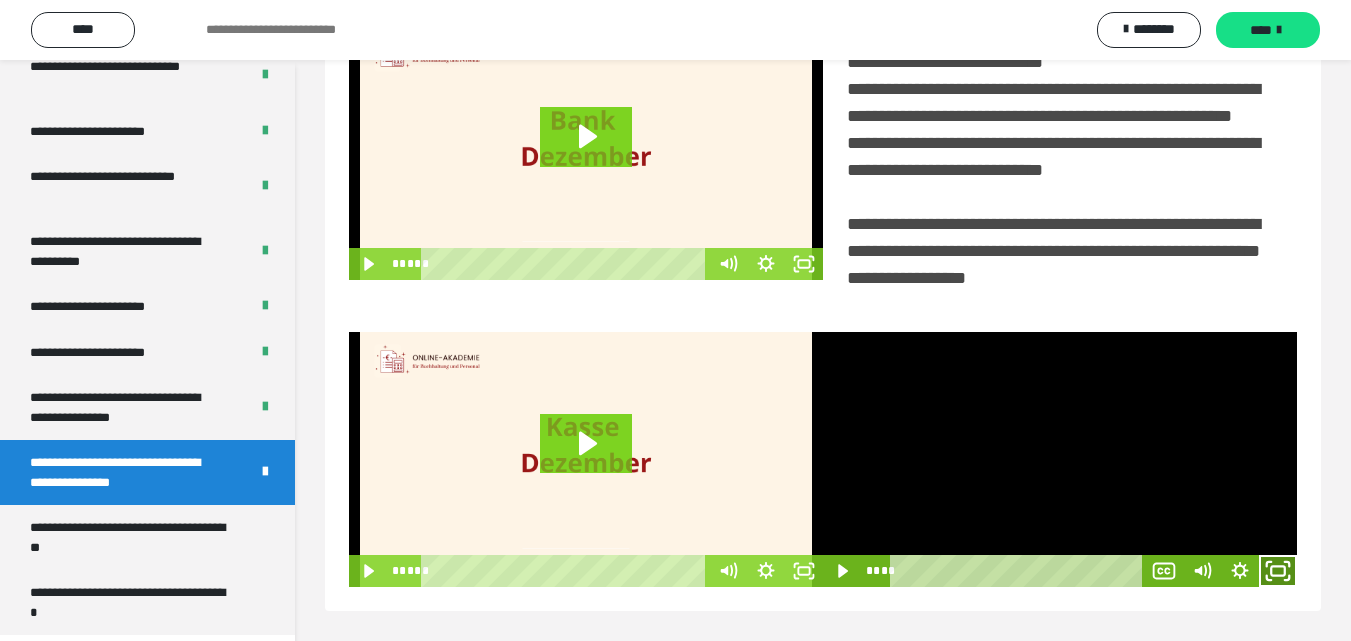 click 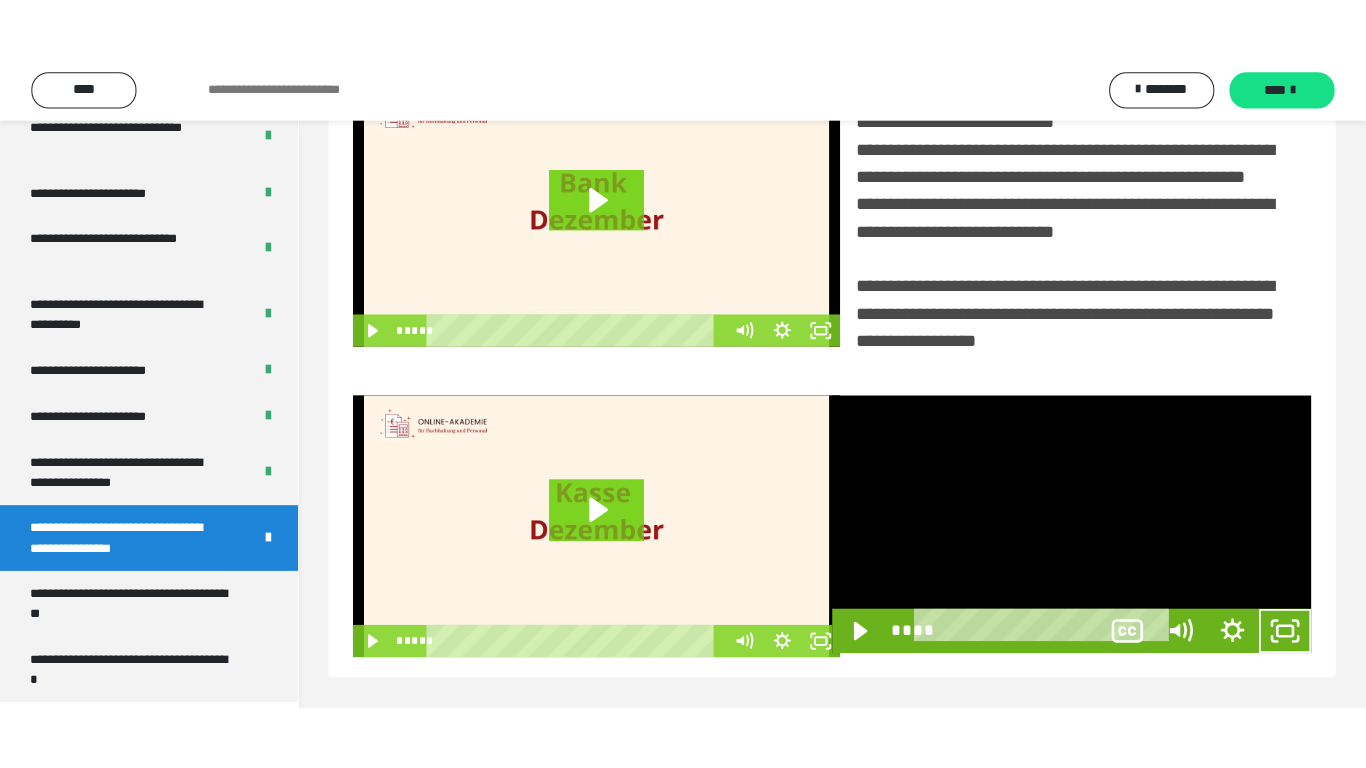 scroll, scrollTop: 358, scrollLeft: 0, axis: vertical 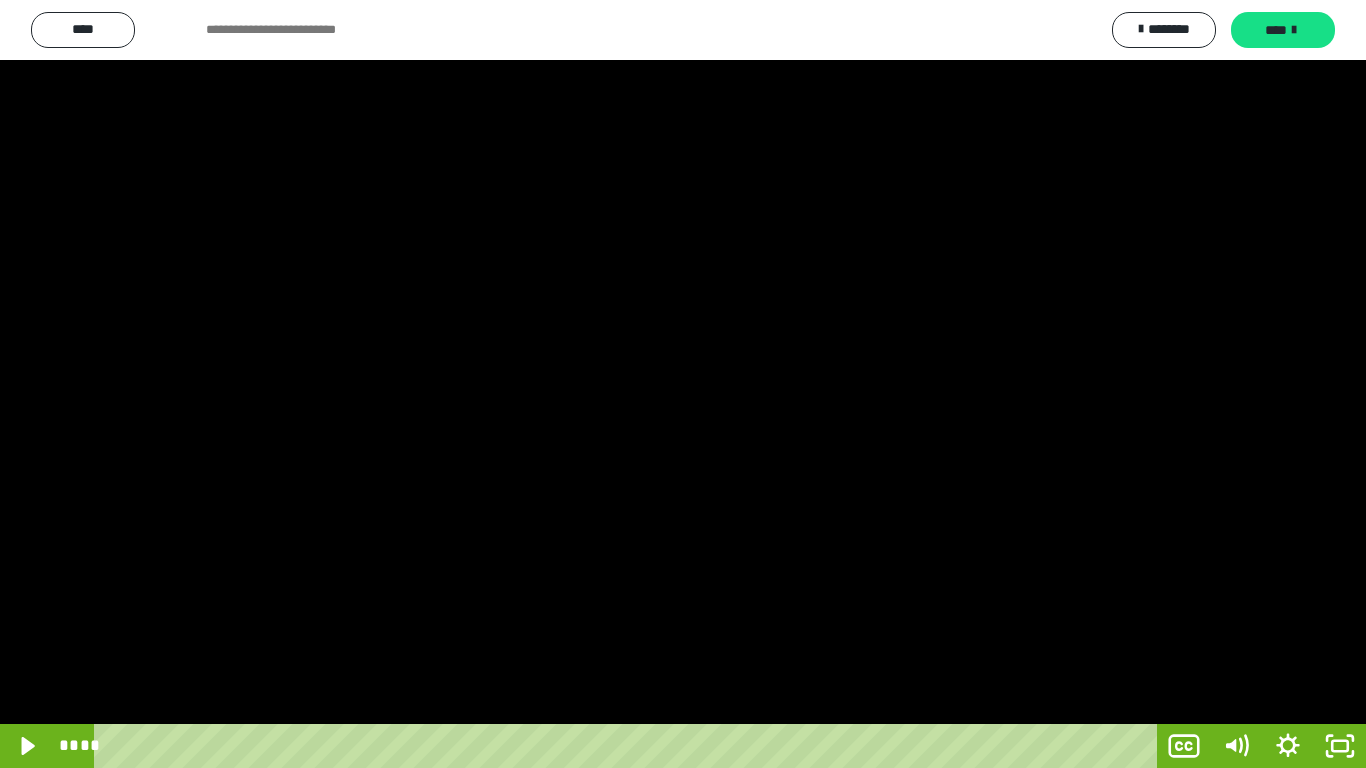 click at bounding box center [683, 384] 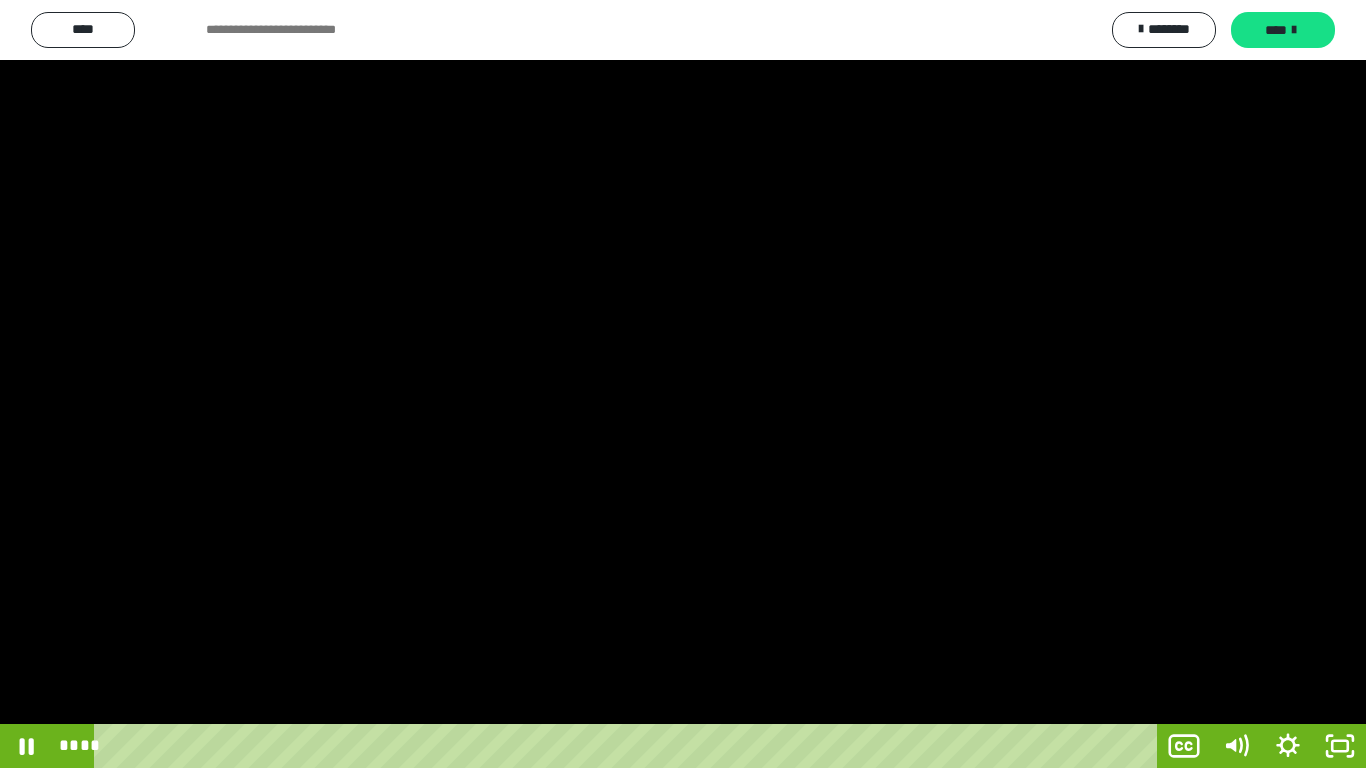 click at bounding box center [683, 384] 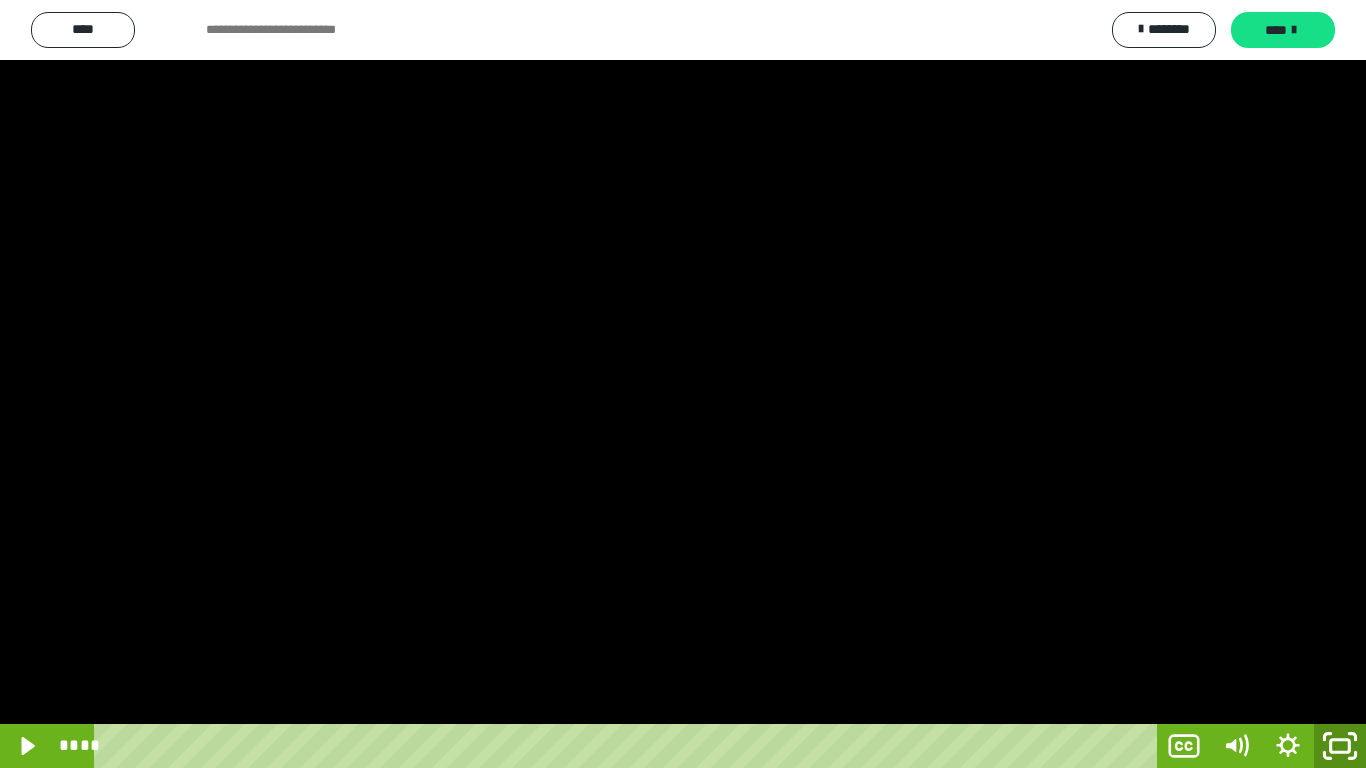 drag, startPoint x: 1340, startPoint y: 739, endPoint x: 766, endPoint y: 2, distance: 934.1547 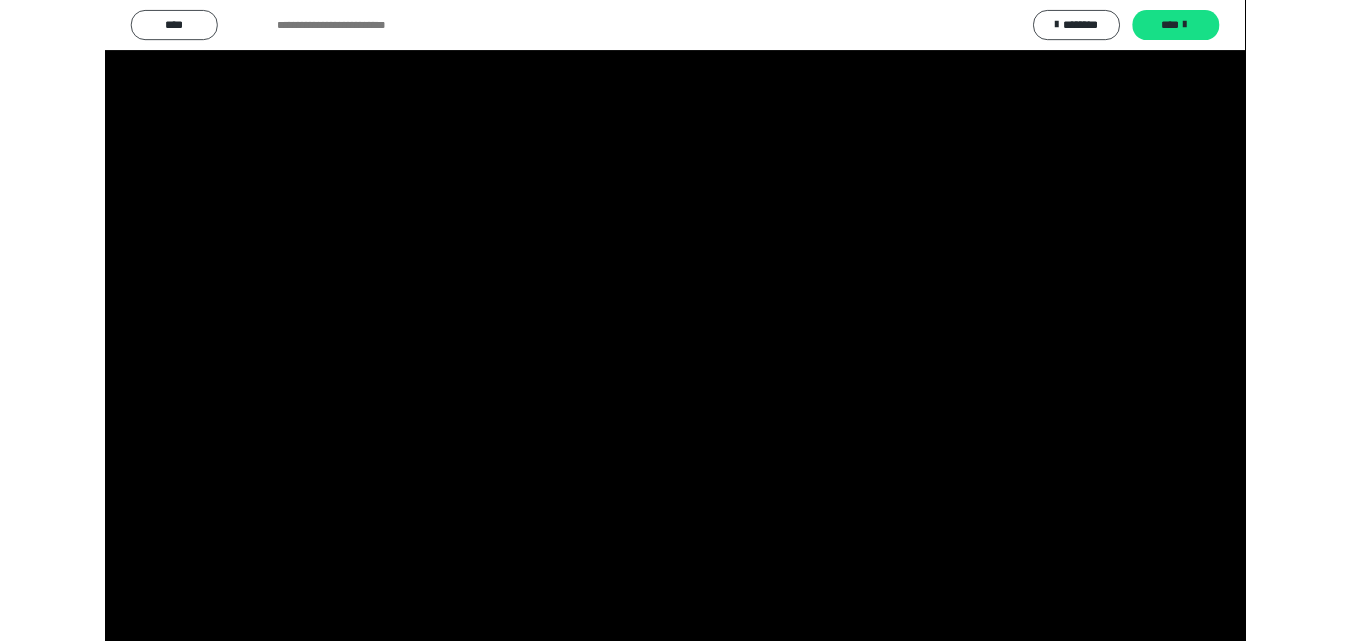 scroll, scrollTop: 4049, scrollLeft: 0, axis: vertical 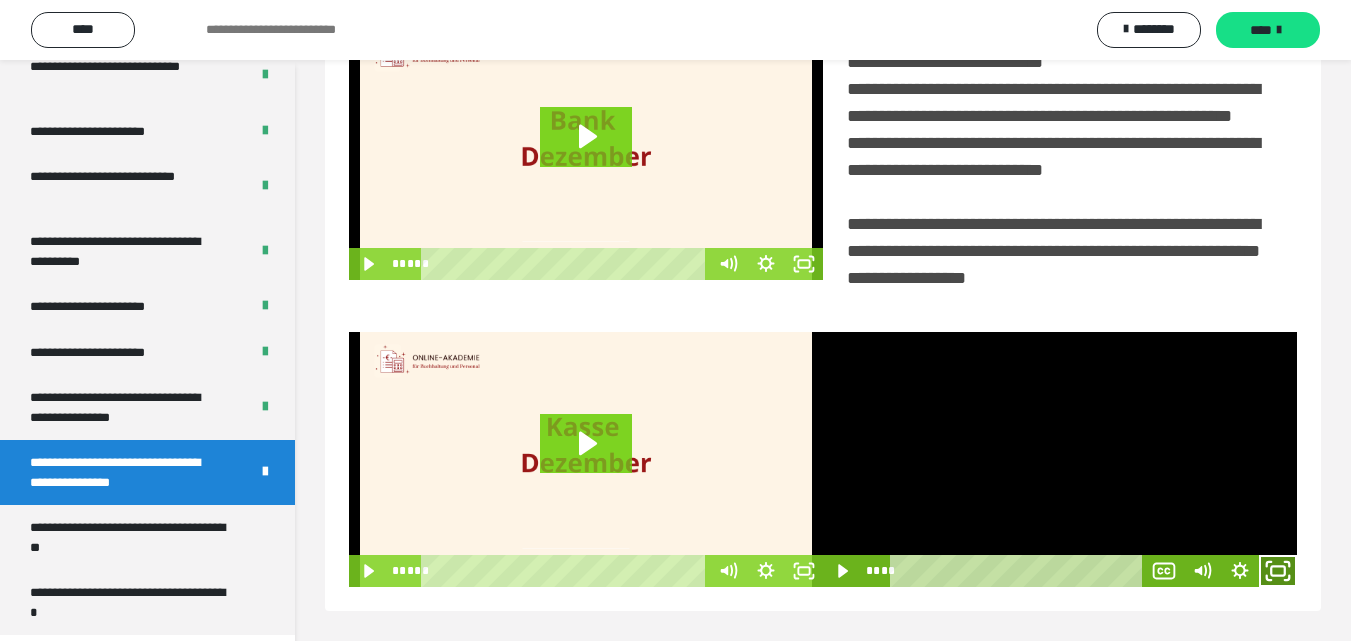 click 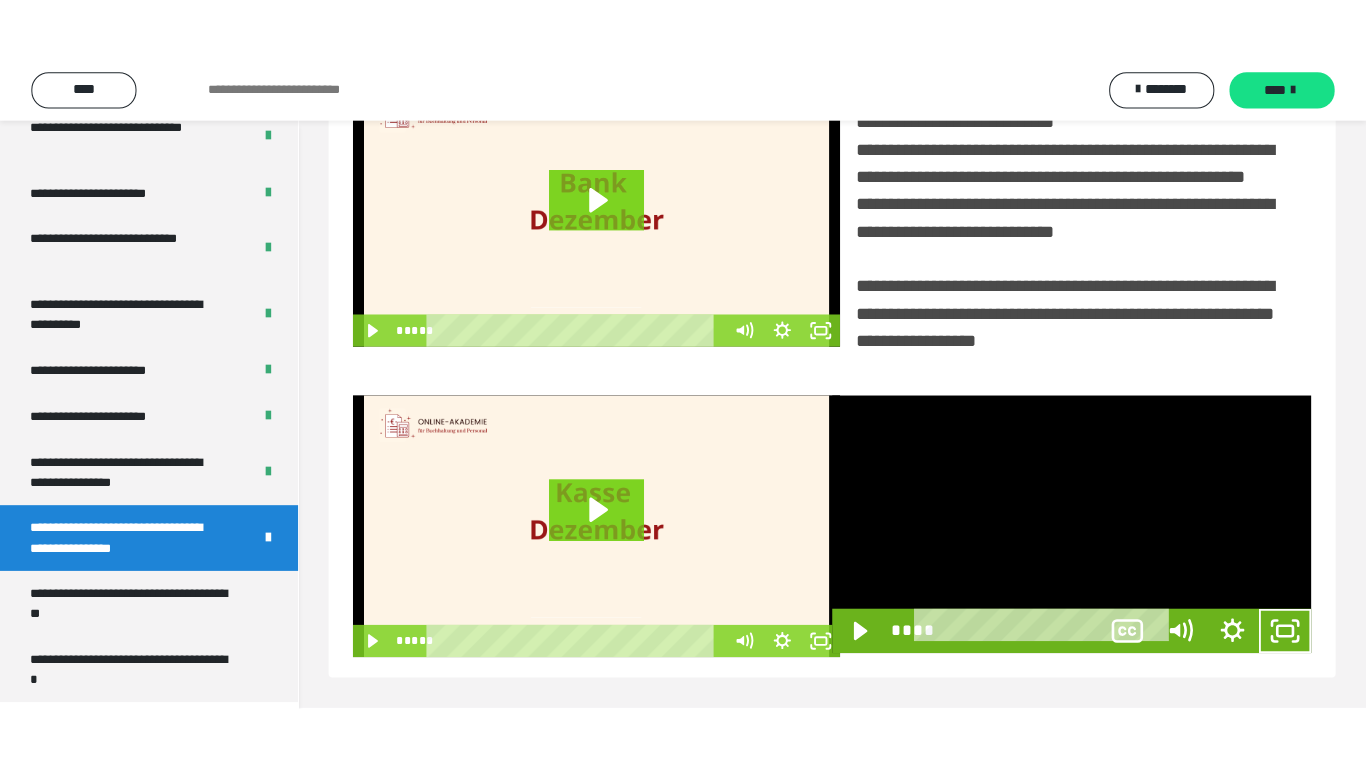 scroll, scrollTop: 358, scrollLeft: 0, axis: vertical 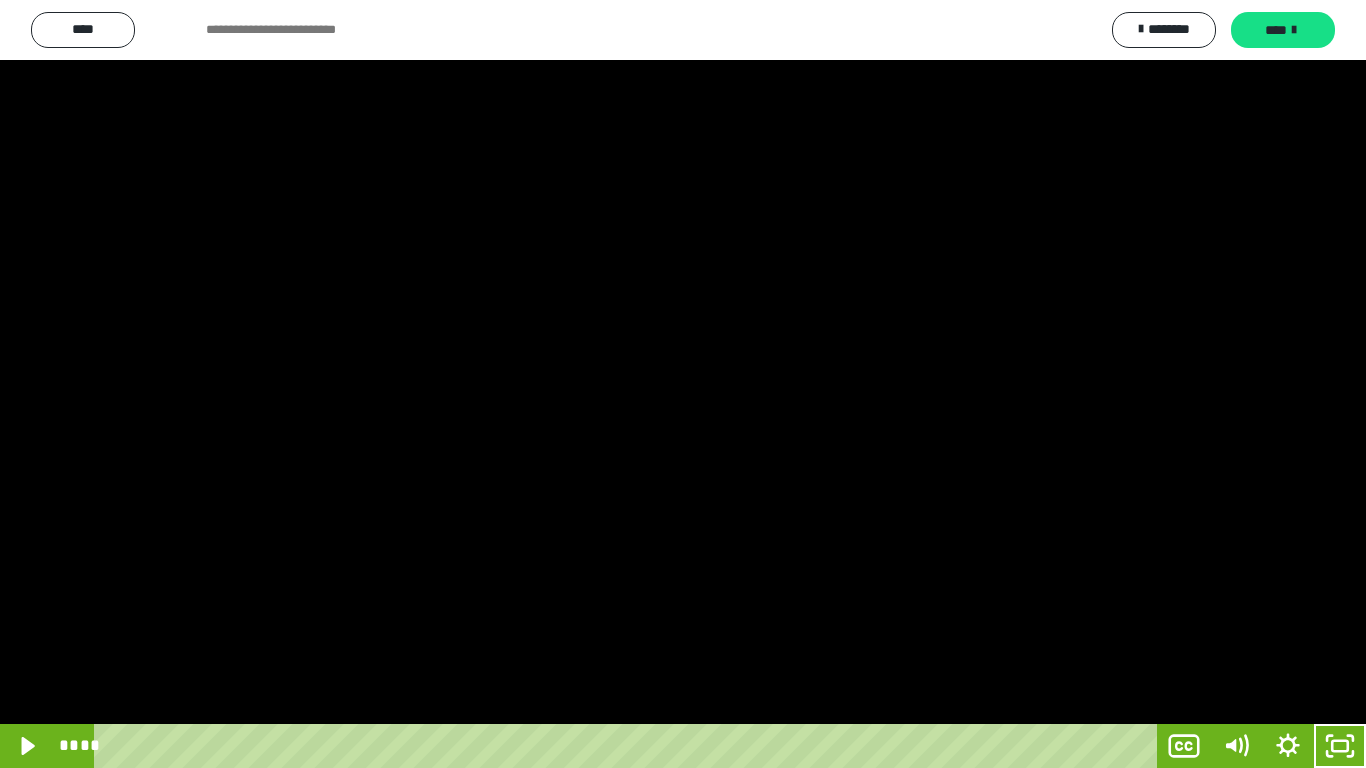 click at bounding box center (683, 384) 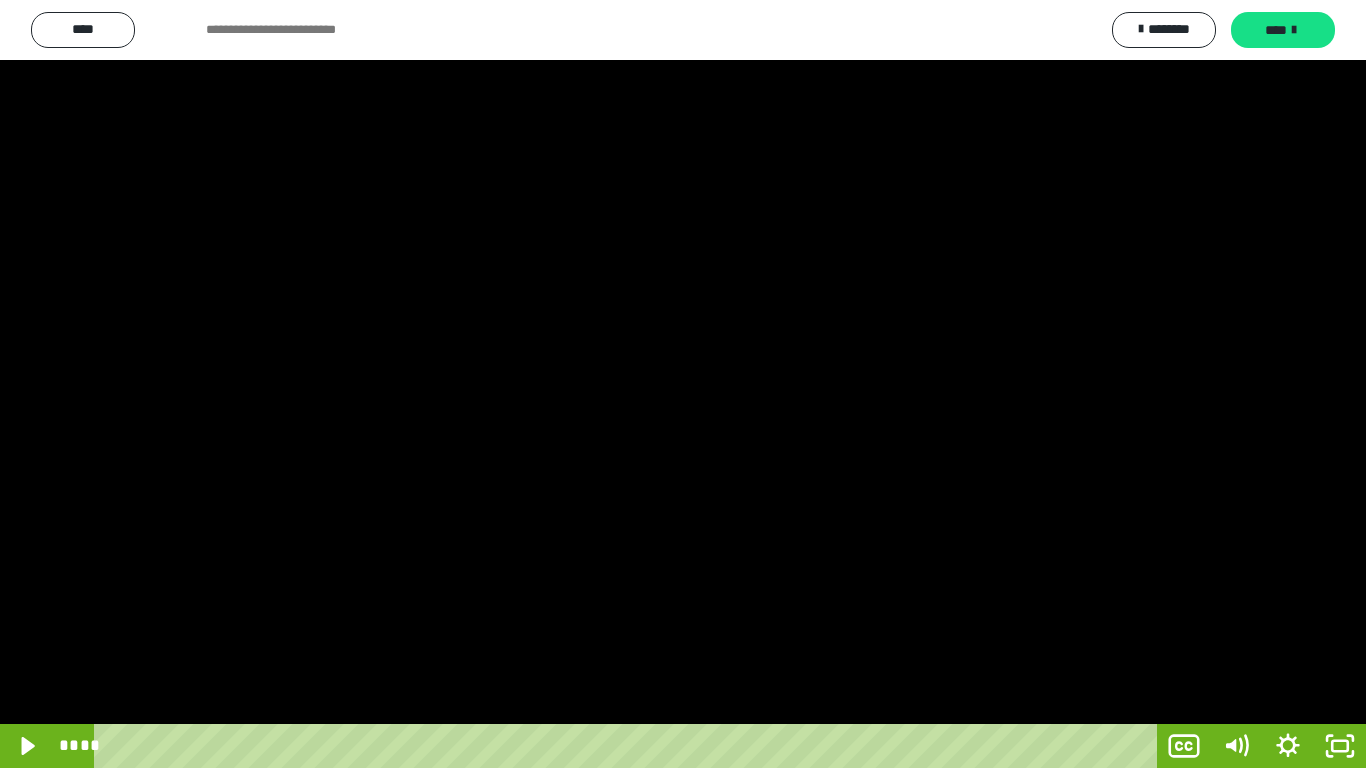 click at bounding box center [683, 384] 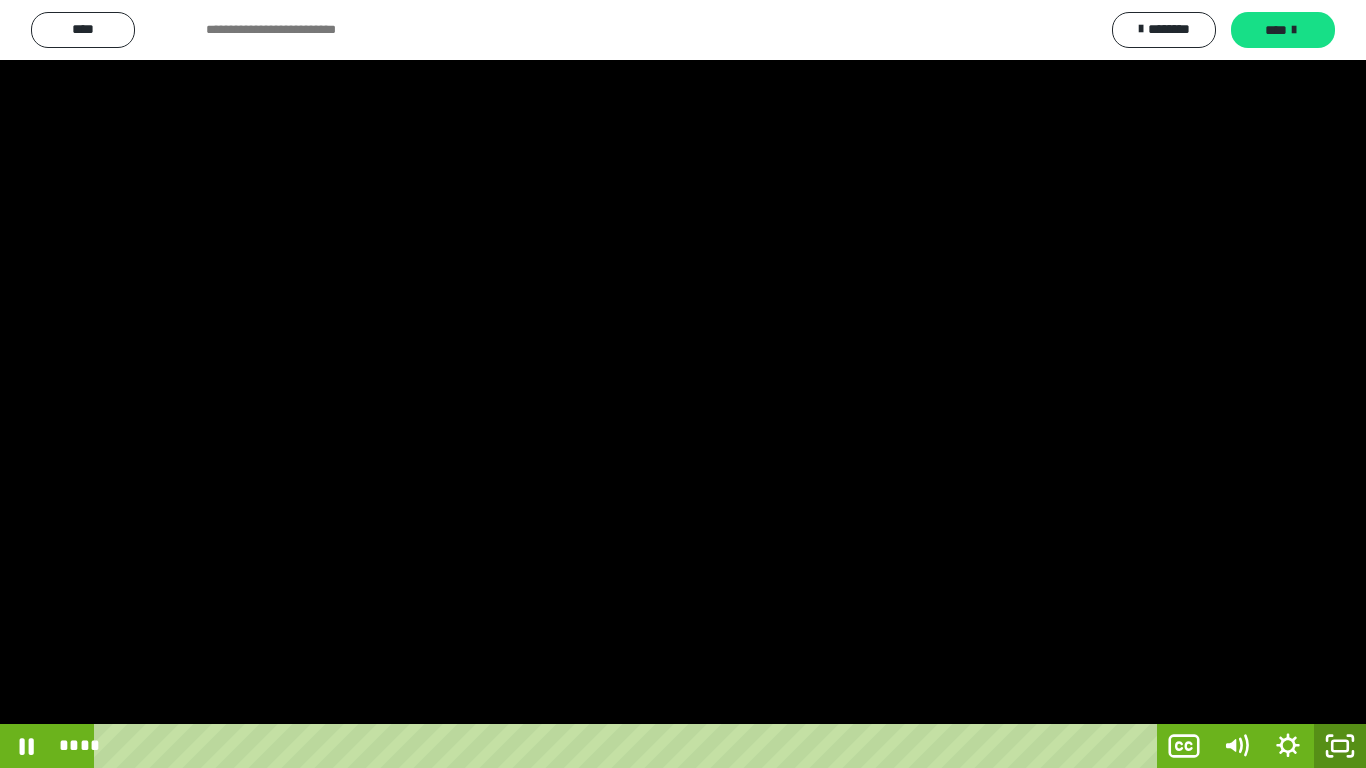 click 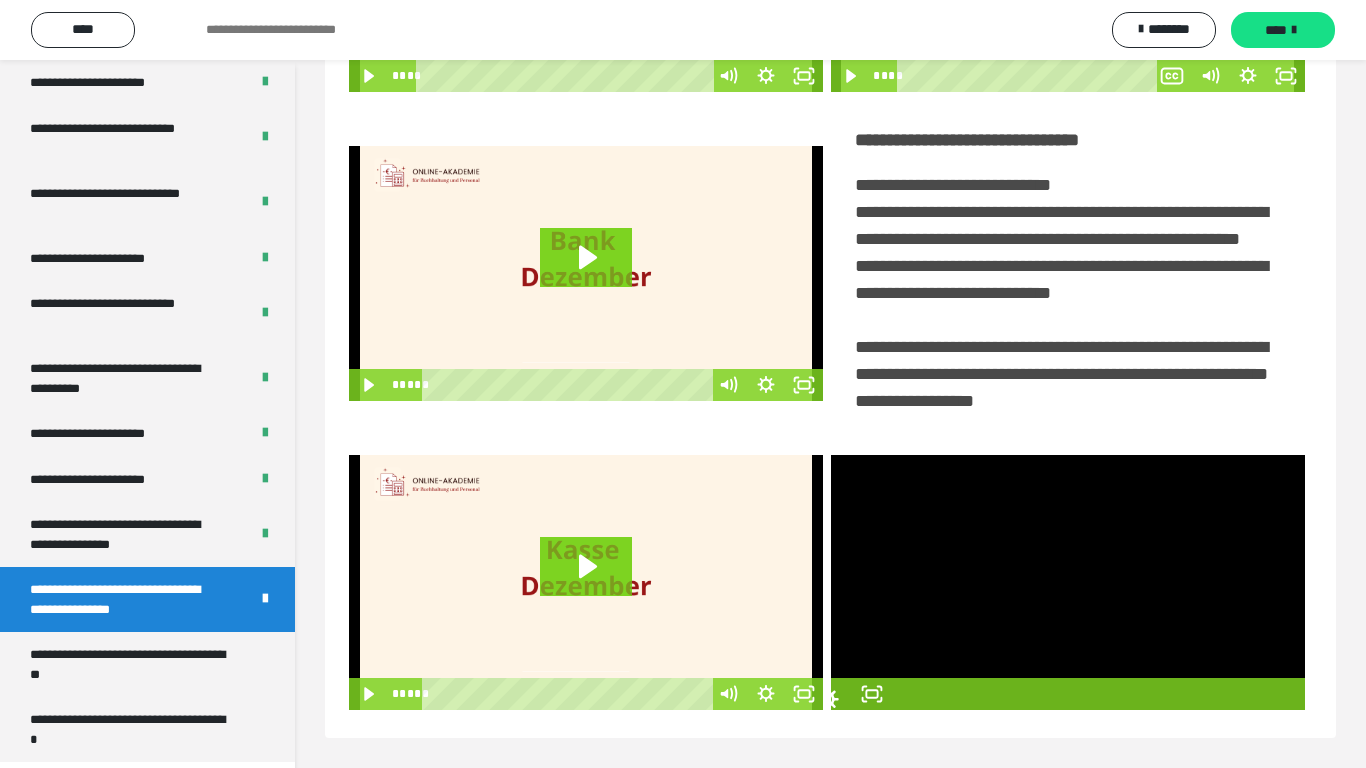 click on "**********" at bounding box center [830, 262] 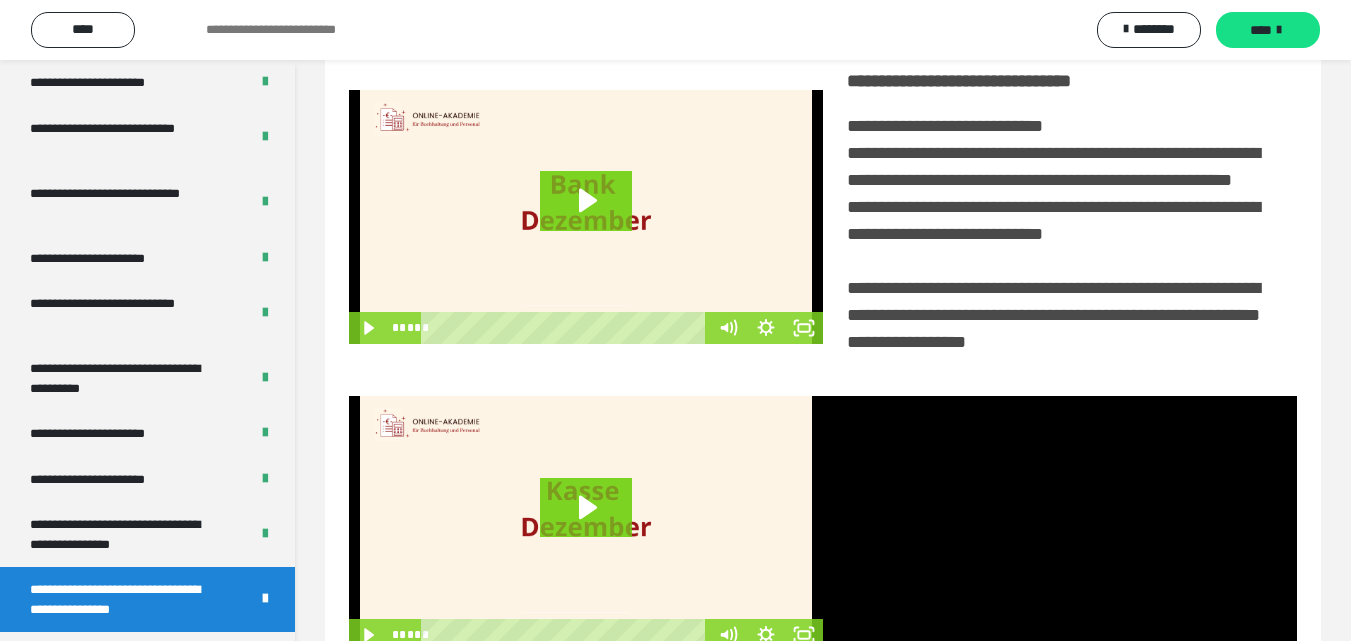 scroll, scrollTop: 4049, scrollLeft: 0, axis: vertical 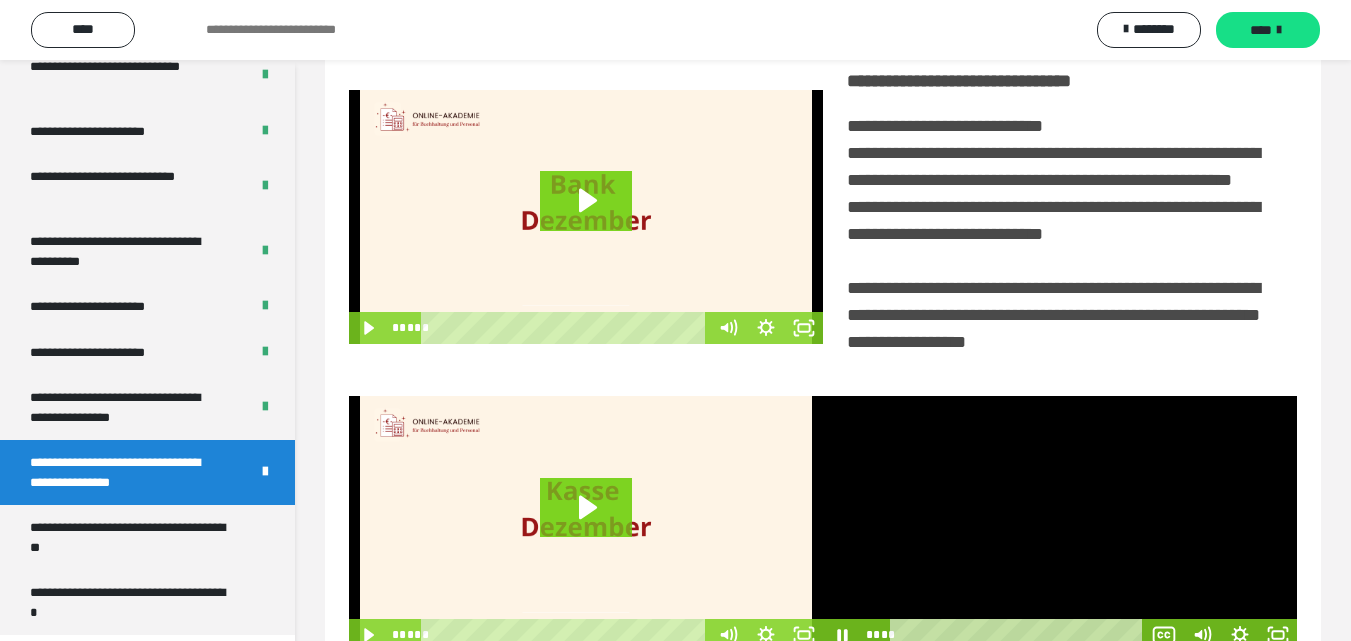 click at bounding box center [1060, 523] 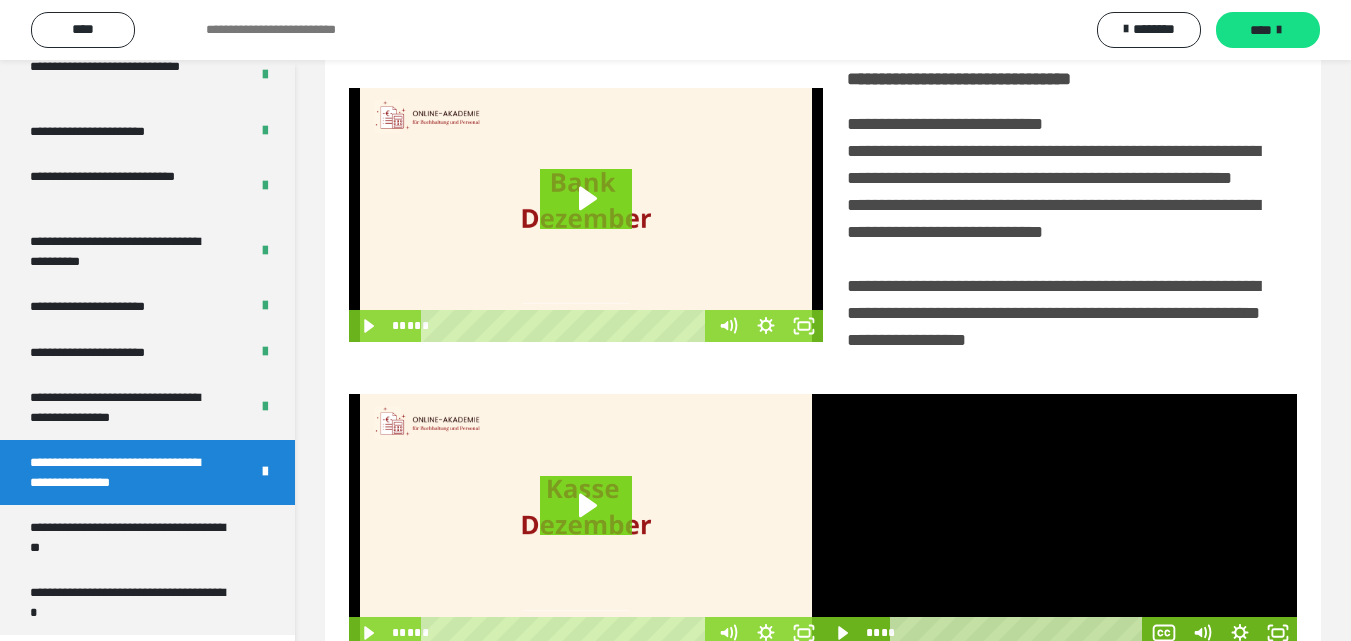 scroll, scrollTop: 503, scrollLeft: 0, axis: vertical 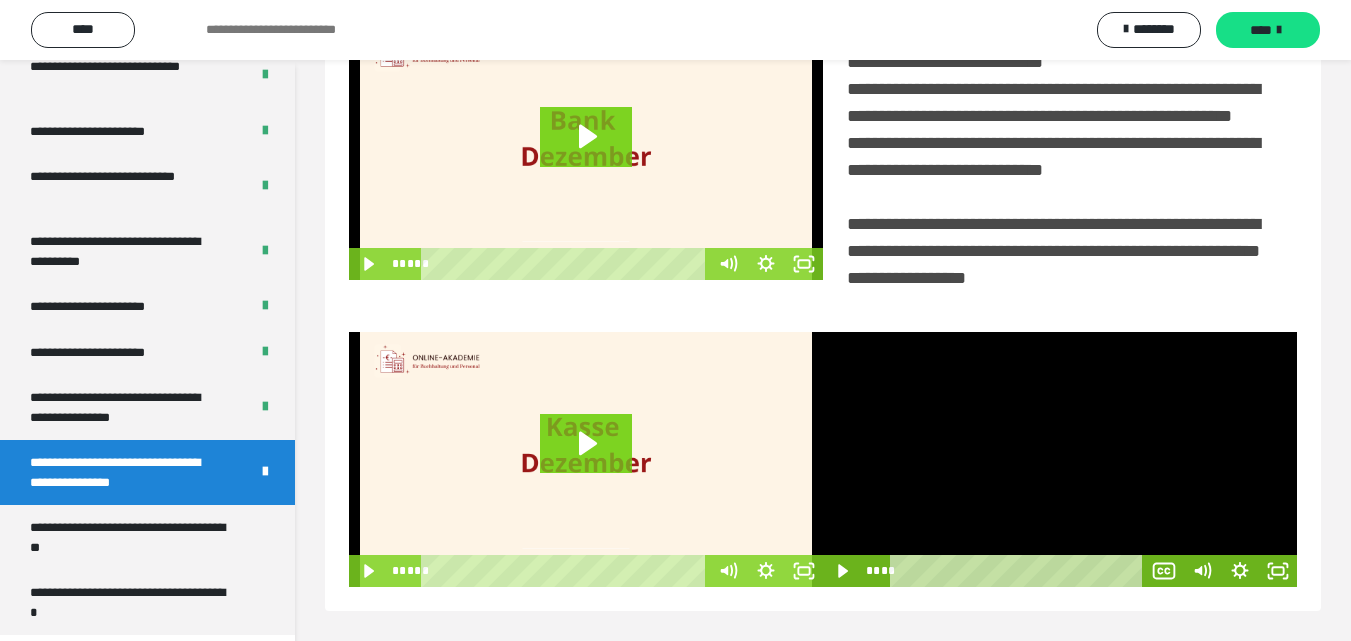 click at bounding box center (1060, 459) 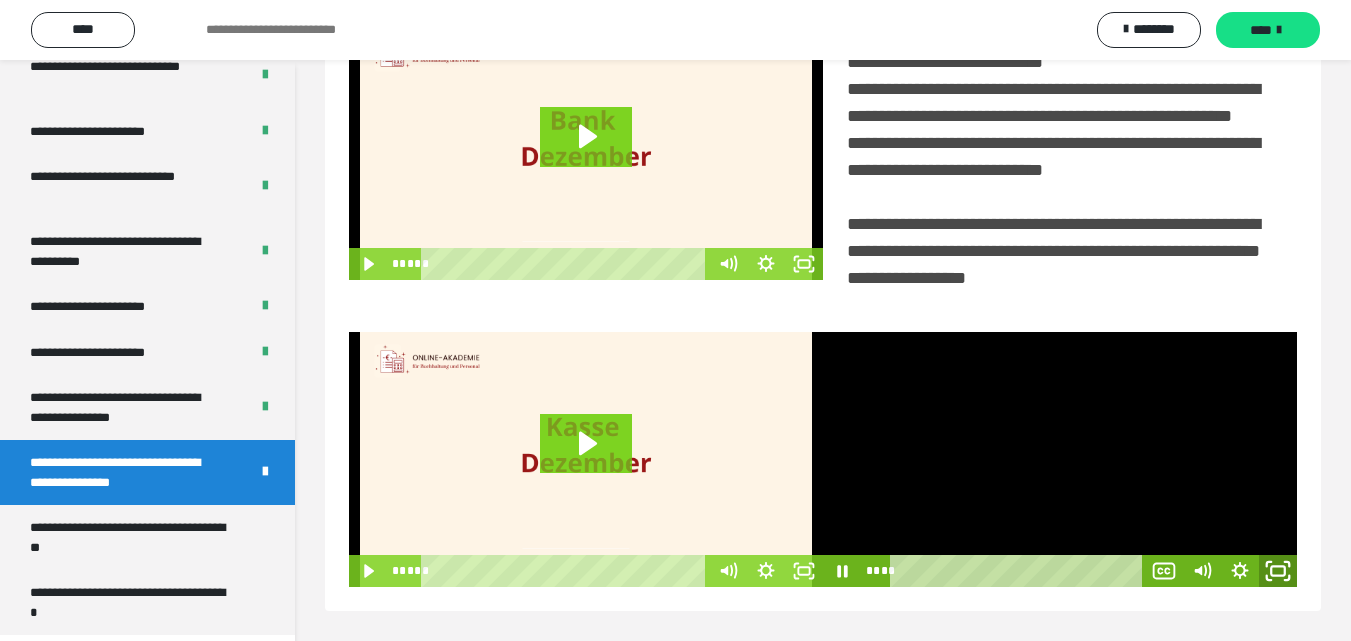 click 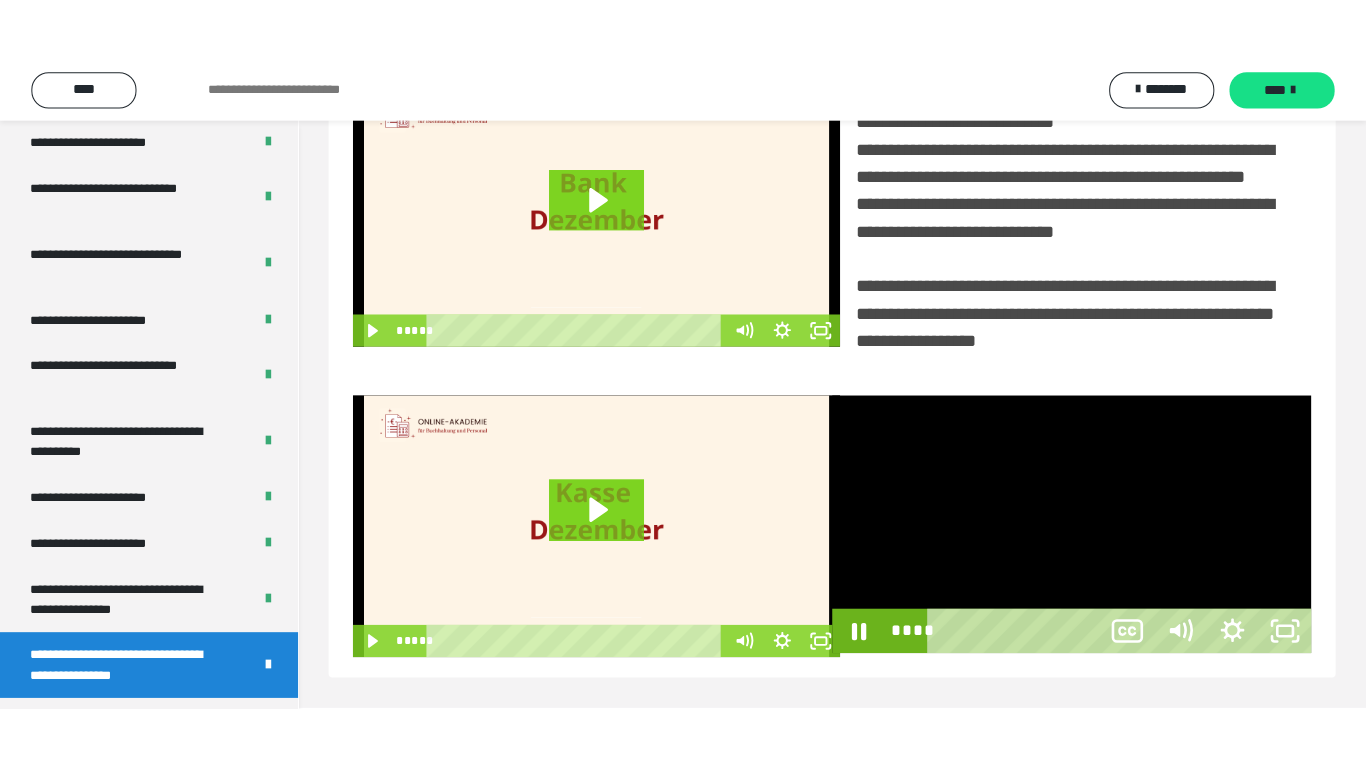 scroll, scrollTop: 358, scrollLeft: 0, axis: vertical 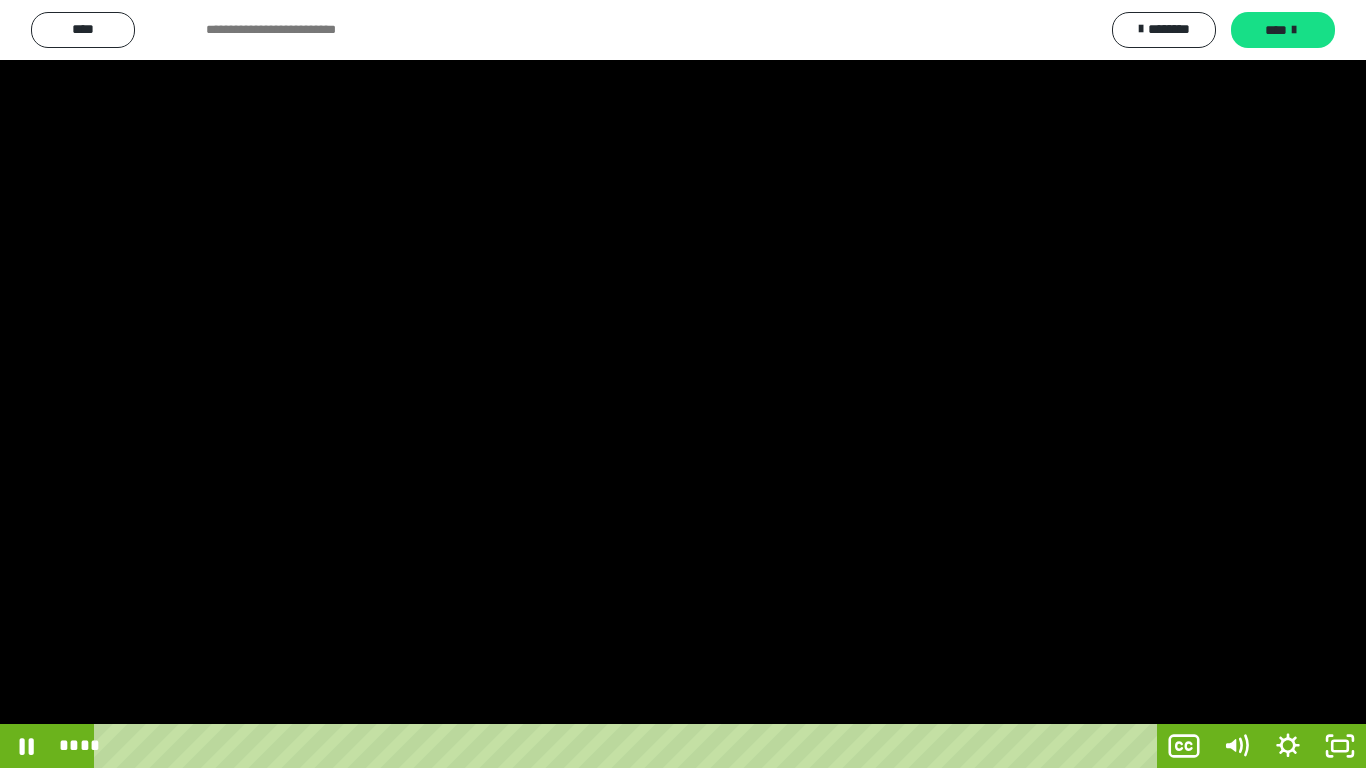 click on "**********" at bounding box center (683, 384) 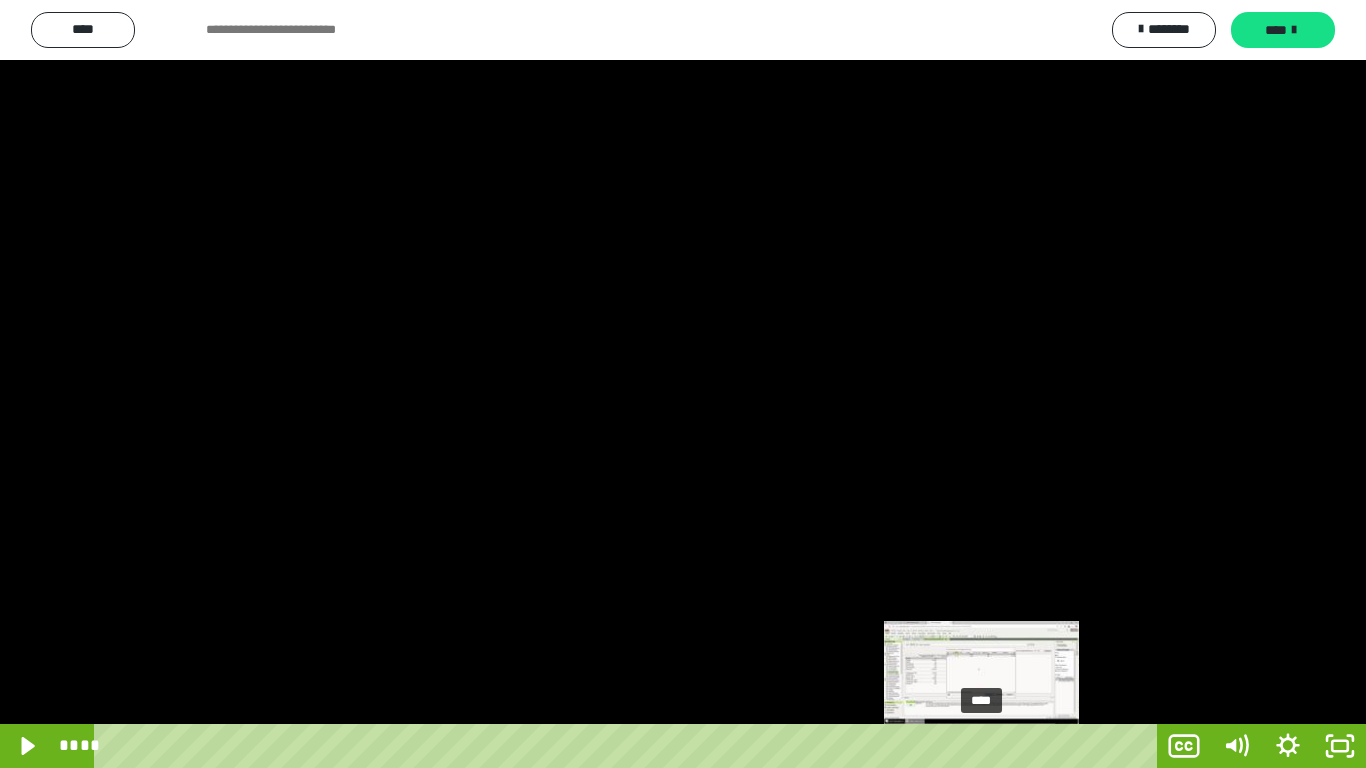 drag, startPoint x: 931, startPoint y: 744, endPoint x: 982, endPoint y: 744, distance: 51 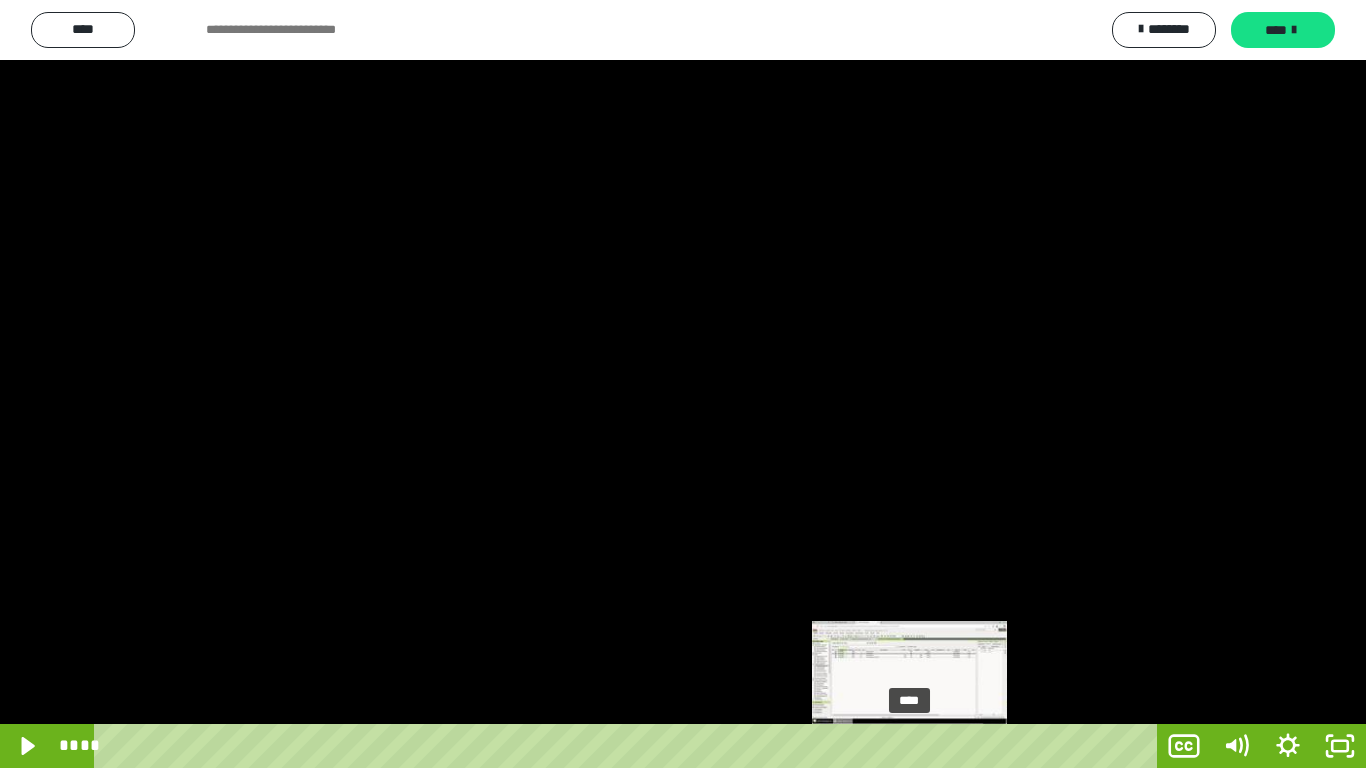 click on "****" at bounding box center [629, 746] 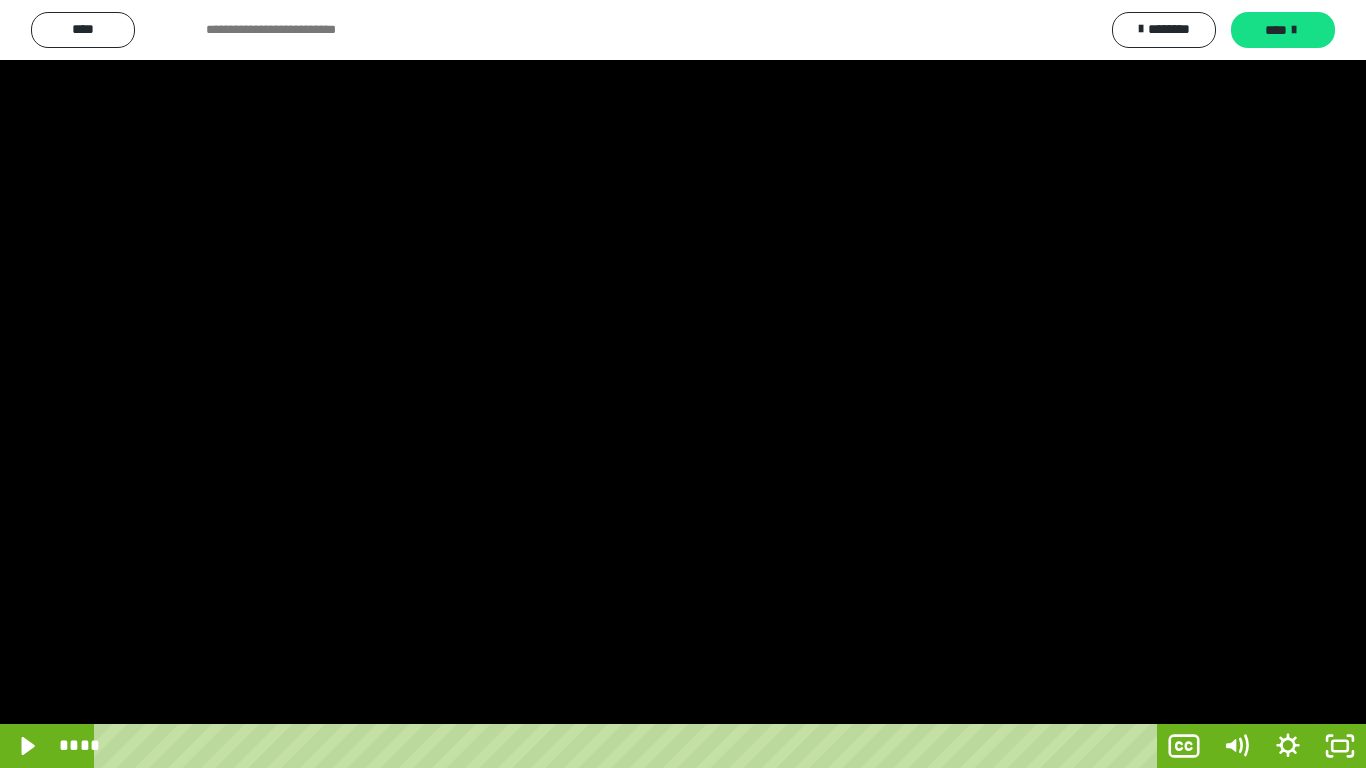 click at bounding box center (683, 384) 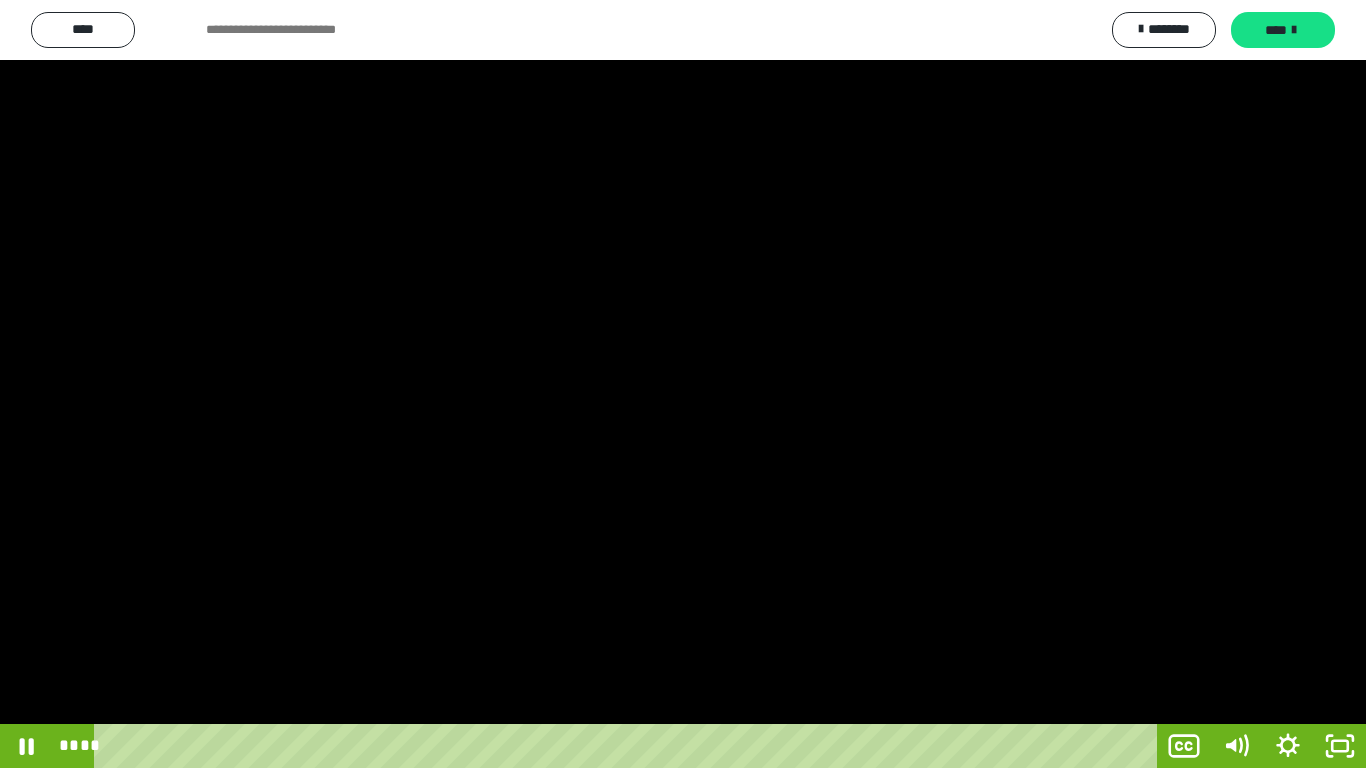click at bounding box center (683, 384) 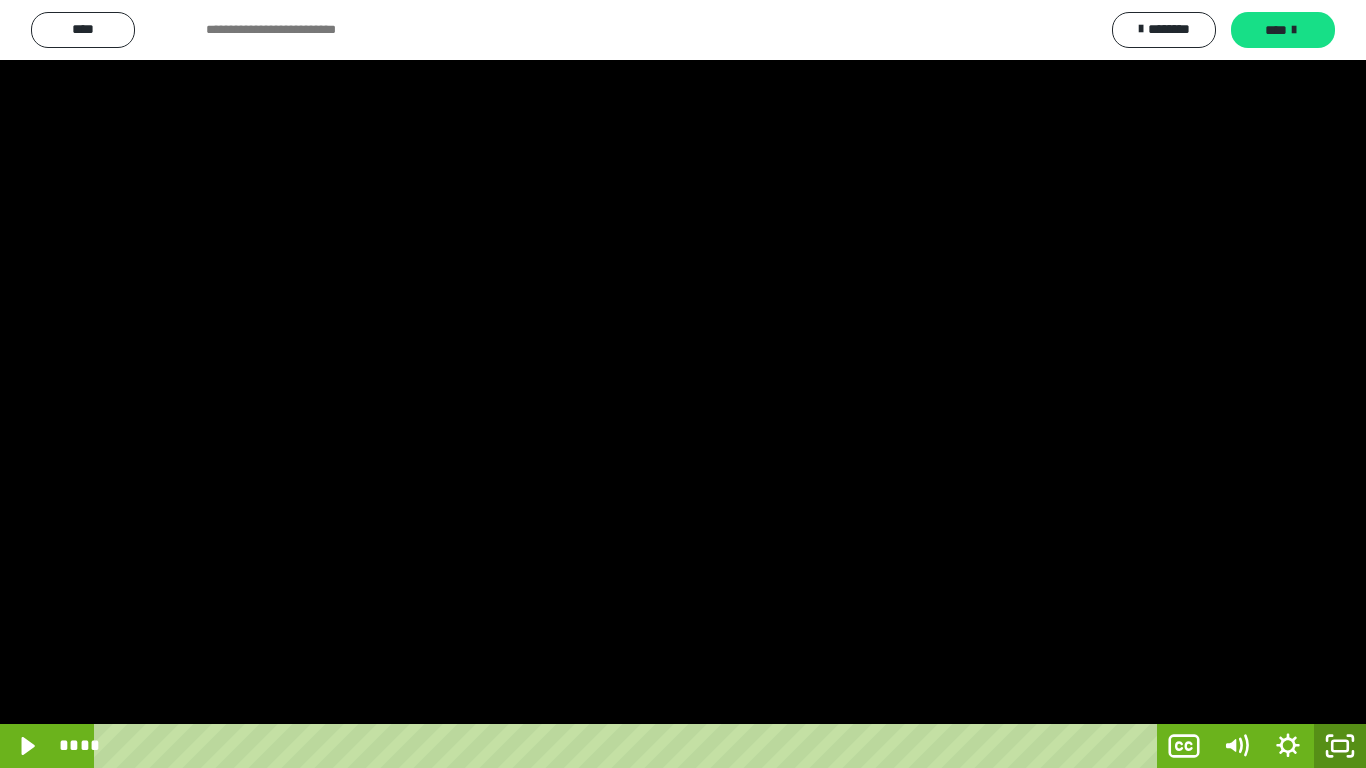 click 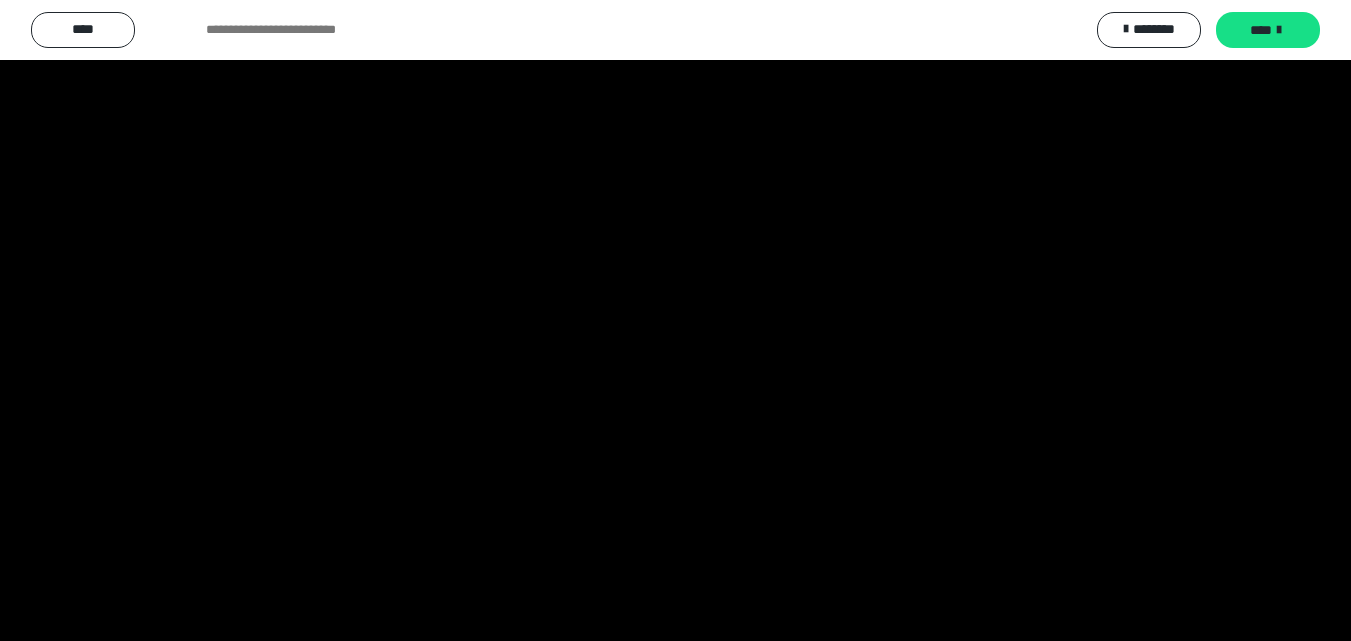 scroll, scrollTop: 4049, scrollLeft: 0, axis: vertical 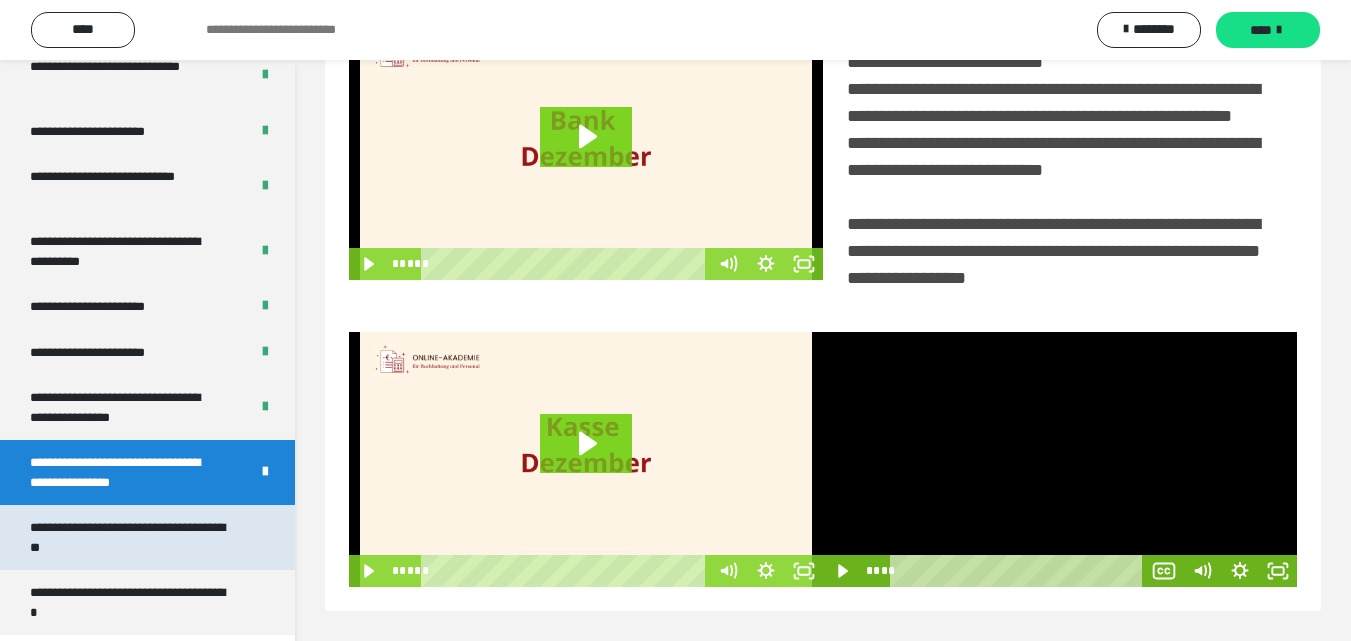 click on "**********" at bounding box center (132, 537) 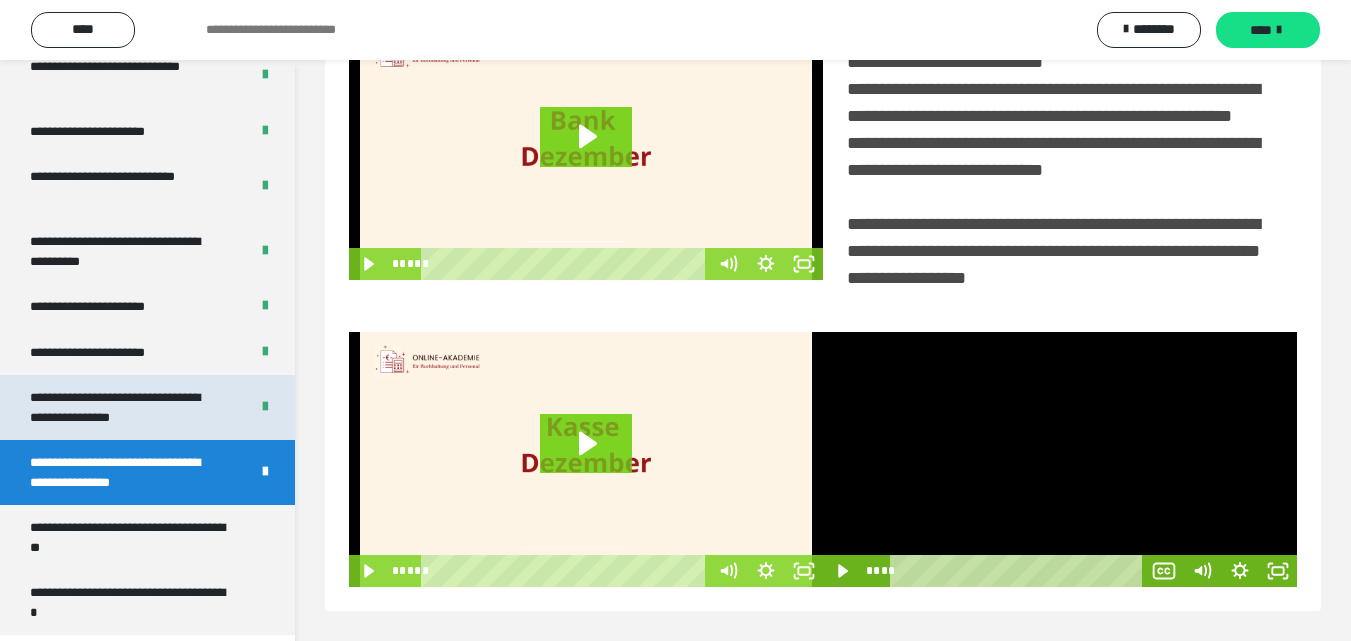 drag, startPoint x: 109, startPoint y: 543, endPoint x: 130, endPoint y: 409, distance: 135.63554 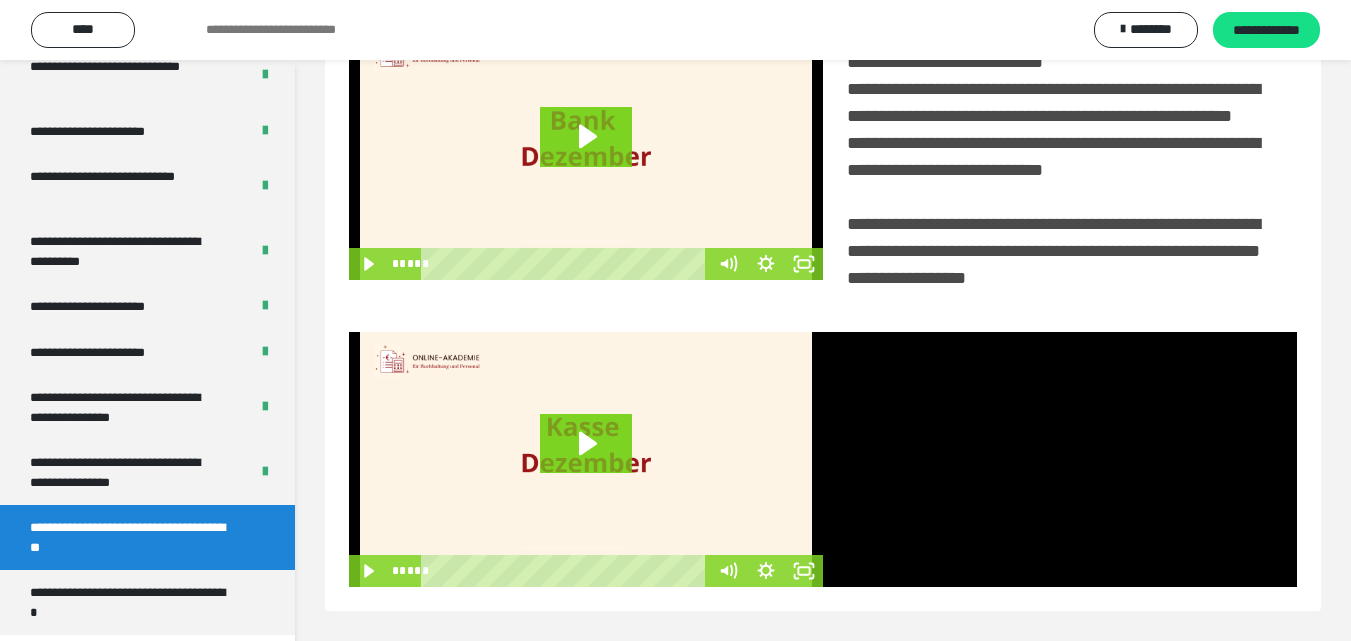 drag, startPoint x: 130, startPoint y: 409, endPoint x: 110, endPoint y: 533, distance: 125.60255 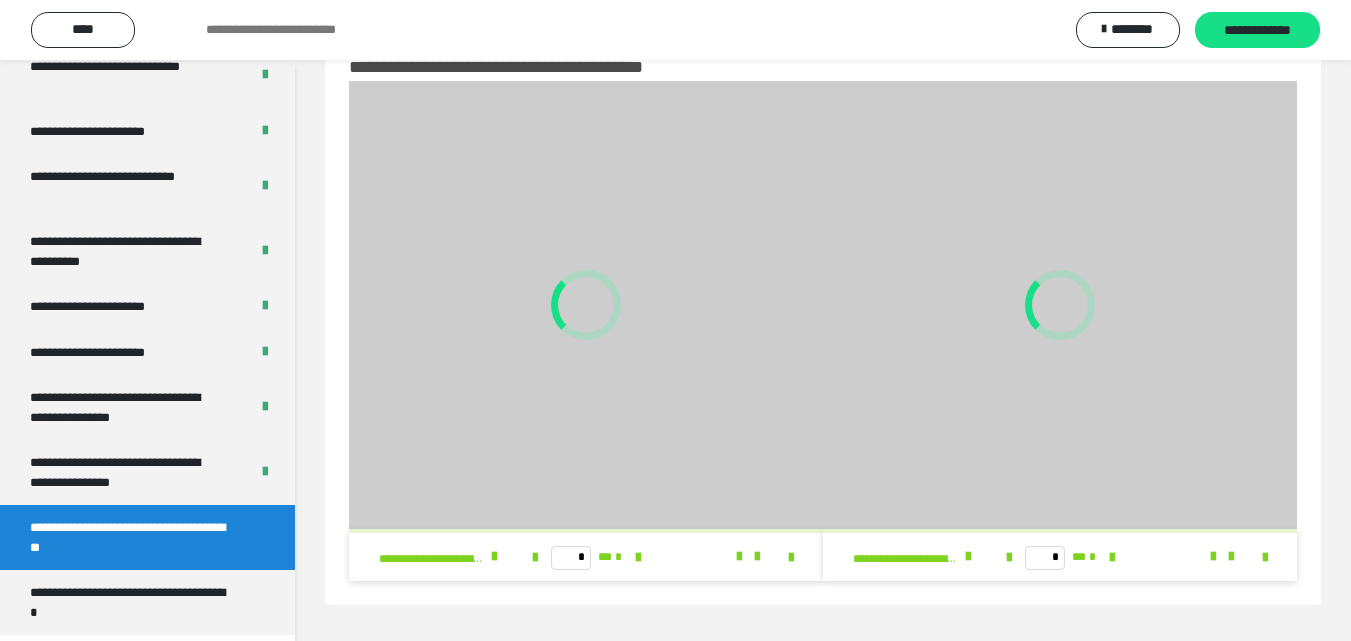 scroll, scrollTop: 60, scrollLeft: 0, axis: vertical 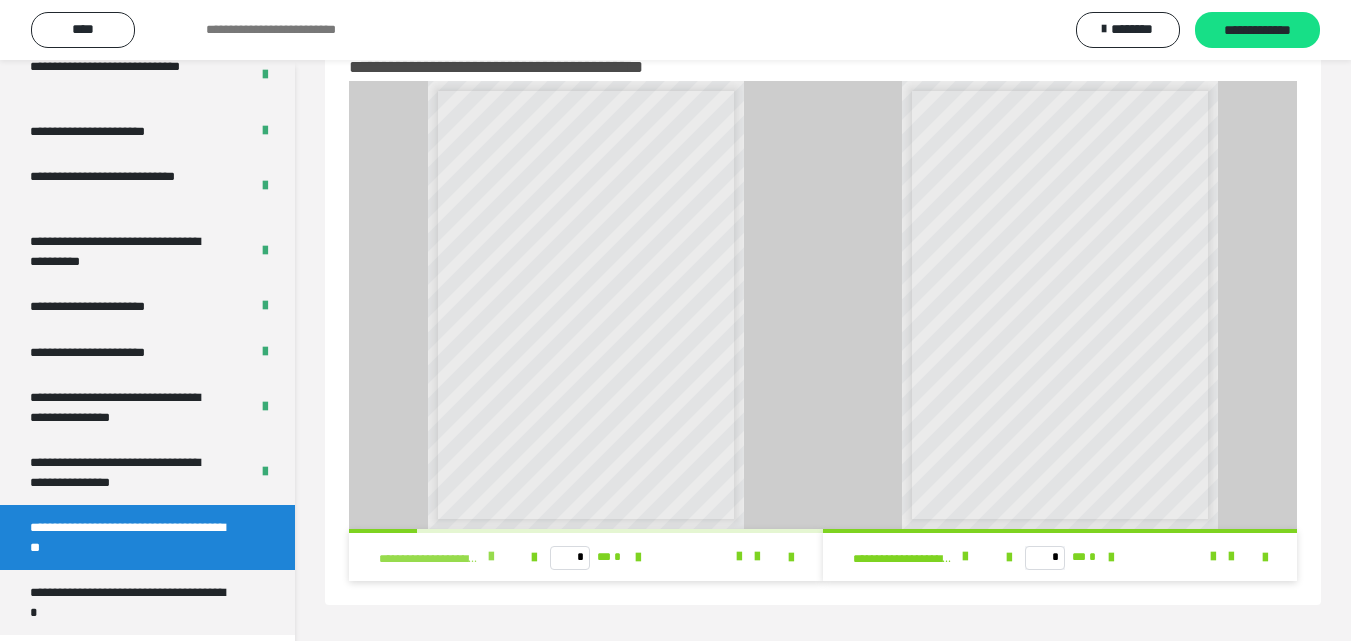 click on "**********" at bounding box center [442, 557] 